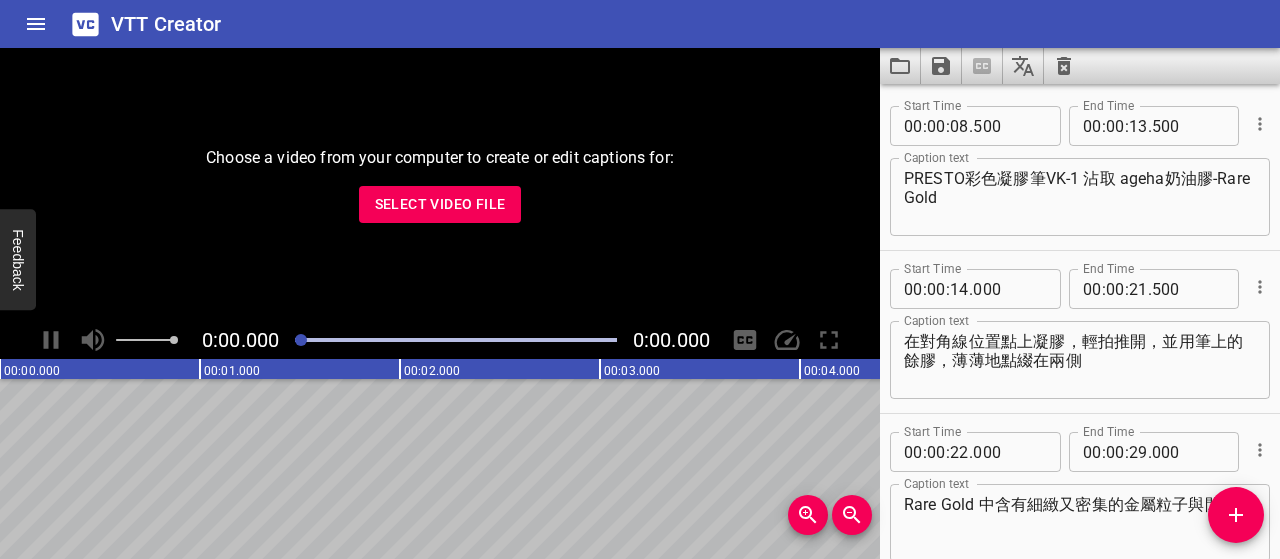 scroll, scrollTop: 0, scrollLeft: 0, axis: both 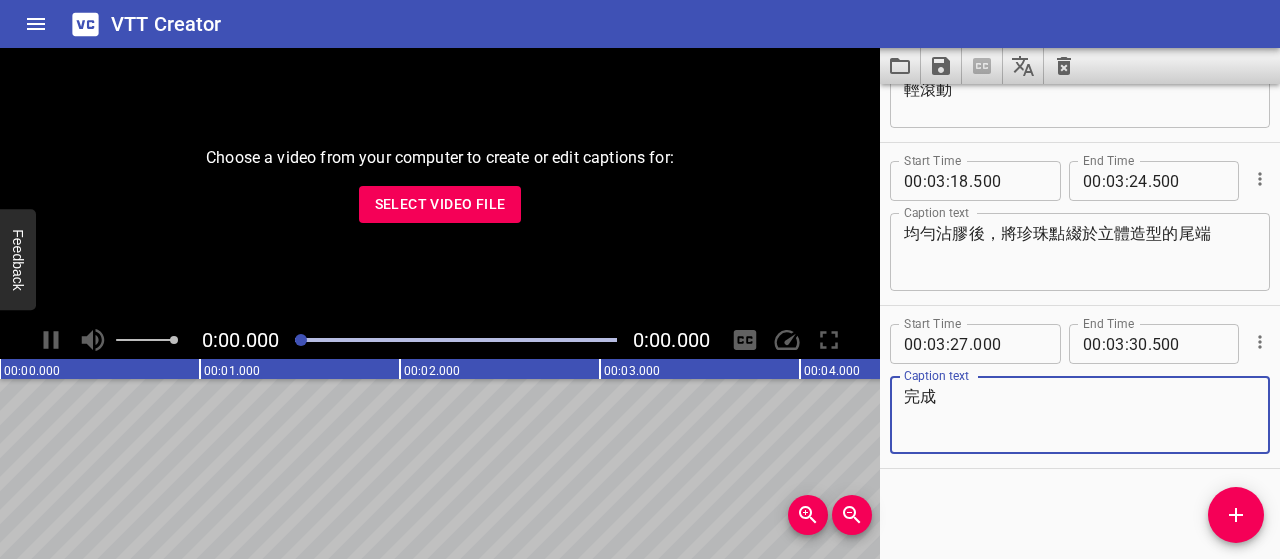 click on "Select Video File" at bounding box center [440, 204] 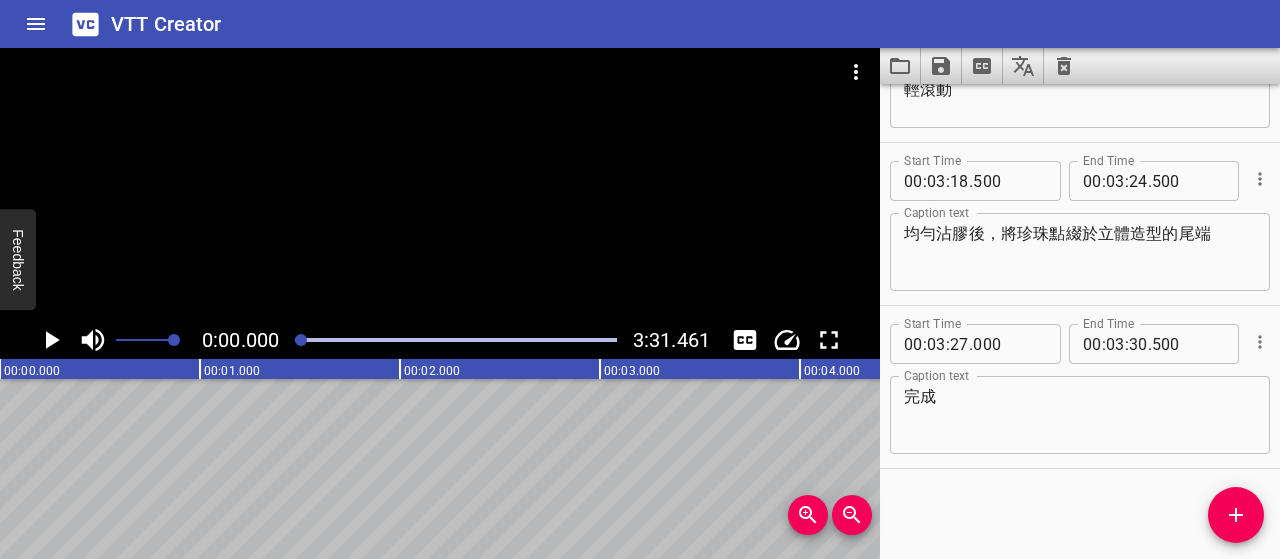 click 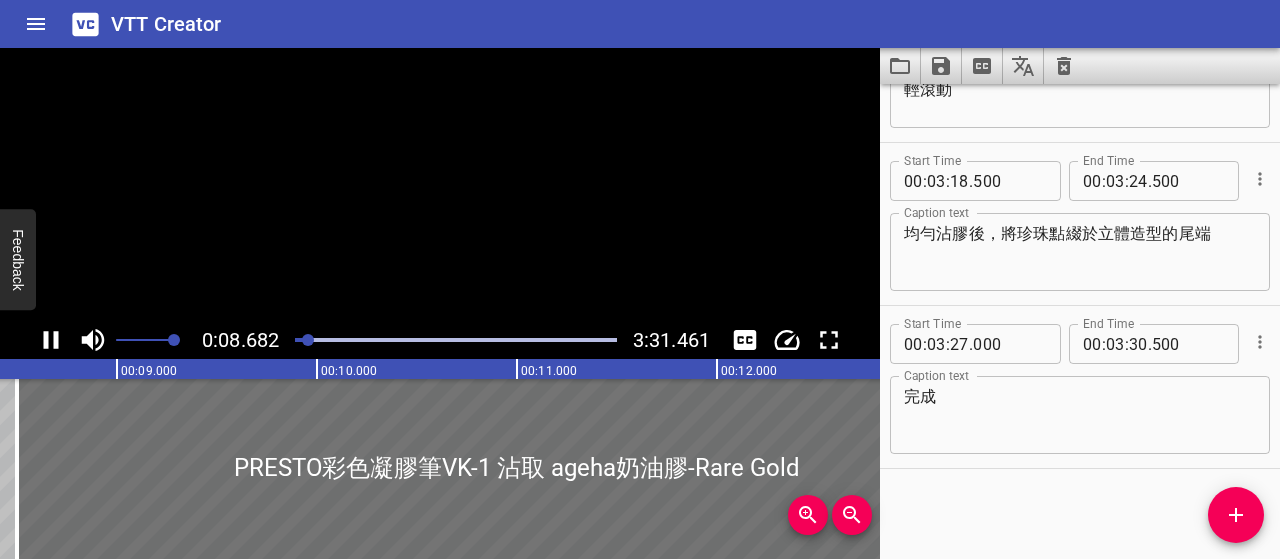 scroll, scrollTop: 0, scrollLeft: 1736, axis: horizontal 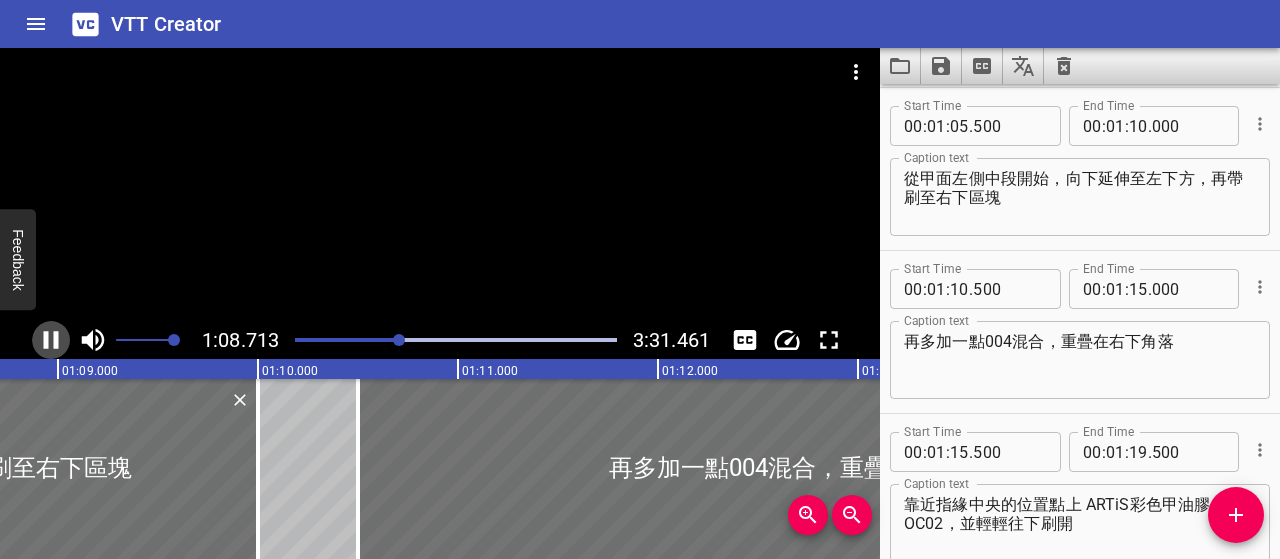 click 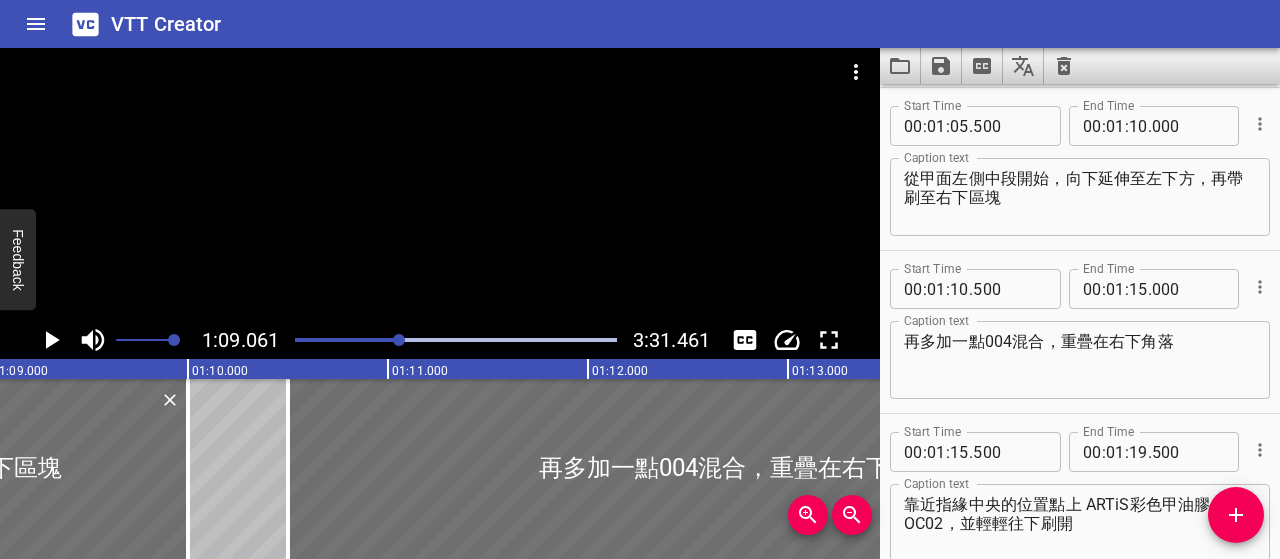 click 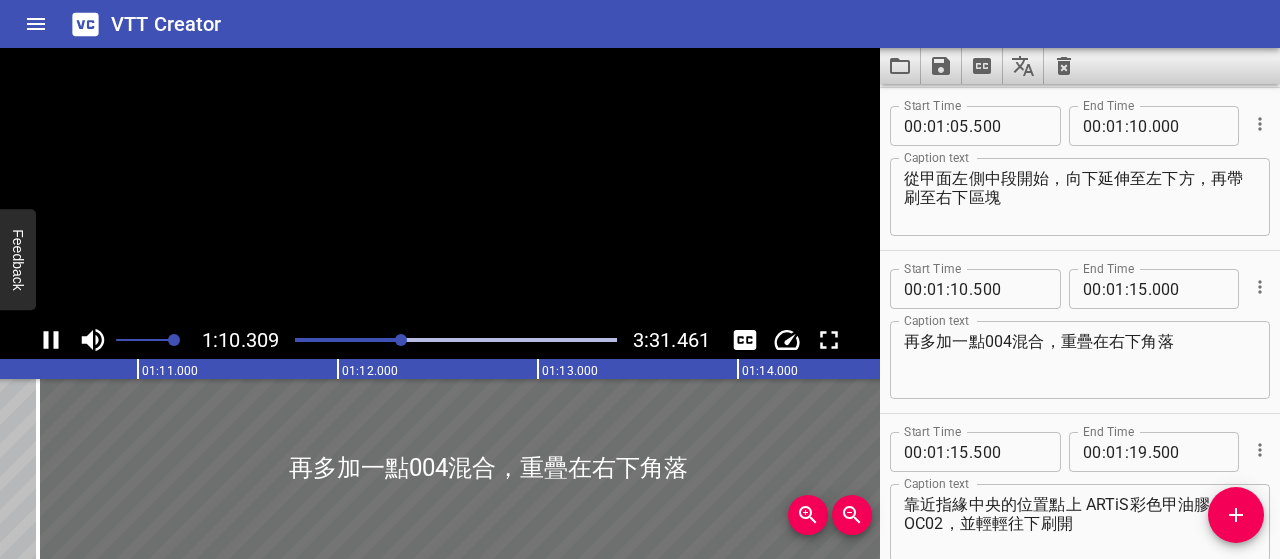 scroll, scrollTop: 0, scrollLeft: 14110, axis: horizontal 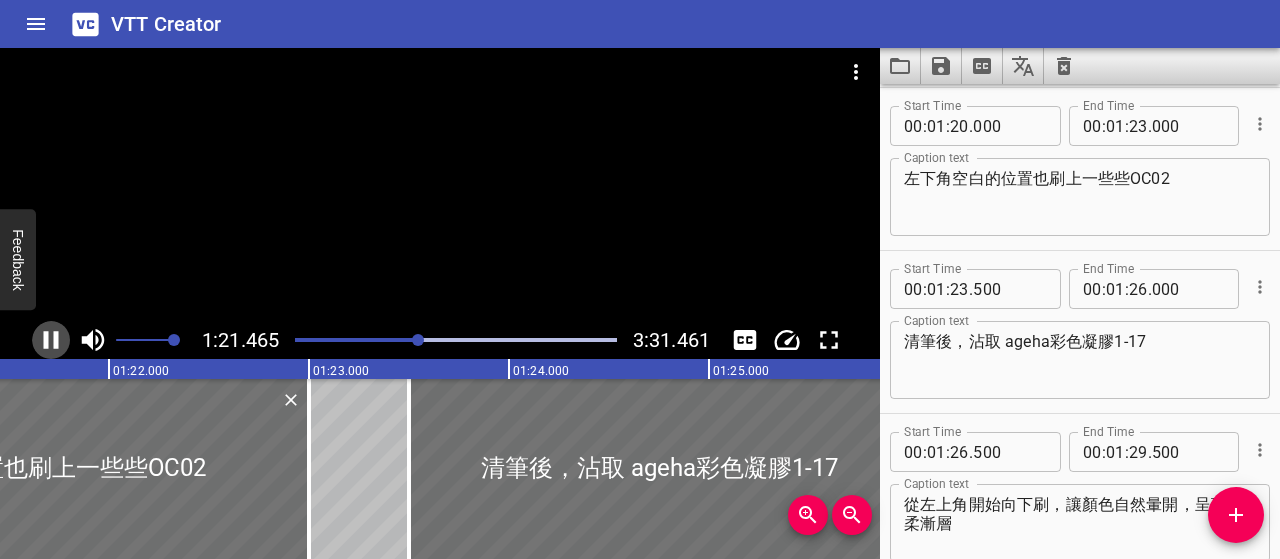 click 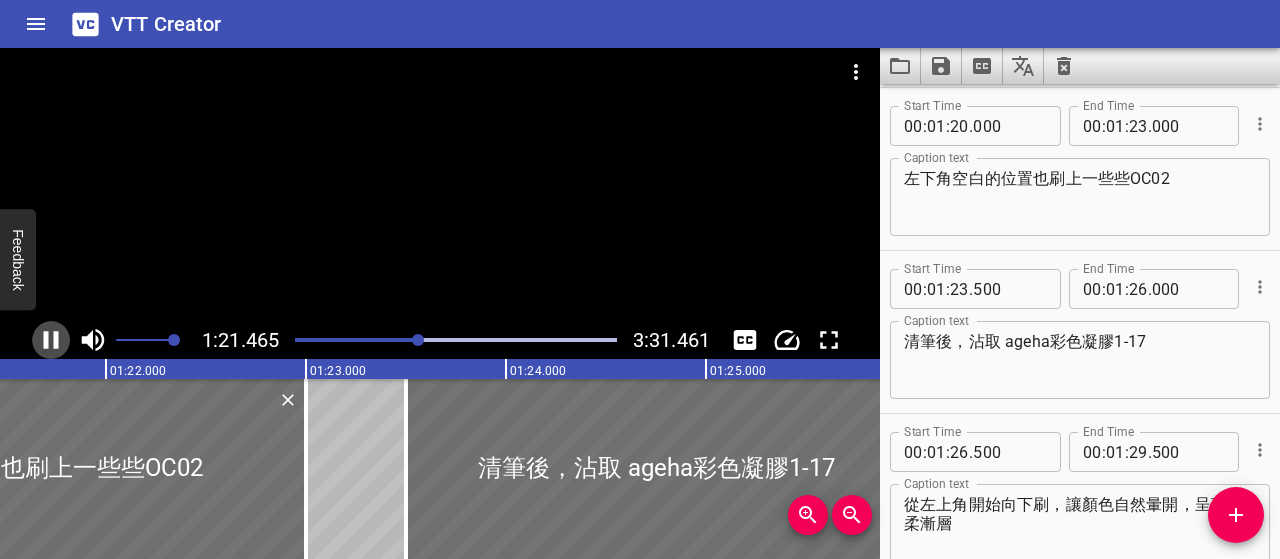 scroll, scrollTop: 0, scrollLeft: 16330, axis: horizontal 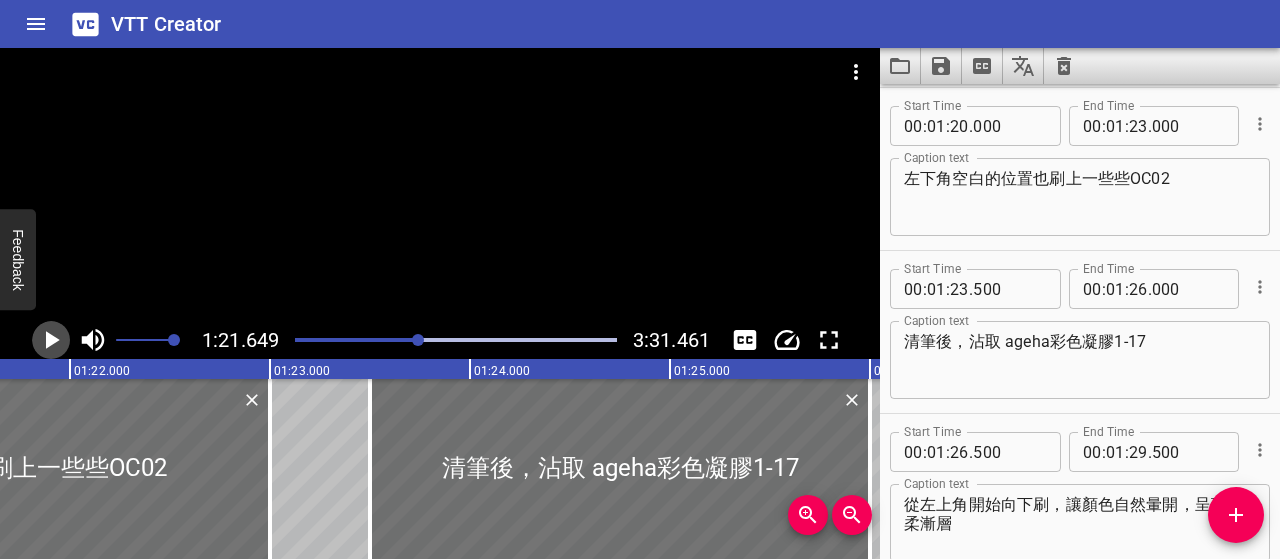 click 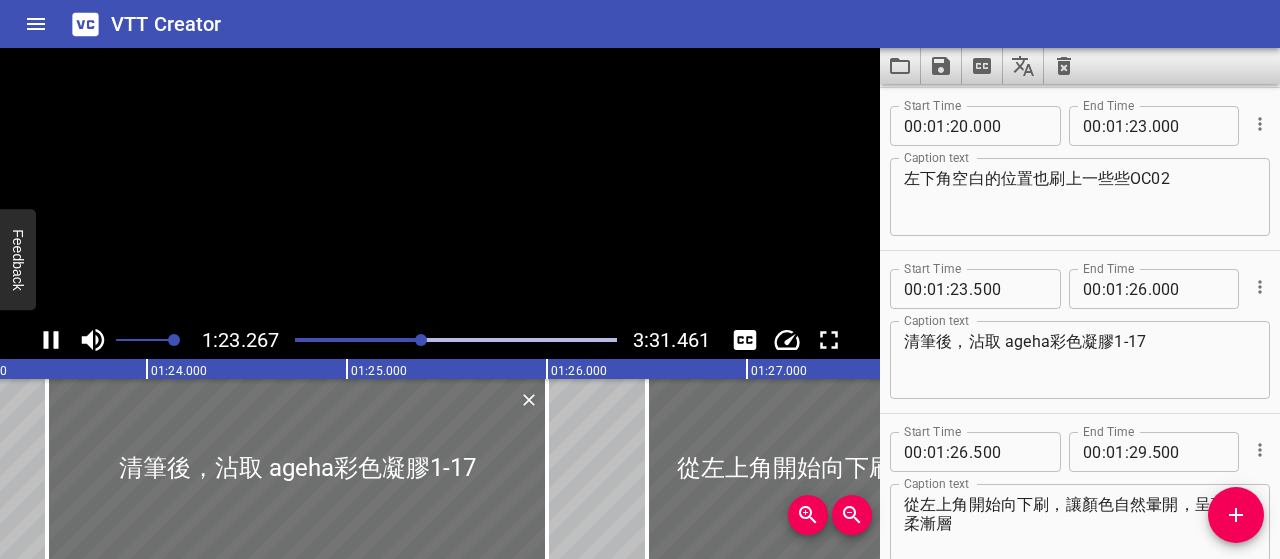 scroll, scrollTop: 0, scrollLeft: 16701, axis: horizontal 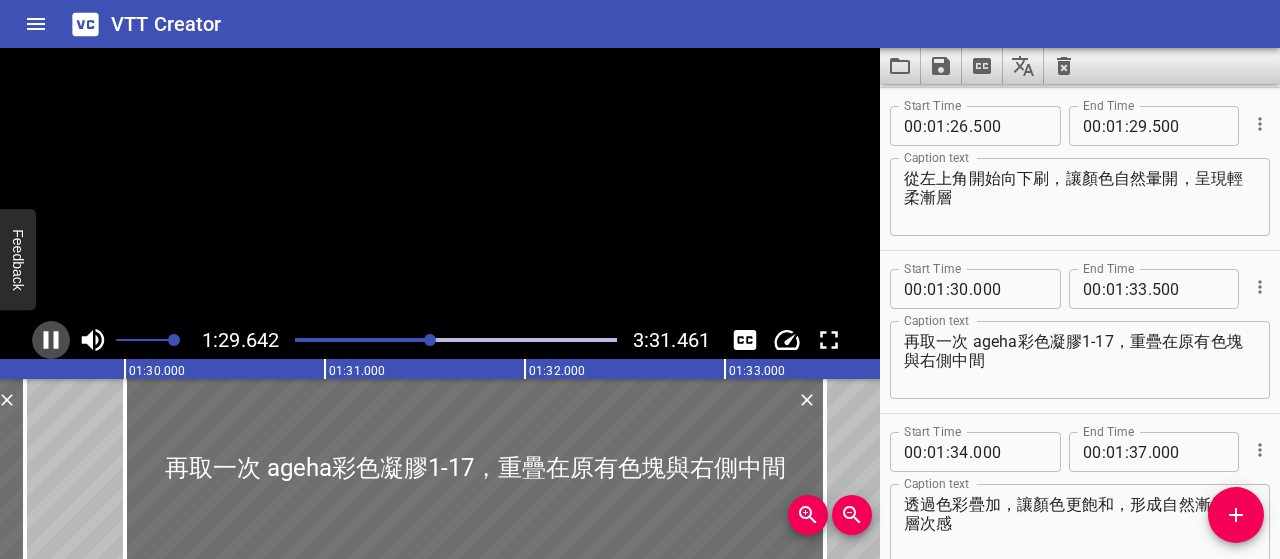 click 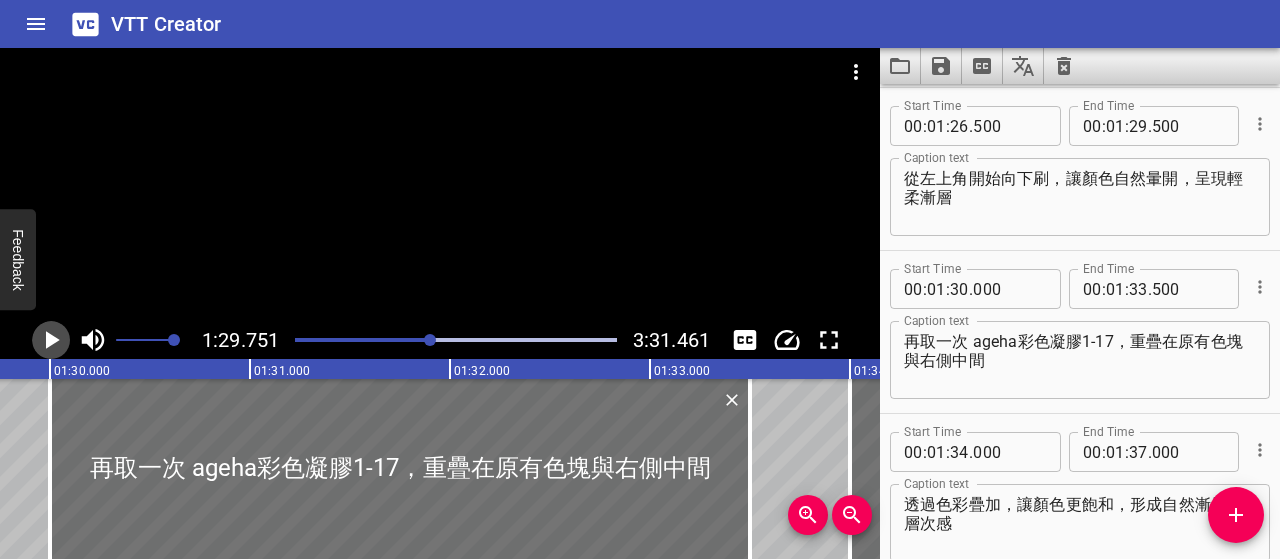 click 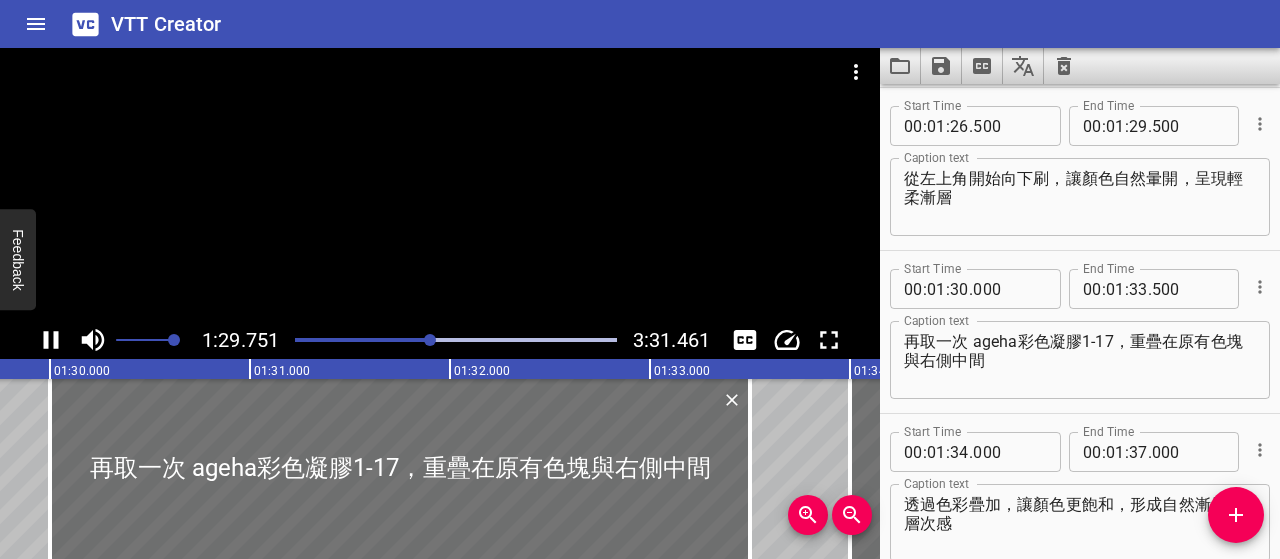 scroll, scrollTop: 0, scrollLeft: 17998, axis: horizontal 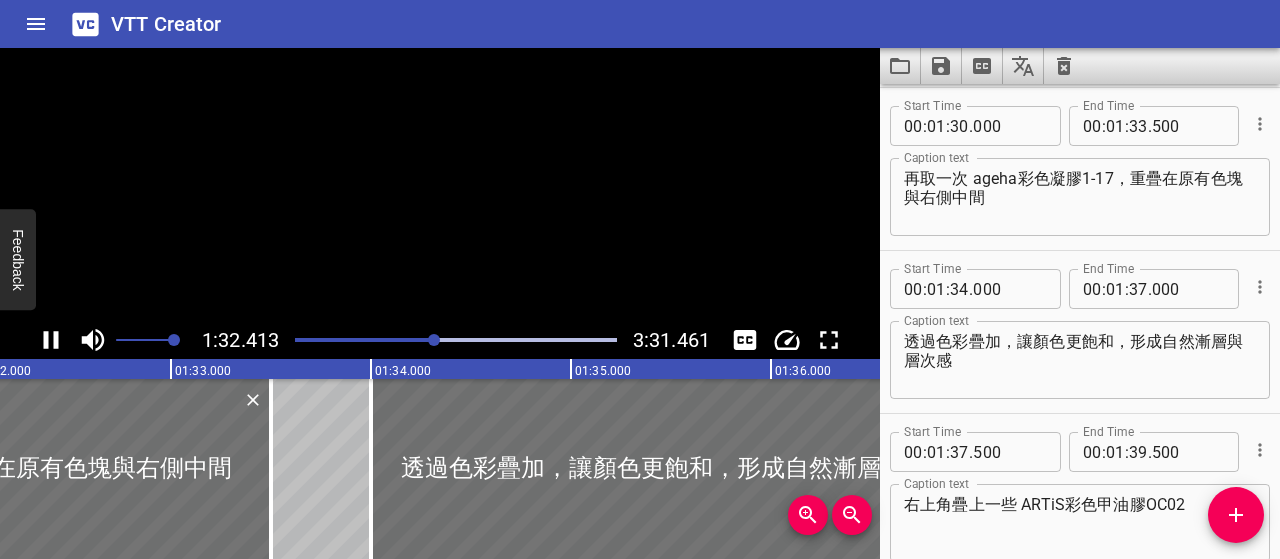 click 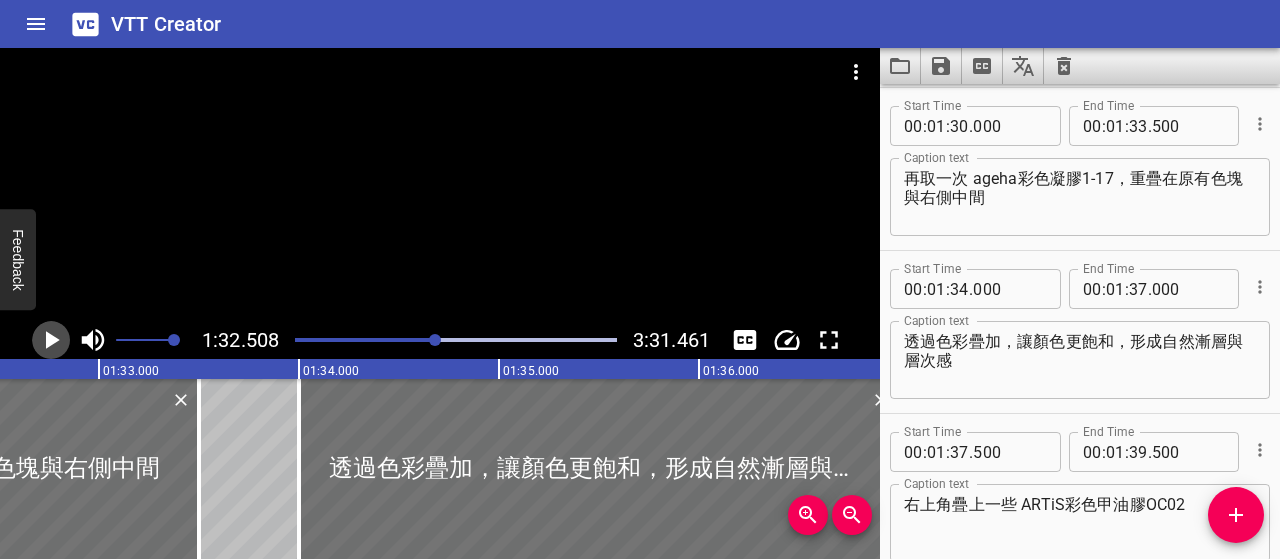 click 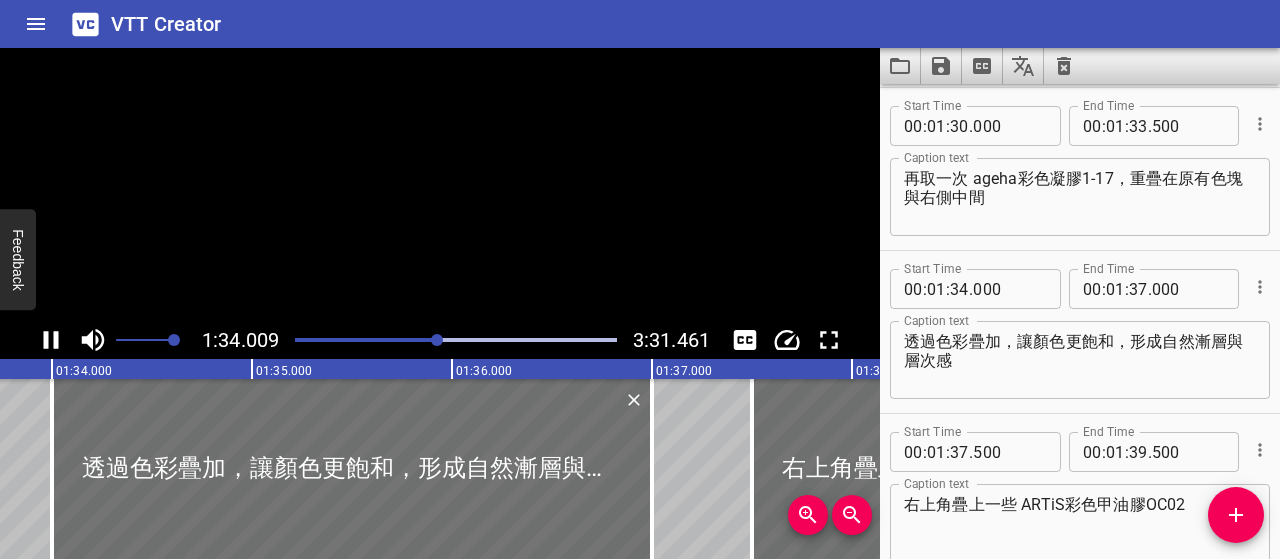 scroll, scrollTop: 0, scrollLeft: 18802, axis: horizontal 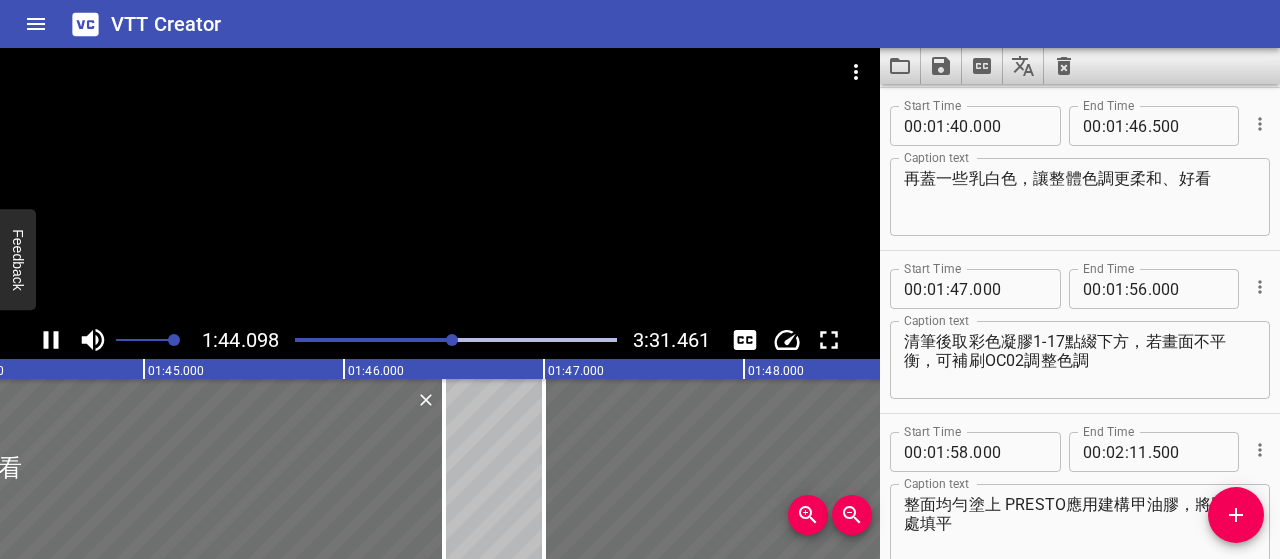 click 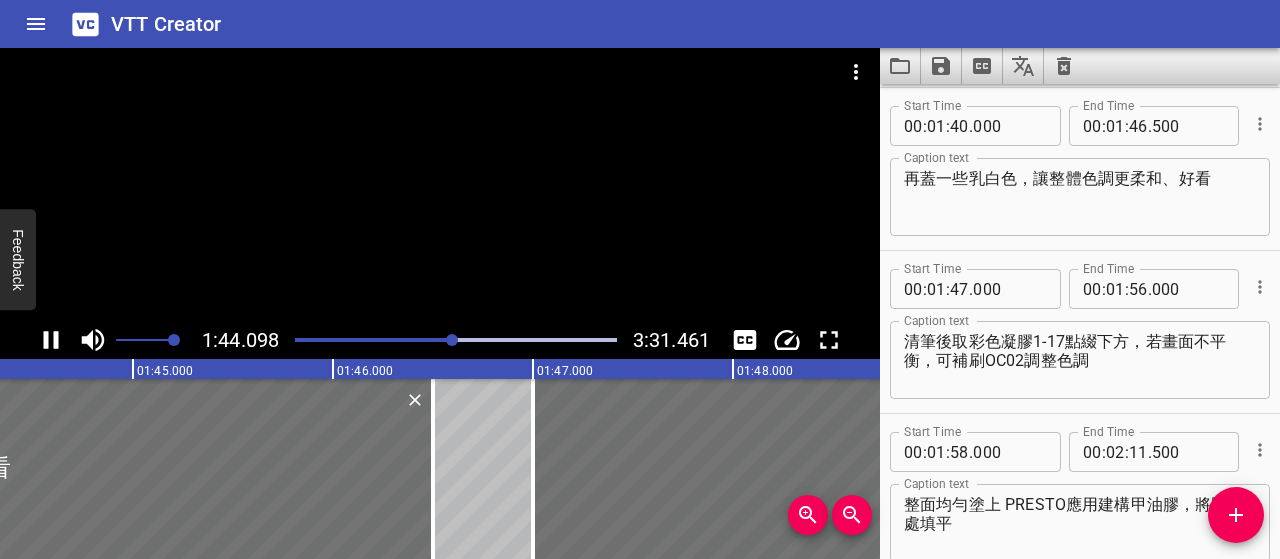 scroll, scrollTop: 0, scrollLeft: 20890, axis: horizontal 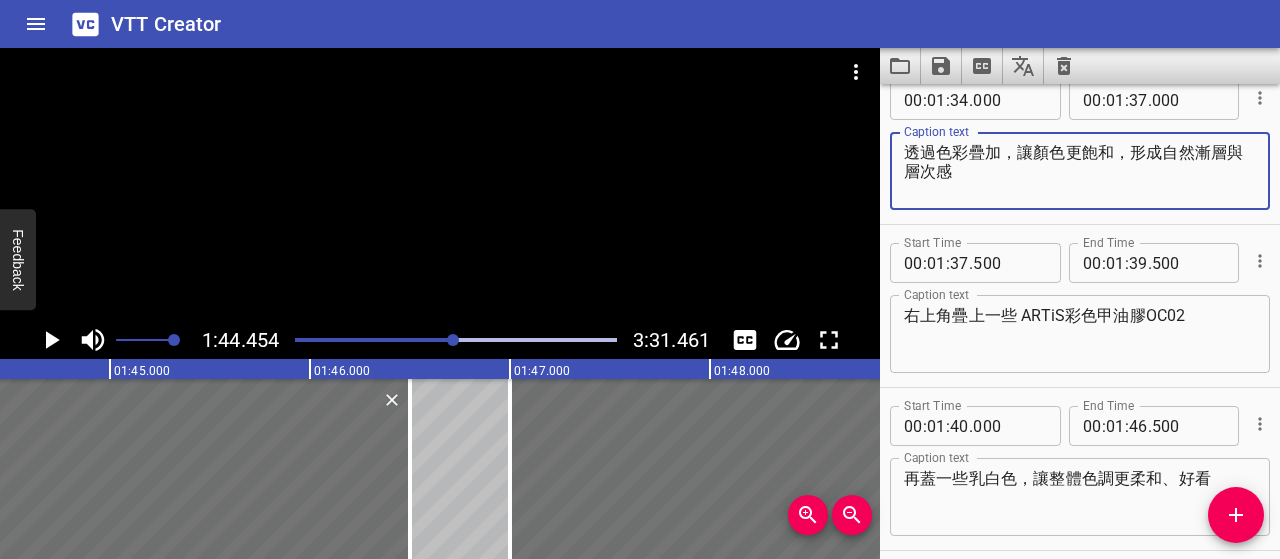drag, startPoint x: 1124, startPoint y: 152, endPoint x: 1007, endPoint y: 151, distance: 117.00427 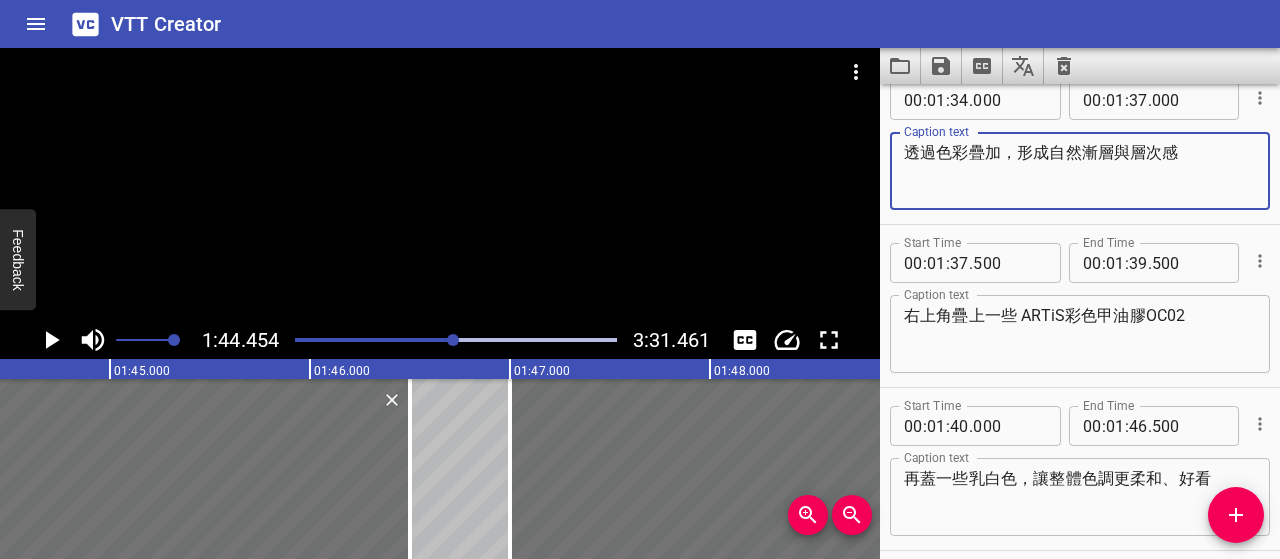click on "透過色彩疊加，形成自然漸層與層次感" at bounding box center (1080, 171) 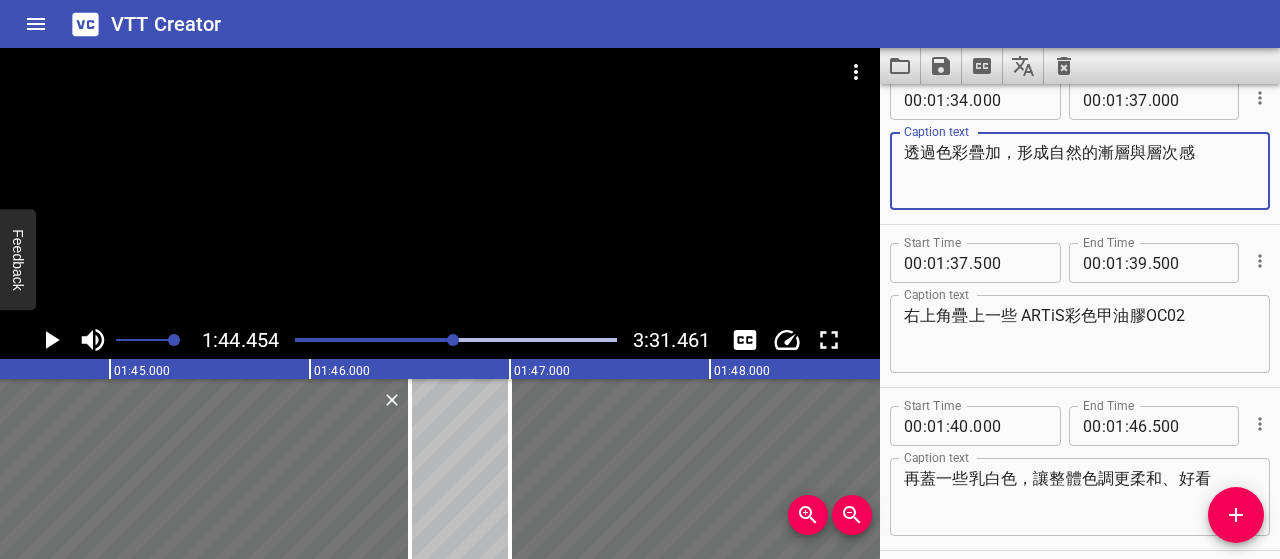 type on "透過色彩疊加，形成自然的漸層與層次感" 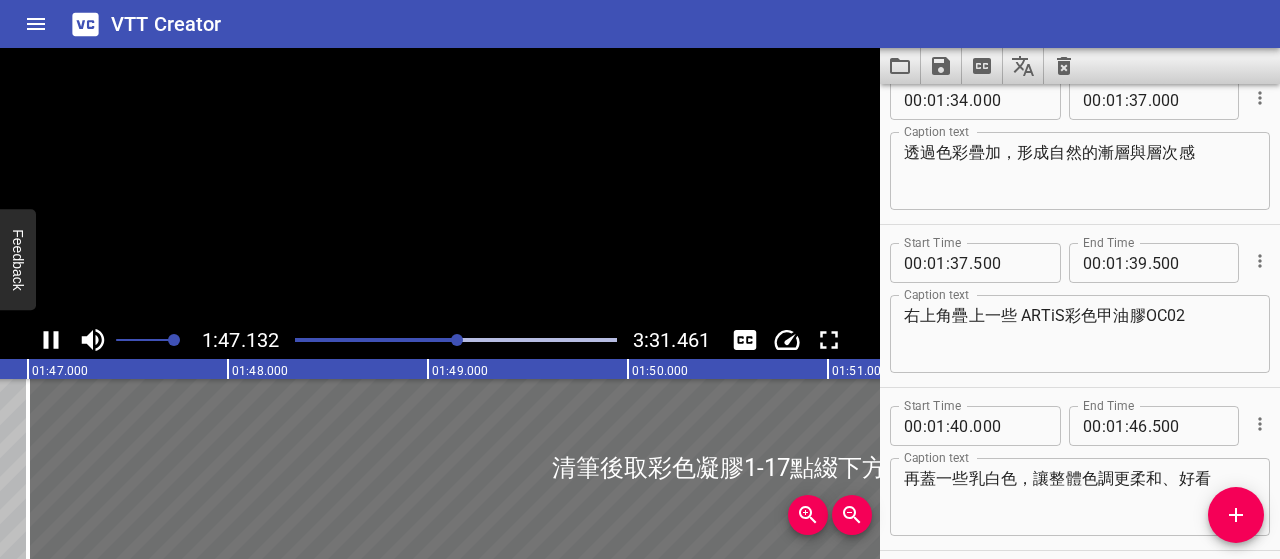 scroll, scrollTop: 0, scrollLeft: 21426, axis: horizontal 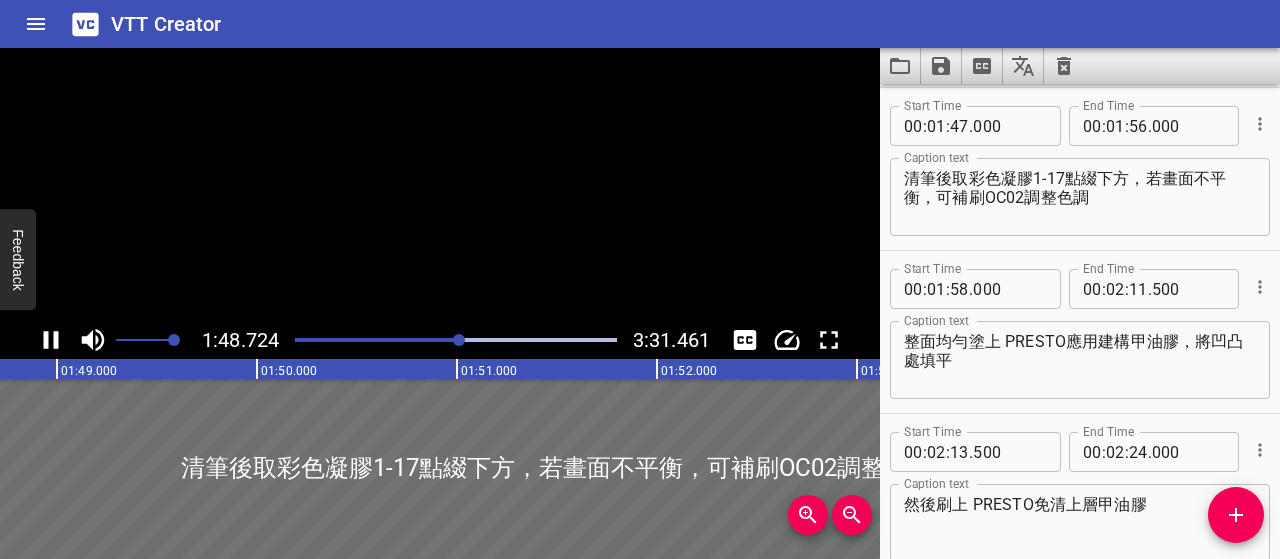 click 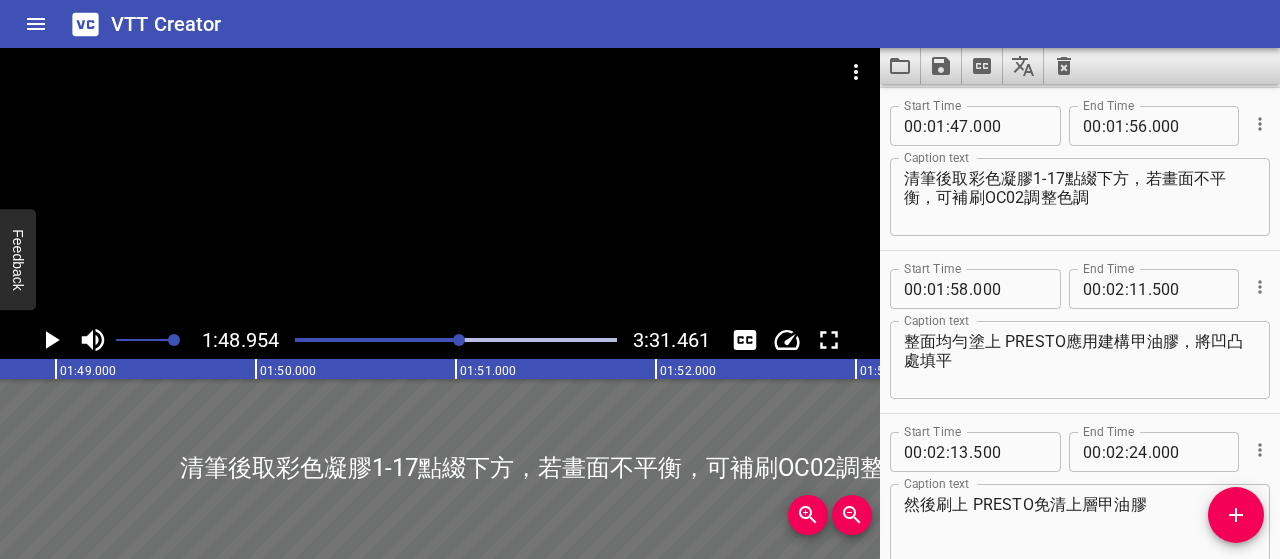scroll, scrollTop: 0, scrollLeft: 21790, axis: horizontal 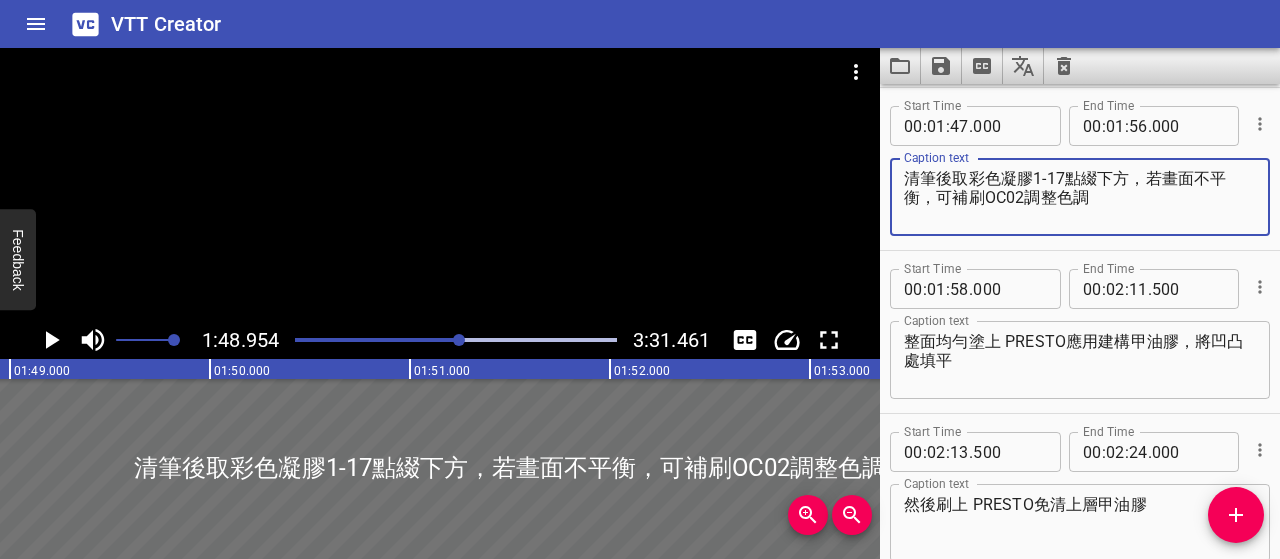 drag, startPoint x: 969, startPoint y: 175, endPoint x: 832, endPoint y: 171, distance: 137.05838 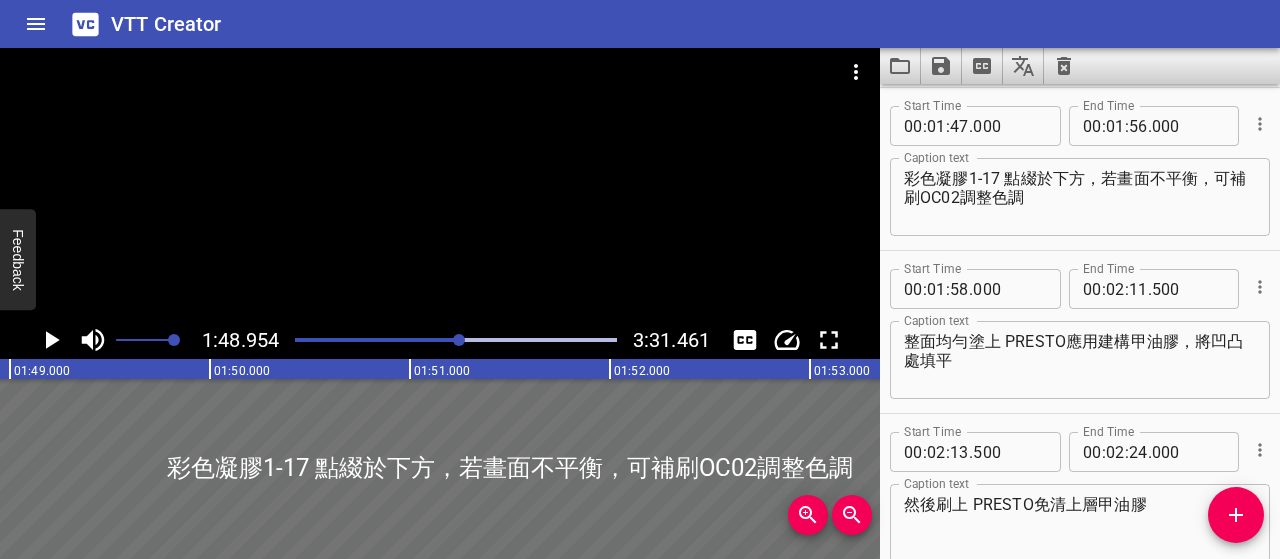 click at bounding box center [456, 340] 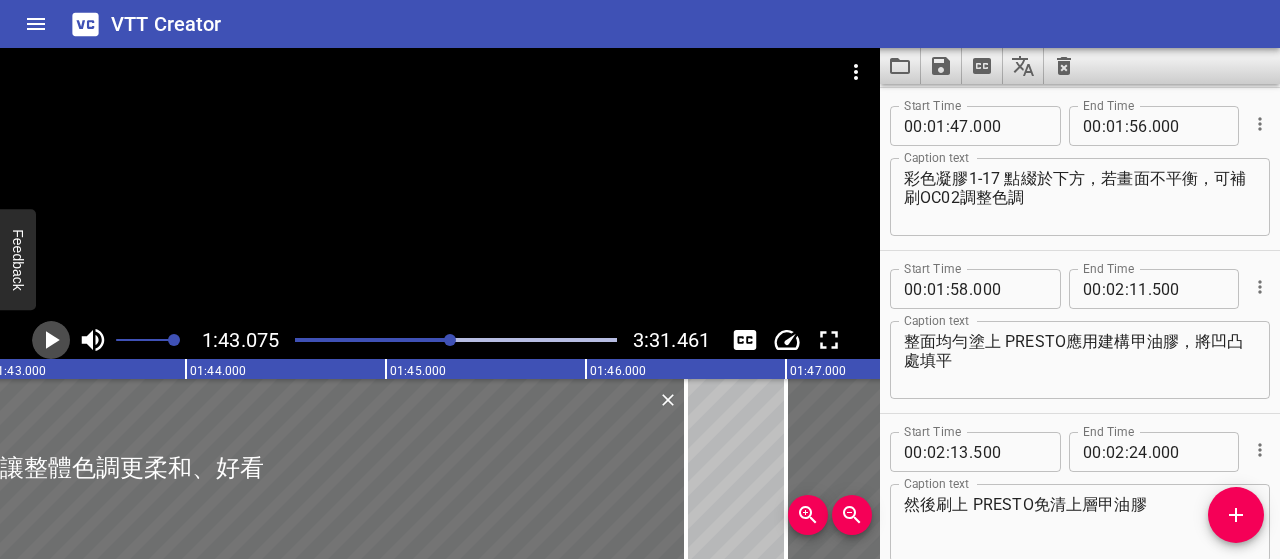 click 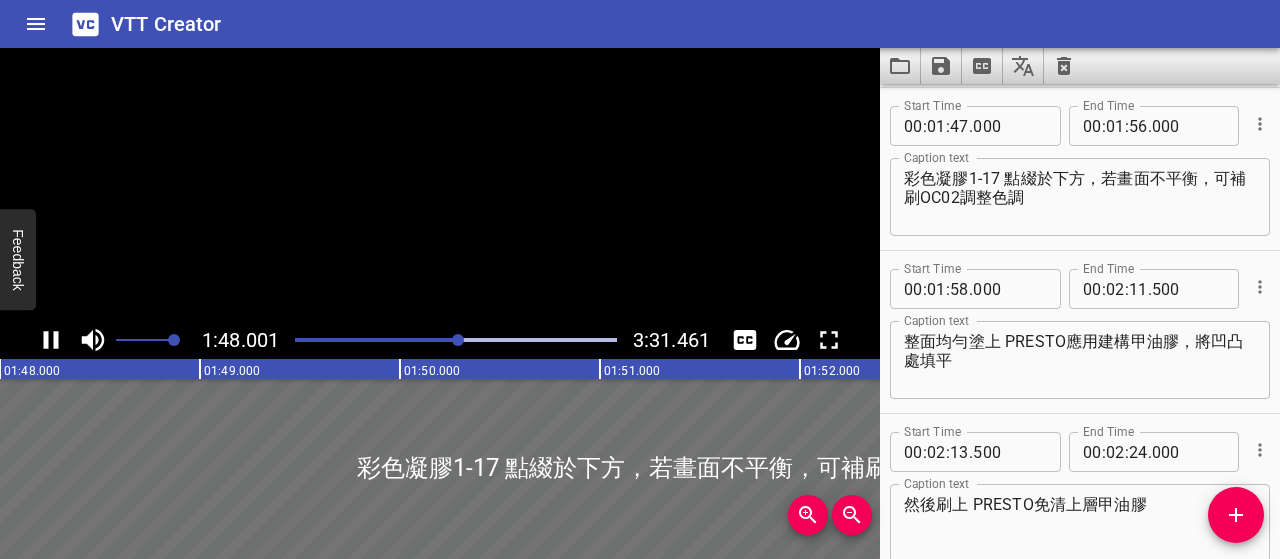 click 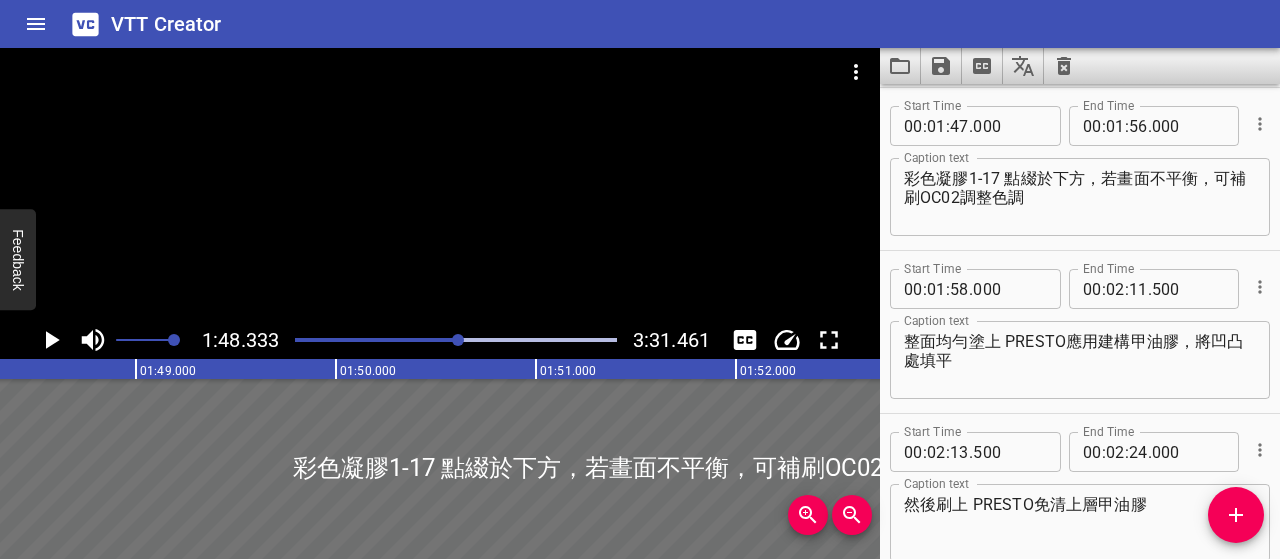 scroll, scrollTop: 0, scrollLeft: 21666, axis: horizontal 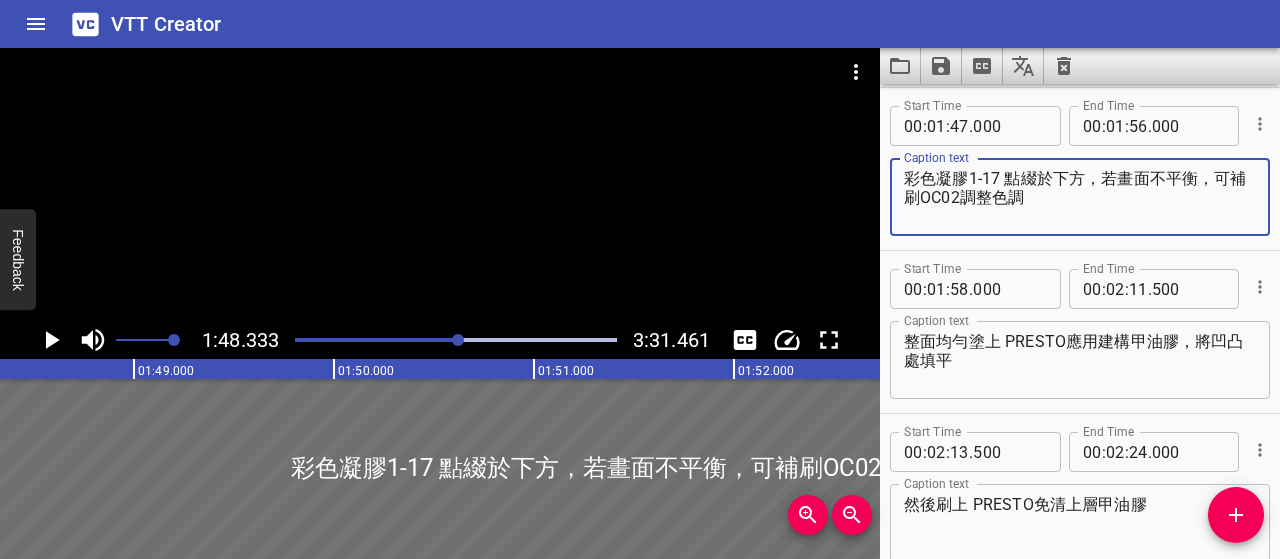 click on "彩色凝膠1-17 點綴於下方，若畫面不平衡，可補刷OC02調整色調" at bounding box center (1080, 197) 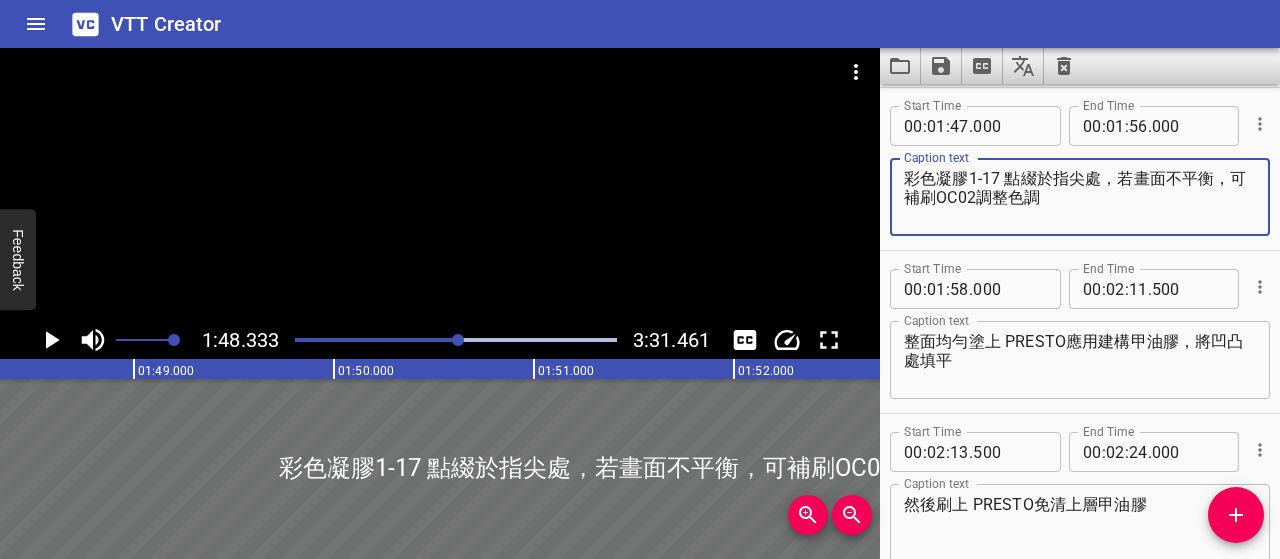 type on "彩色凝膠1-17 點綴於指尖處，若畫面不平衡，可補刷OC02調整色調" 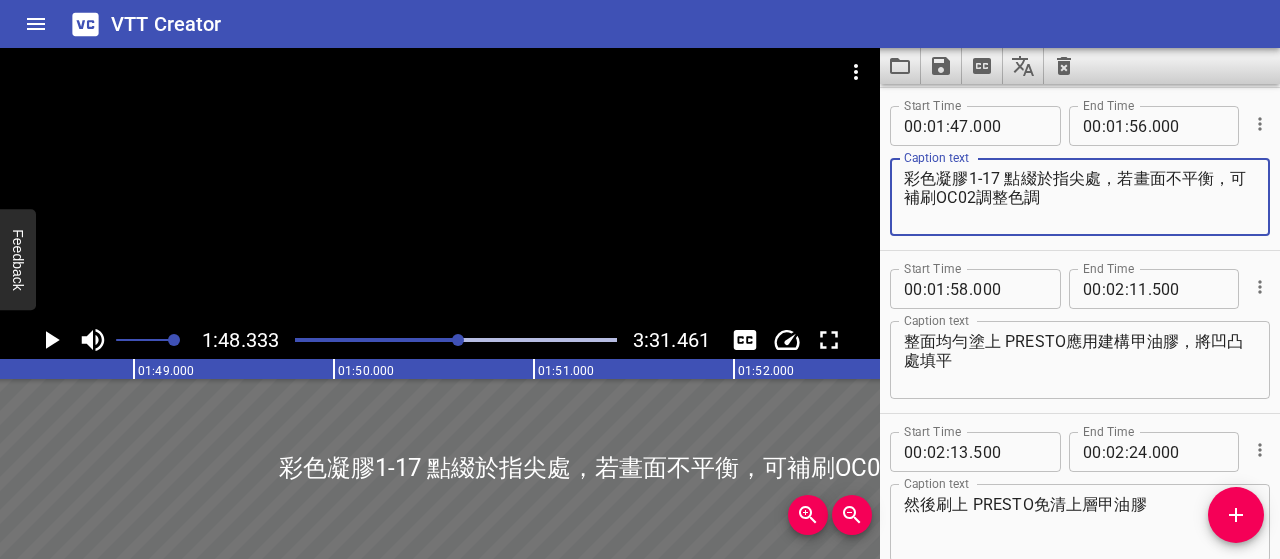 click 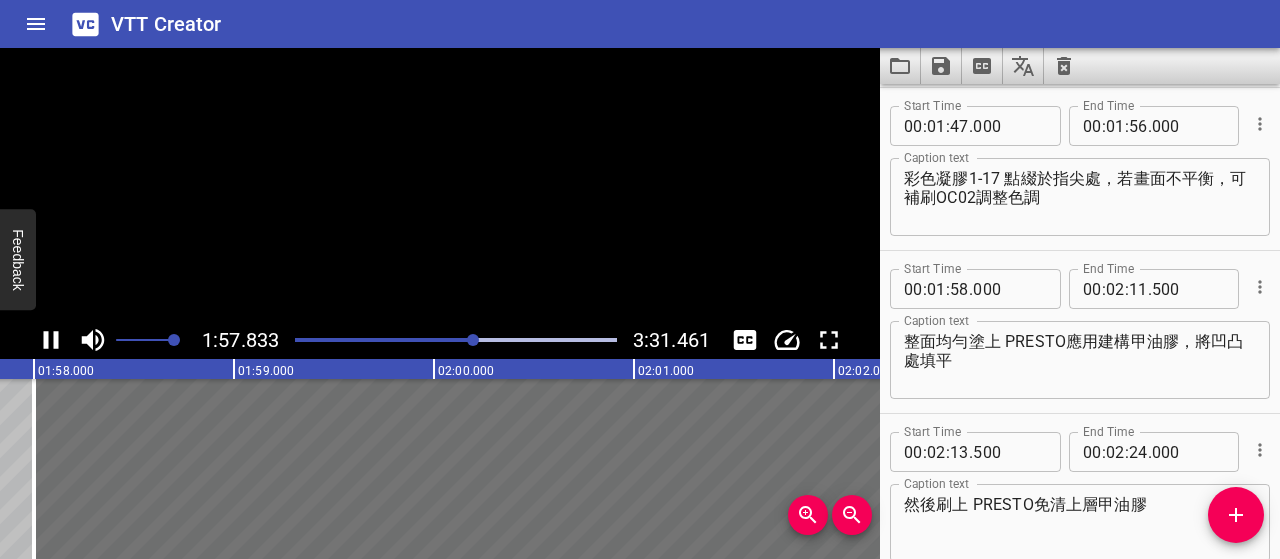 scroll, scrollTop: 0, scrollLeft: 23614, axis: horizontal 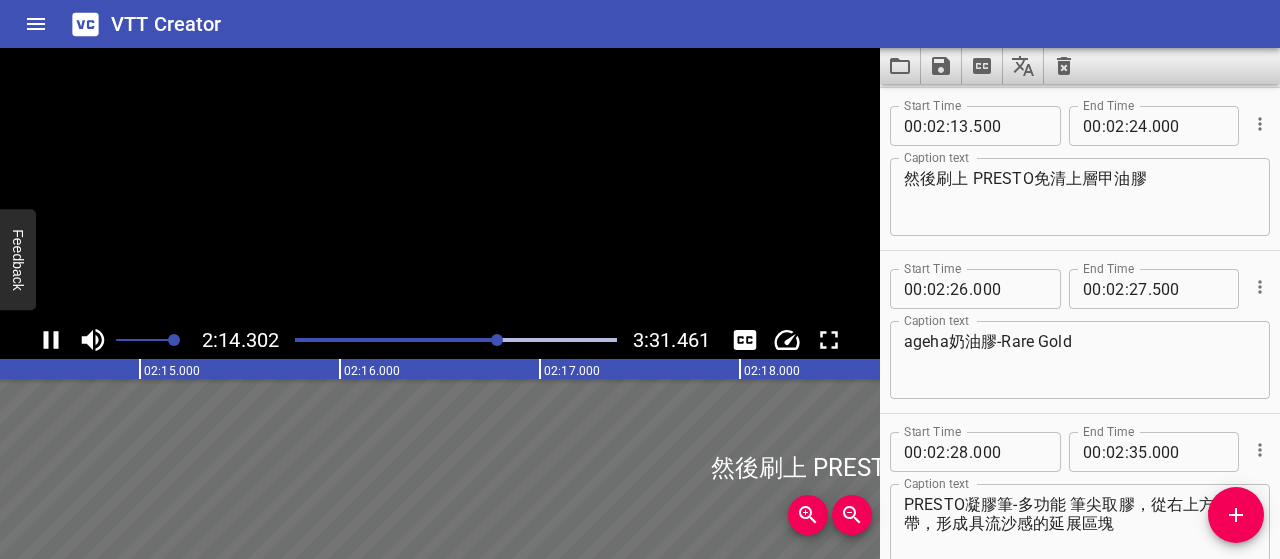 click 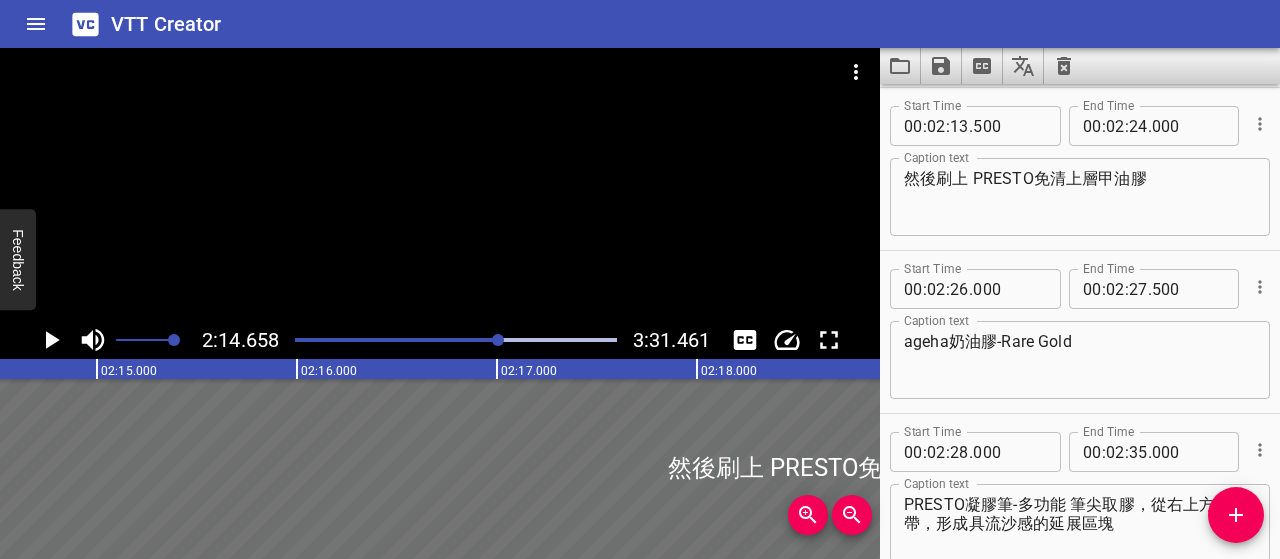 scroll, scrollTop: 0, scrollLeft: 26931, axis: horizontal 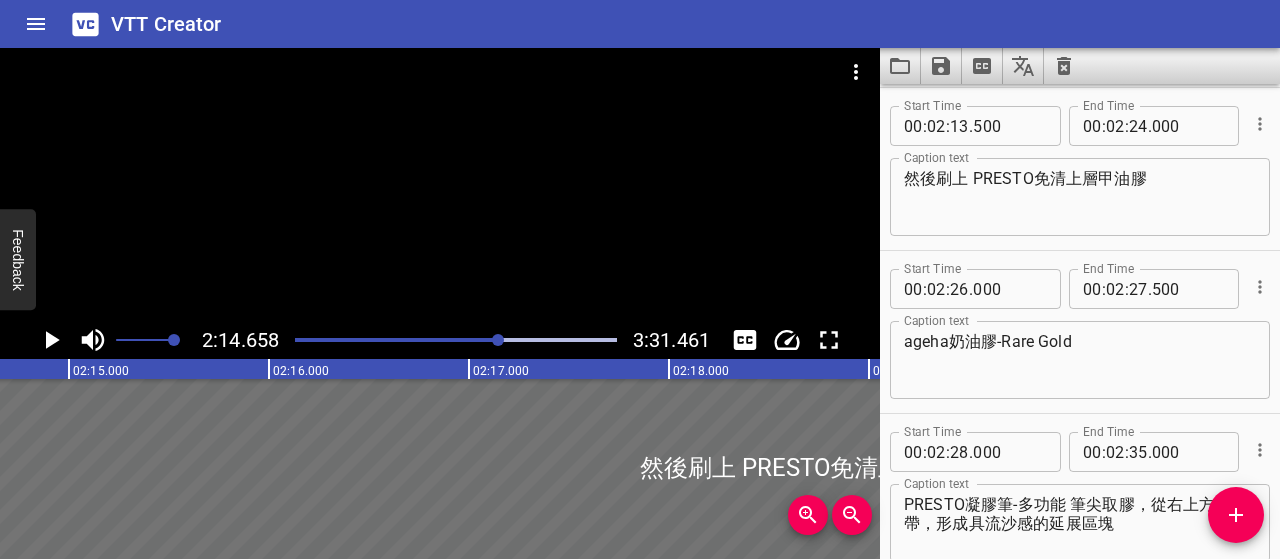 click on "然後刷上 PRESTO免清上層甲油膠" at bounding box center (1080, 197) 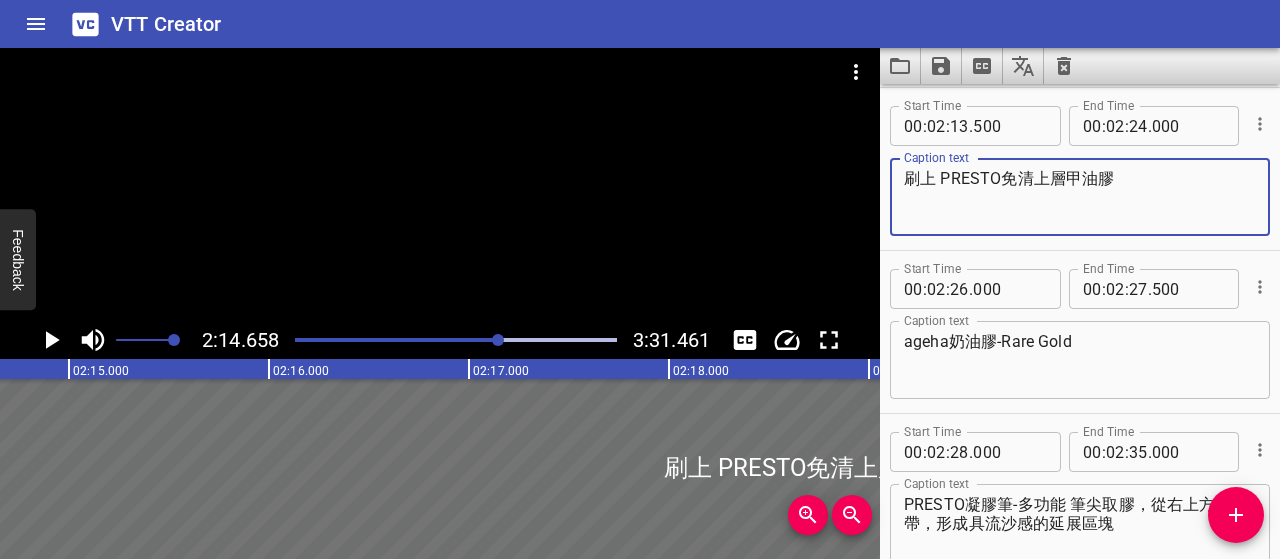 type on "刷上 PRESTO免清上層甲油膠" 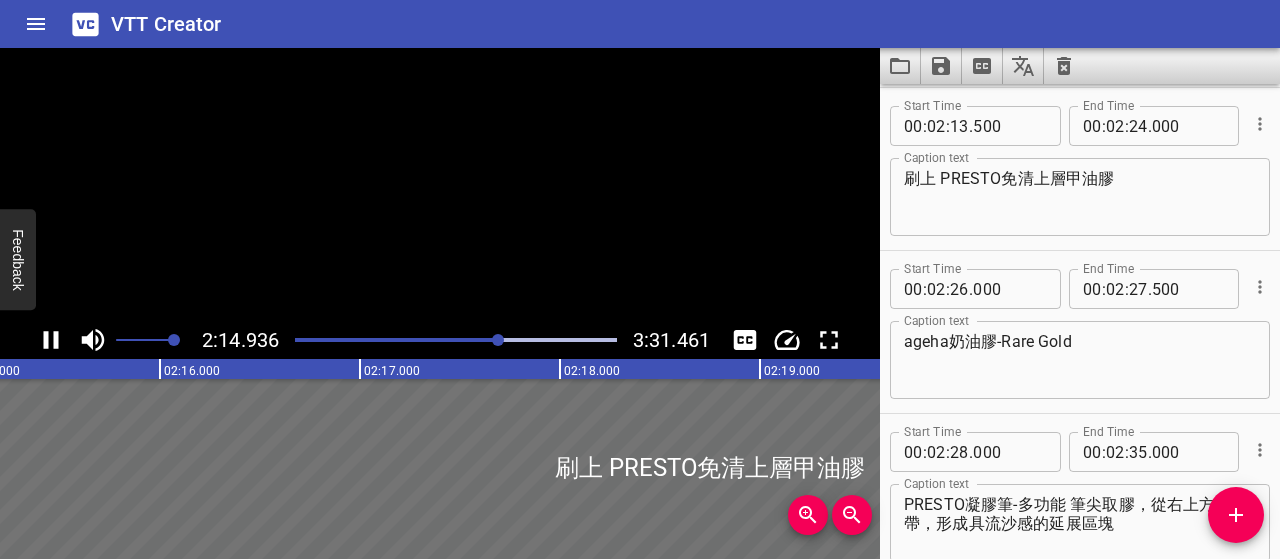 click 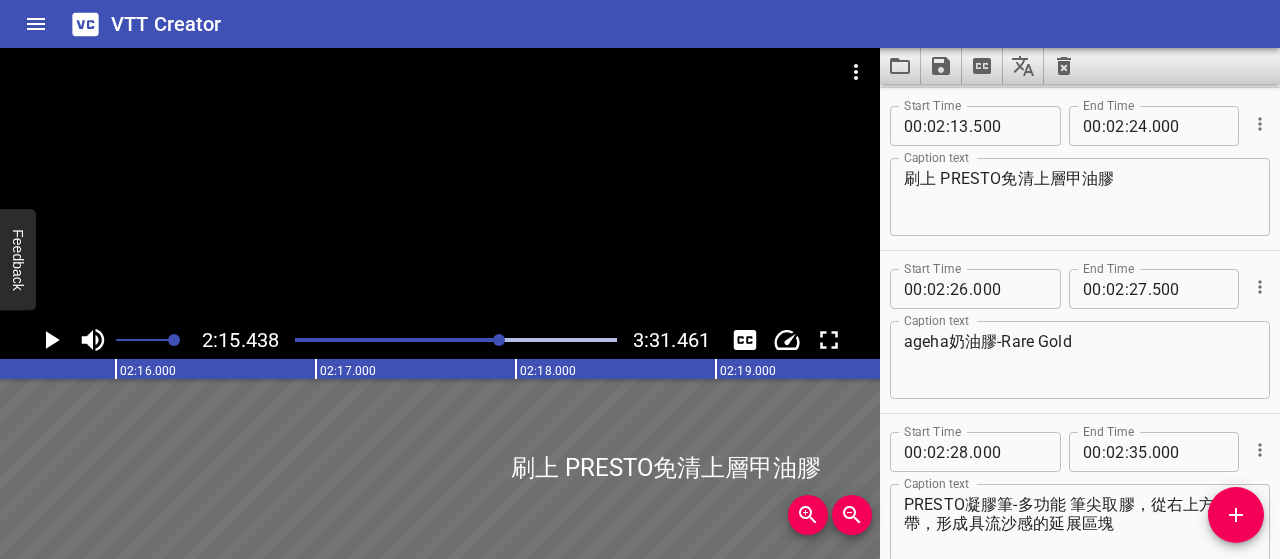 scroll, scrollTop: 0, scrollLeft: 27087, axis: horizontal 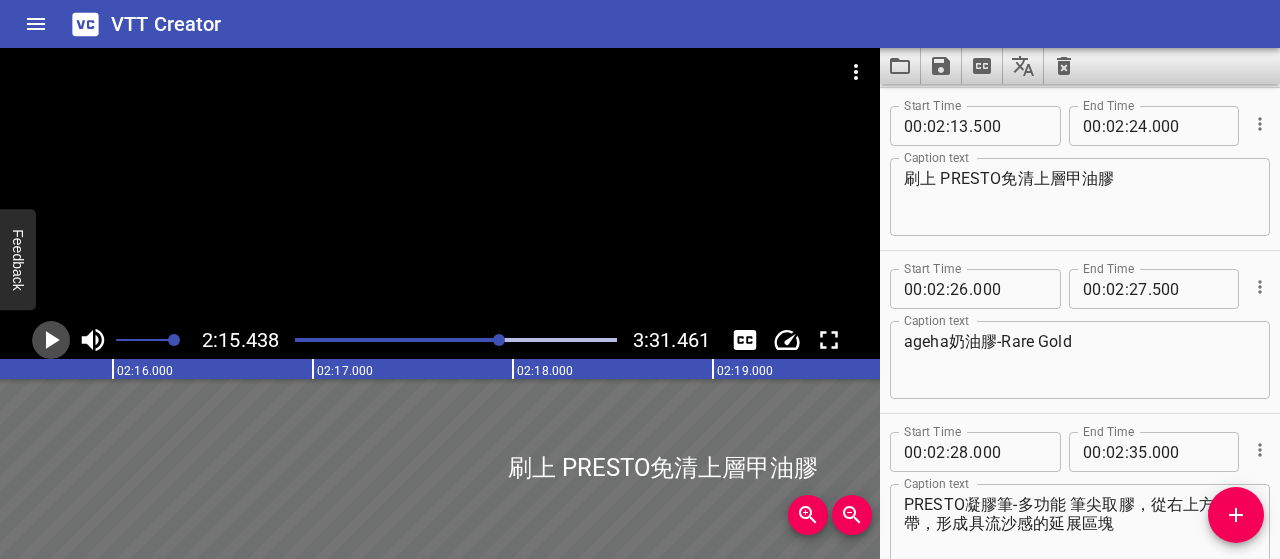 click 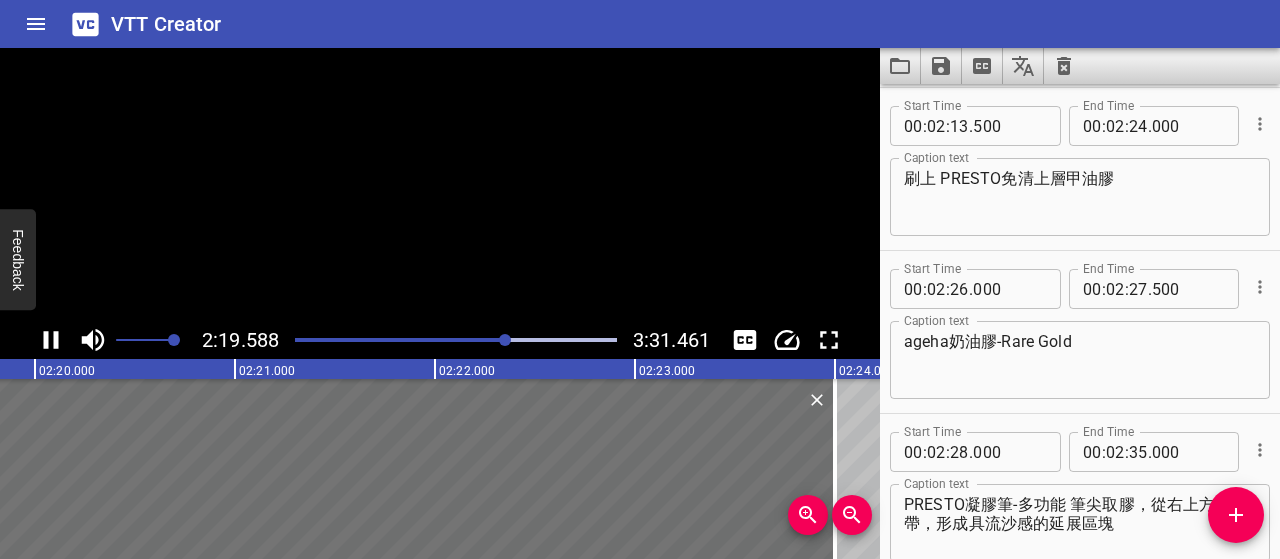 click 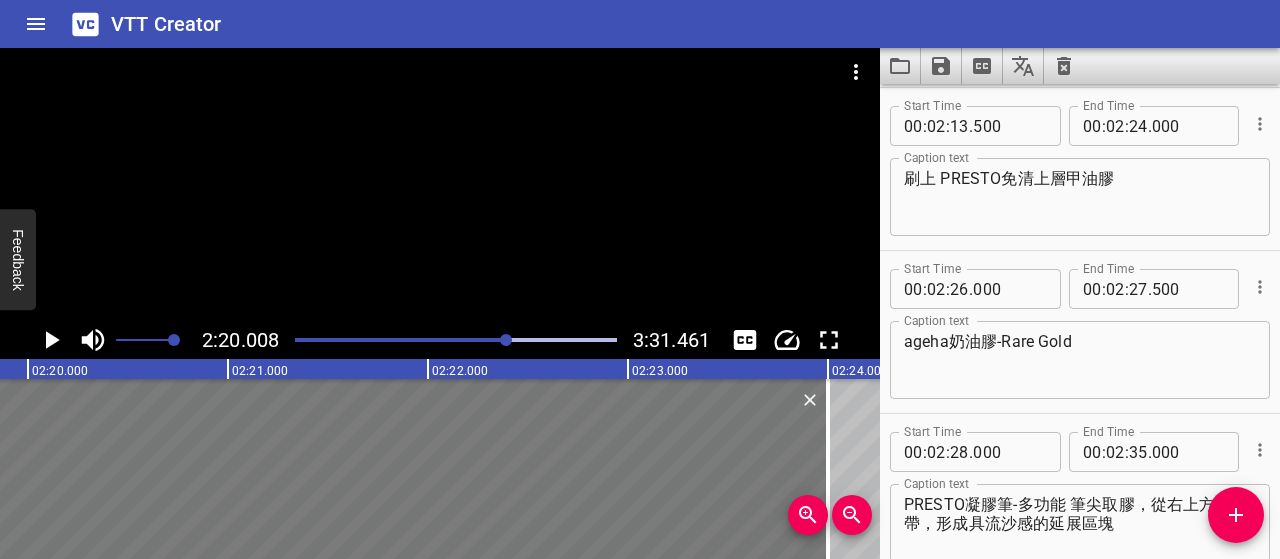 scroll, scrollTop: 0, scrollLeft: 28001, axis: horizontal 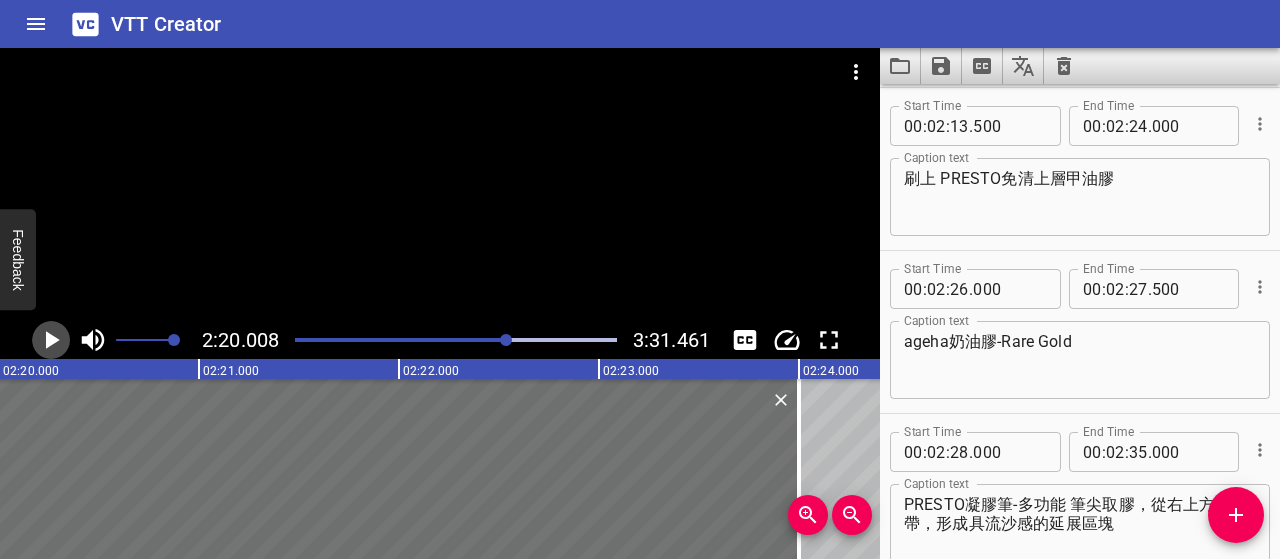 click 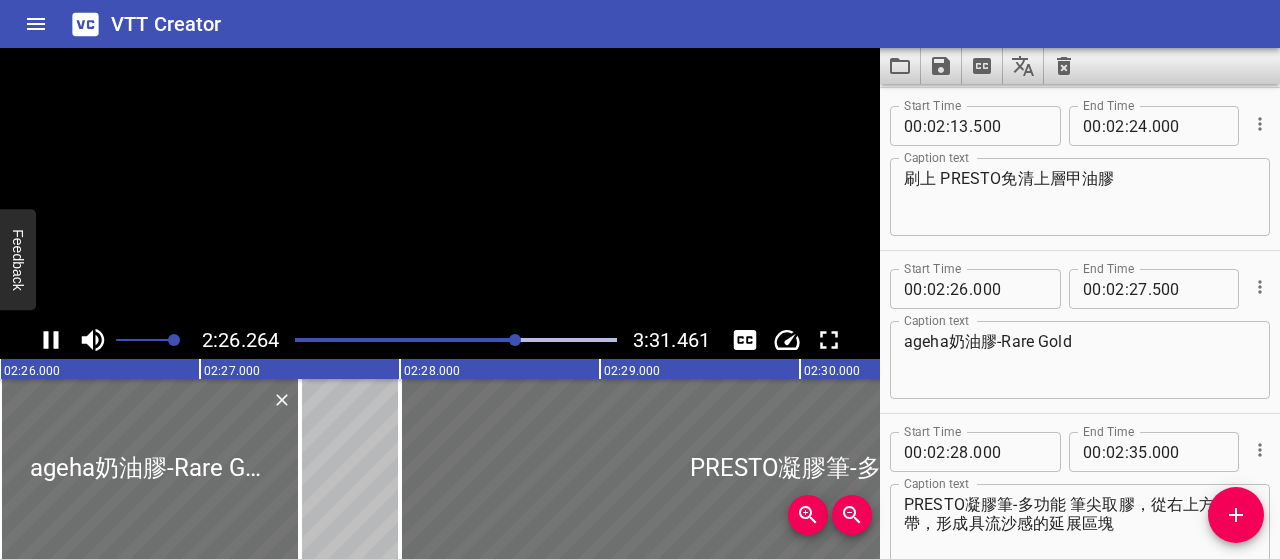 scroll, scrollTop: 0, scrollLeft: 29252, axis: horizontal 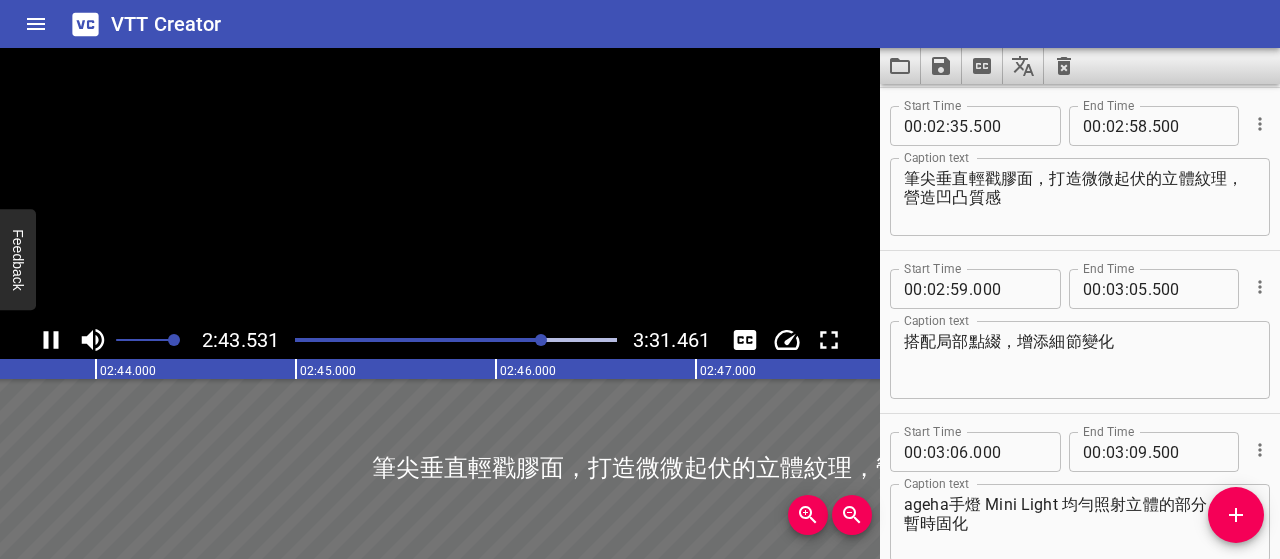 click 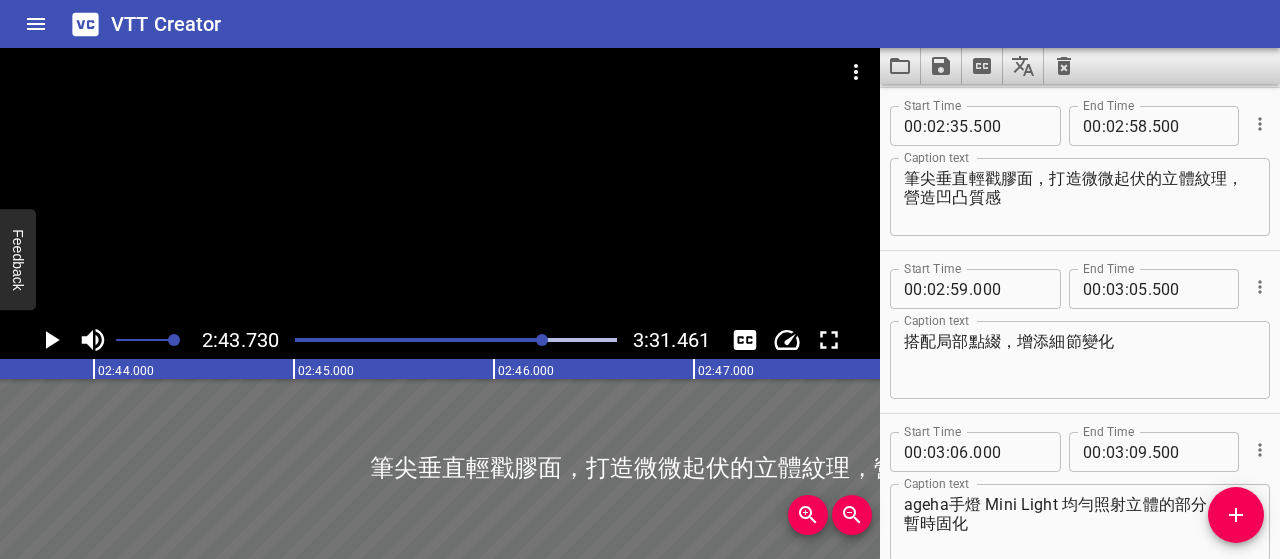 scroll, scrollTop: 0, scrollLeft: 32746, axis: horizontal 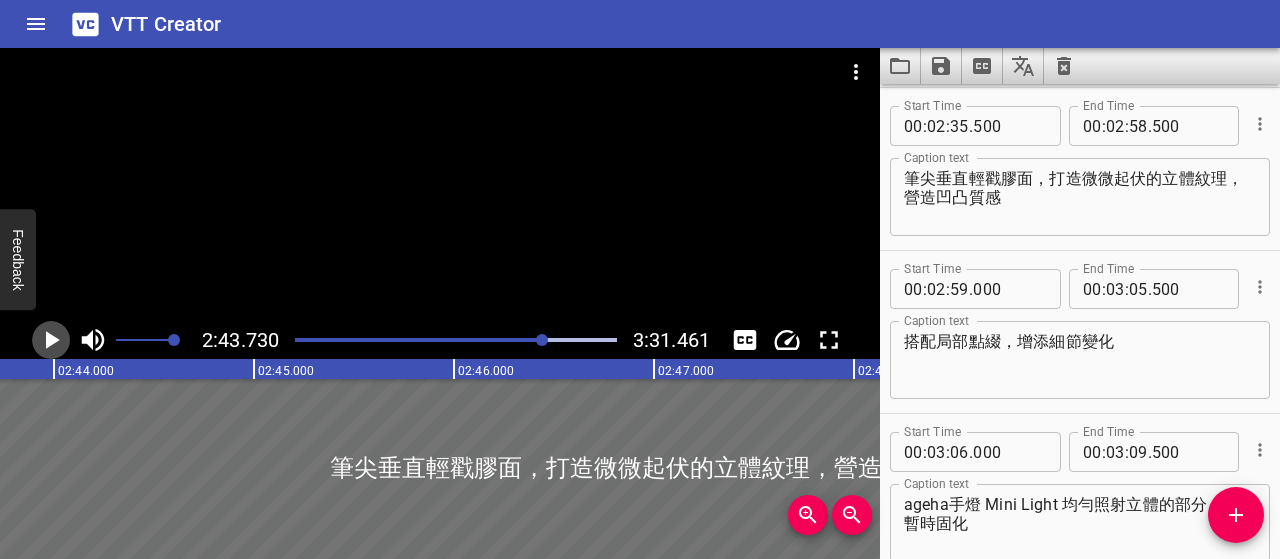 click 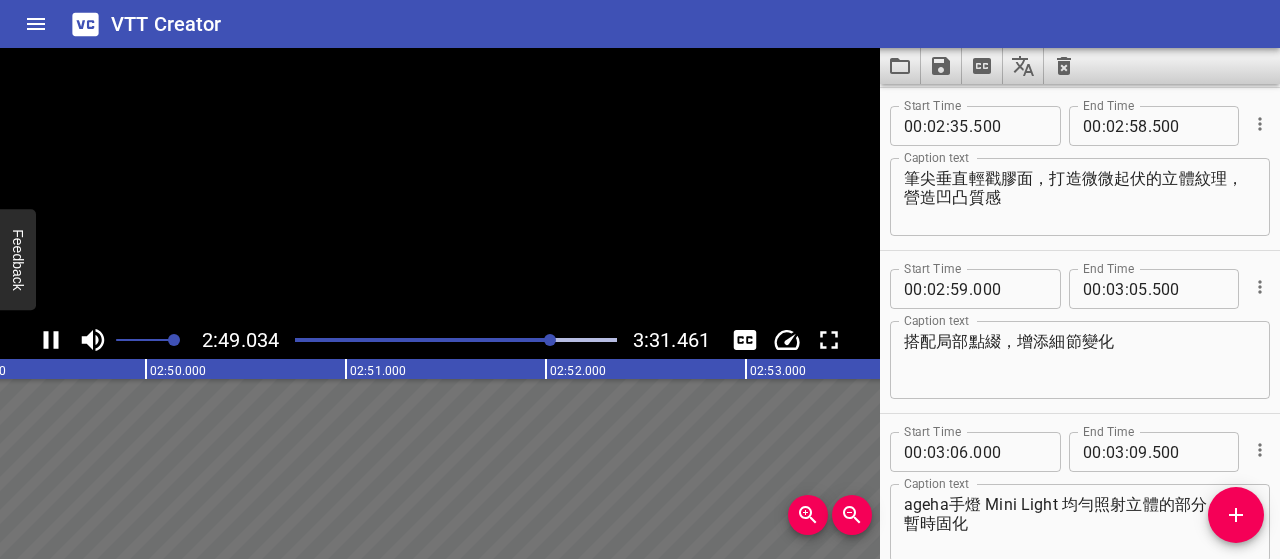 click 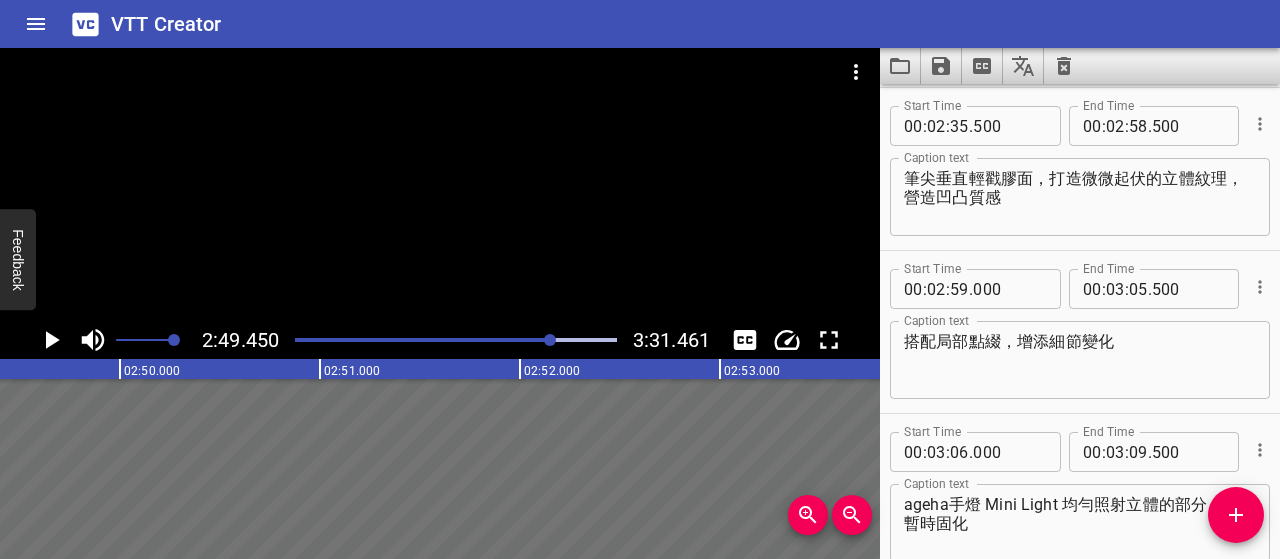 scroll, scrollTop: 0, scrollLeft: 33890, axis: horizontal 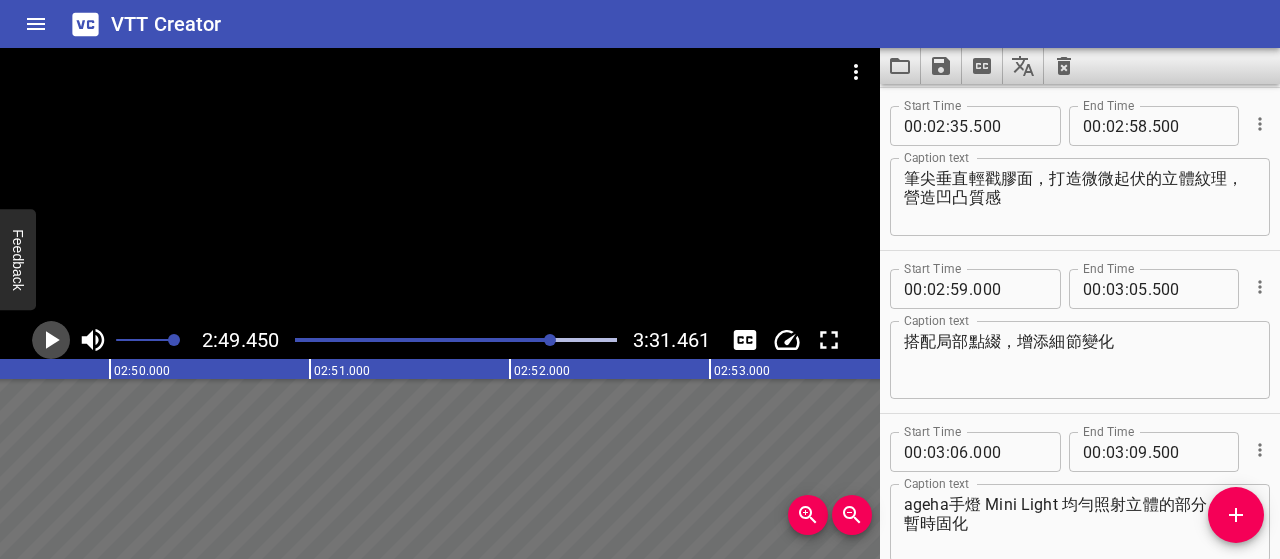 click 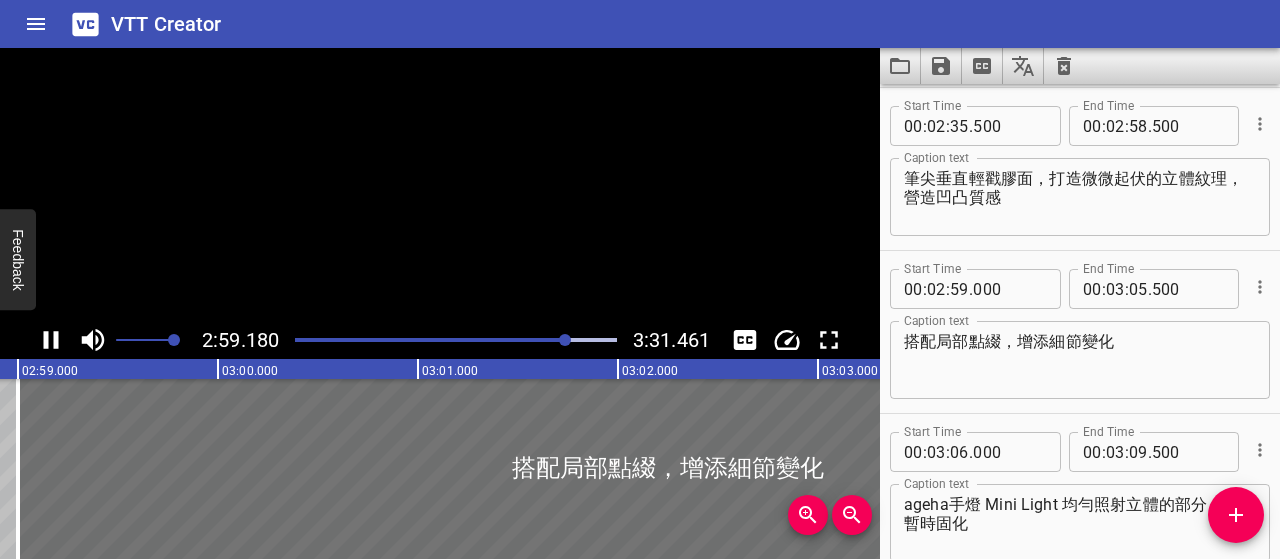 scroll, scrollTop: 0, scrollLeft: 35836, axis: horizontal 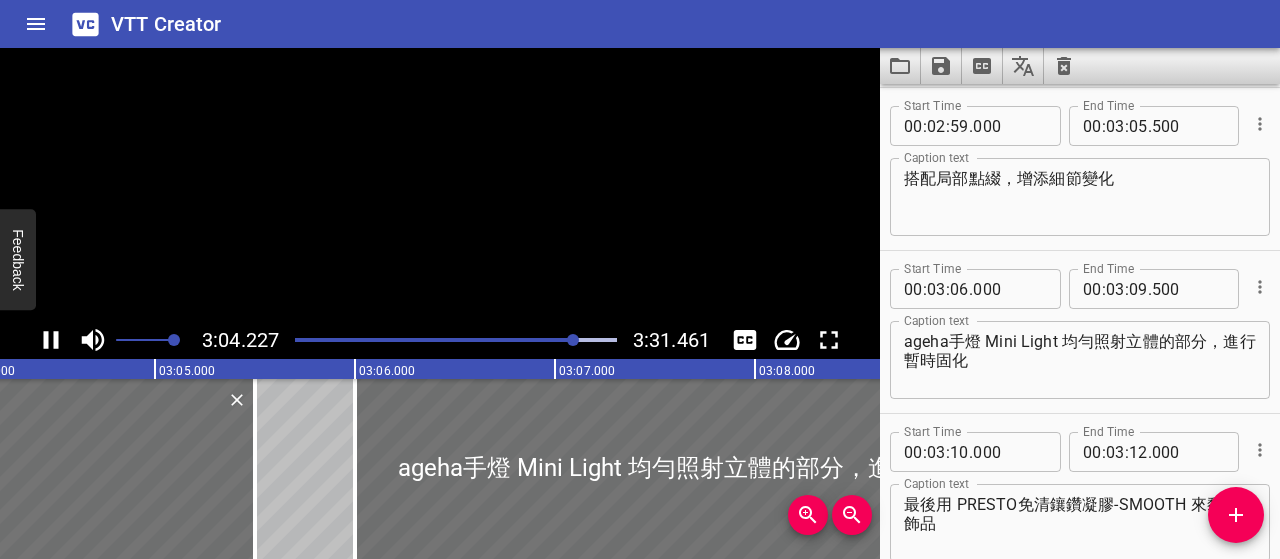 click 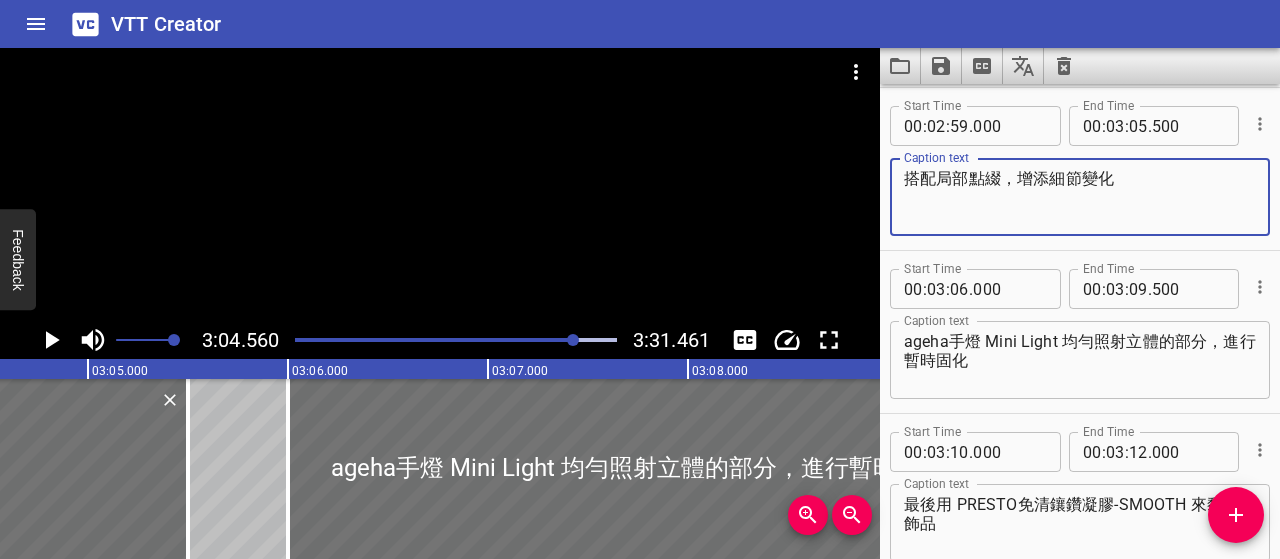 click on "搭配局部點綴，增添細節變化" at bounding box center [1080, 197] 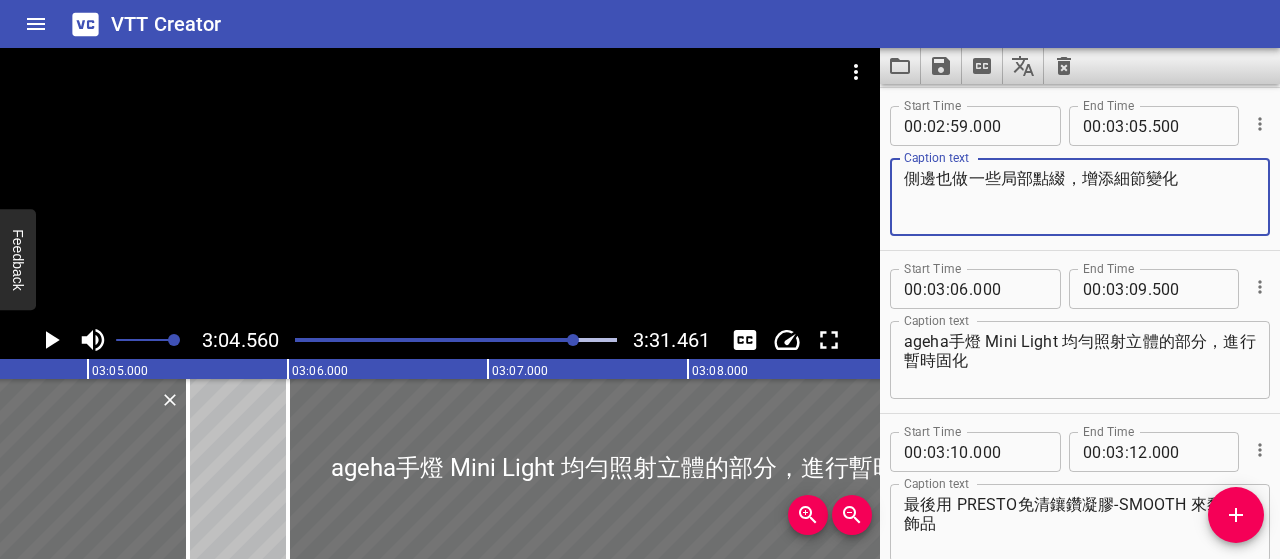 type on "側邊也做一些局部點綴，增添細節變化" 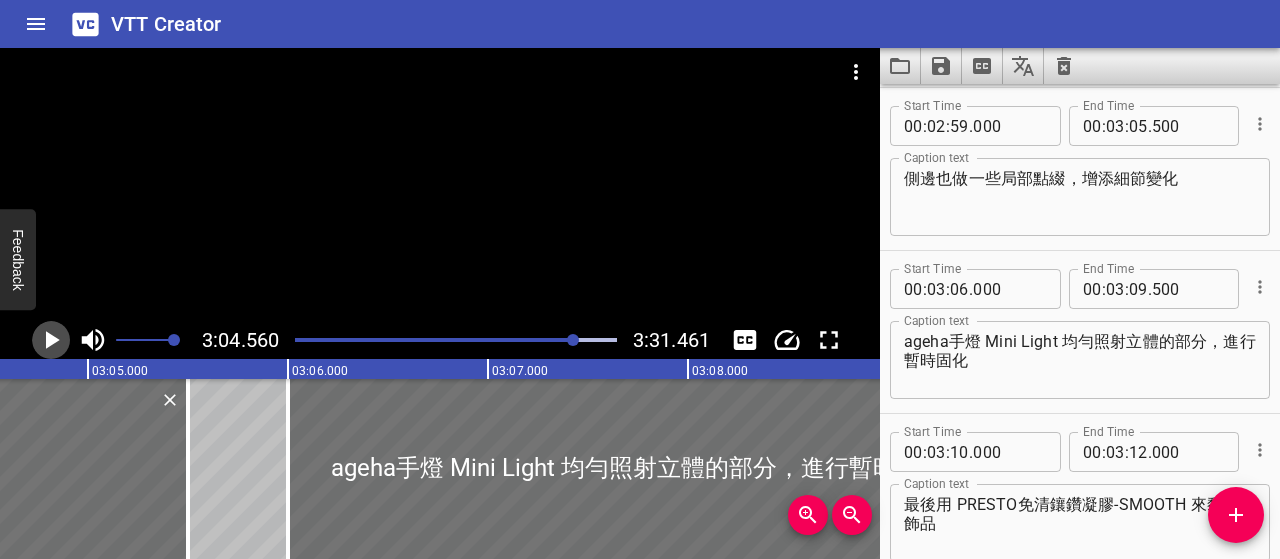 click 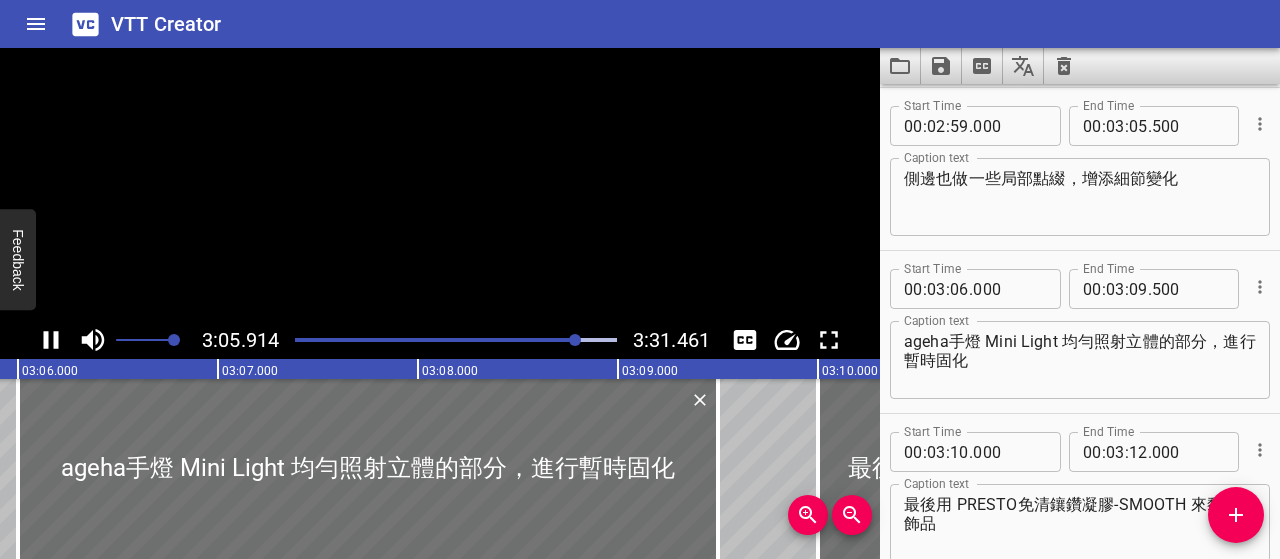 scroll, scrollTop: 0, scrollLeft: 37230, axis: horizontal 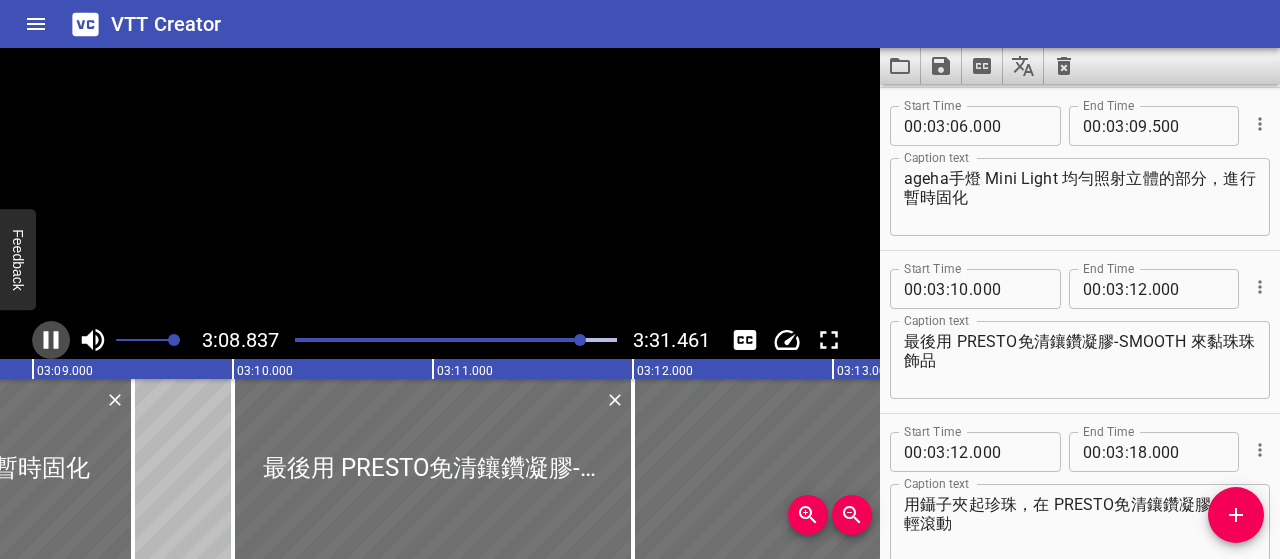 click 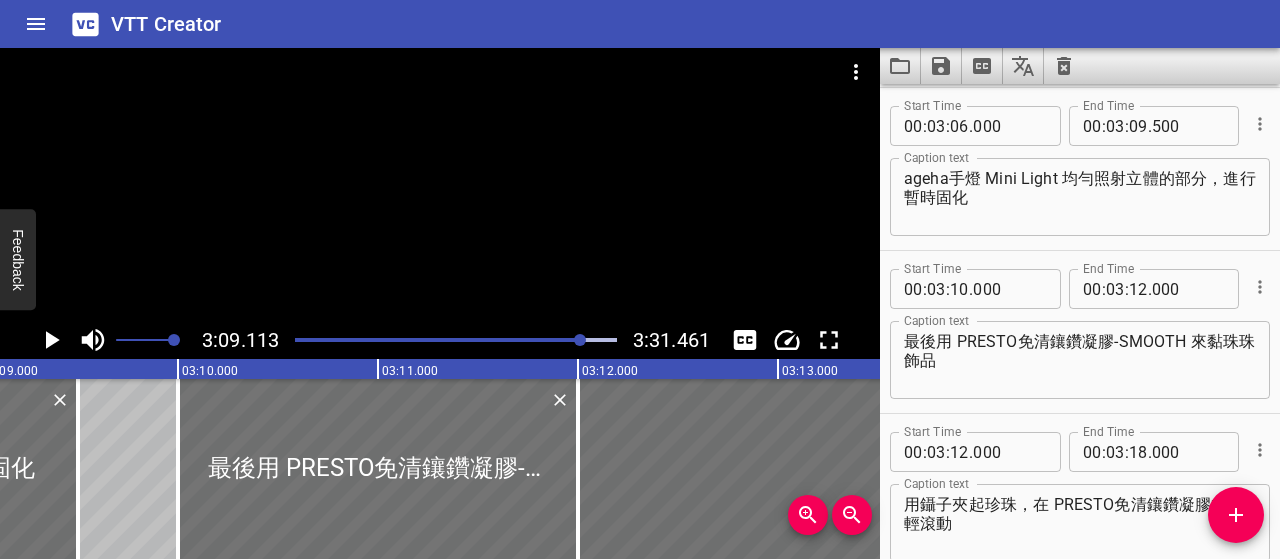 click at bounding box center (456, 340) 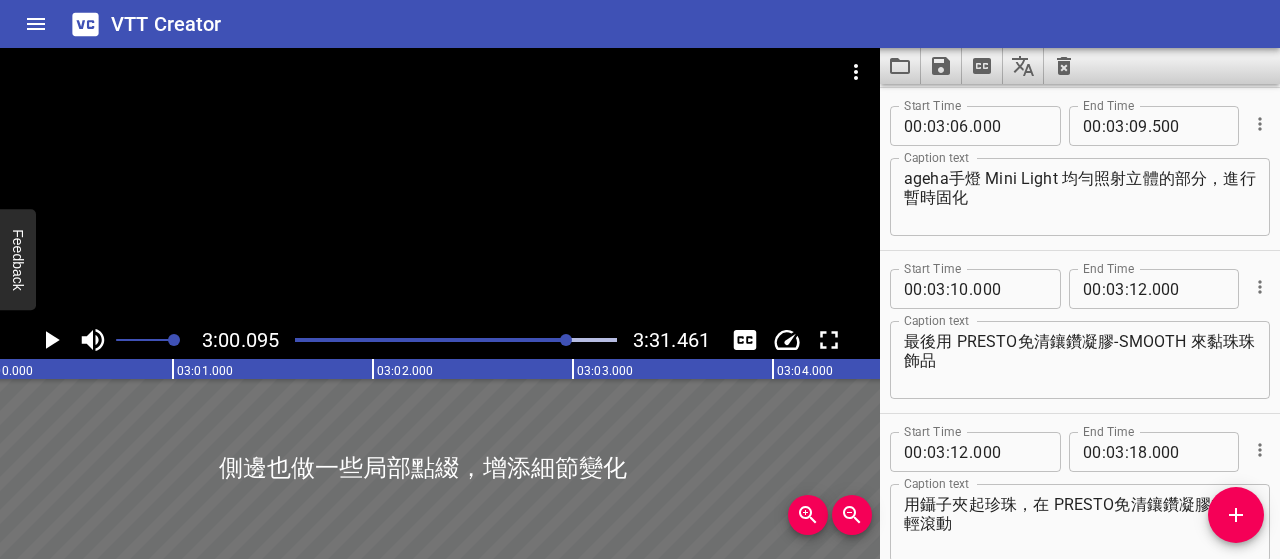 scroll, scrollTop: 0, scrollLeft: 36019, axis: horizontal 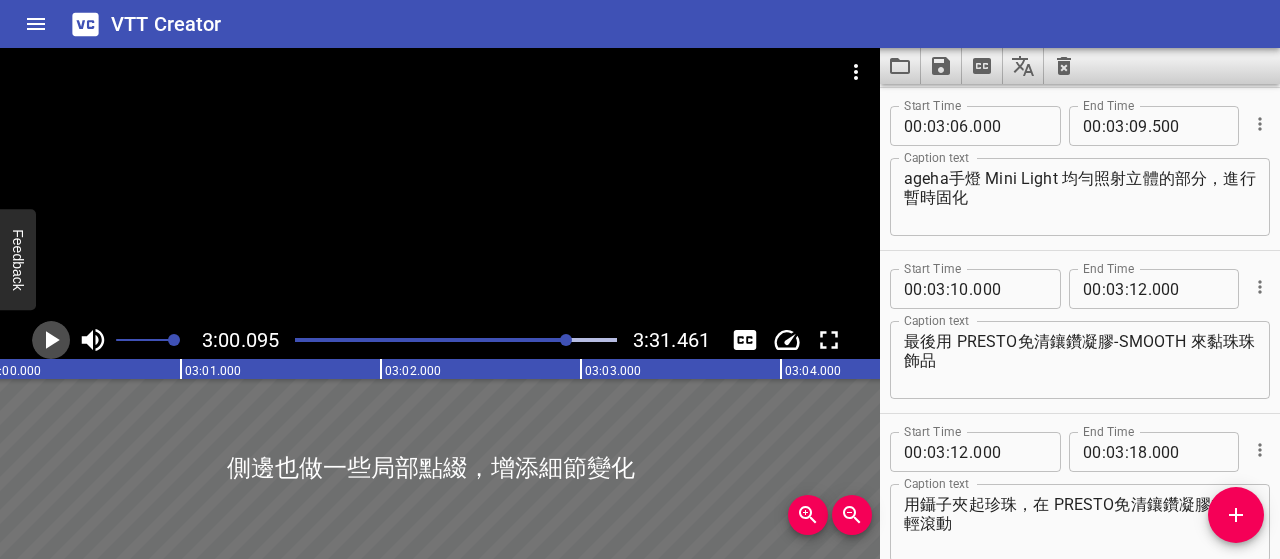 click 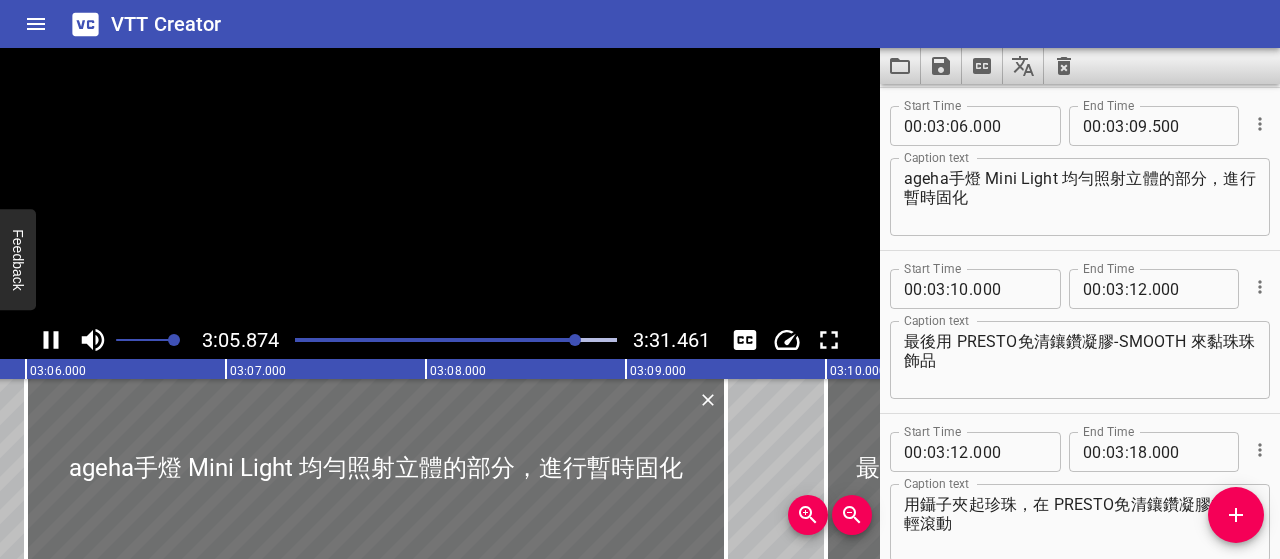 click 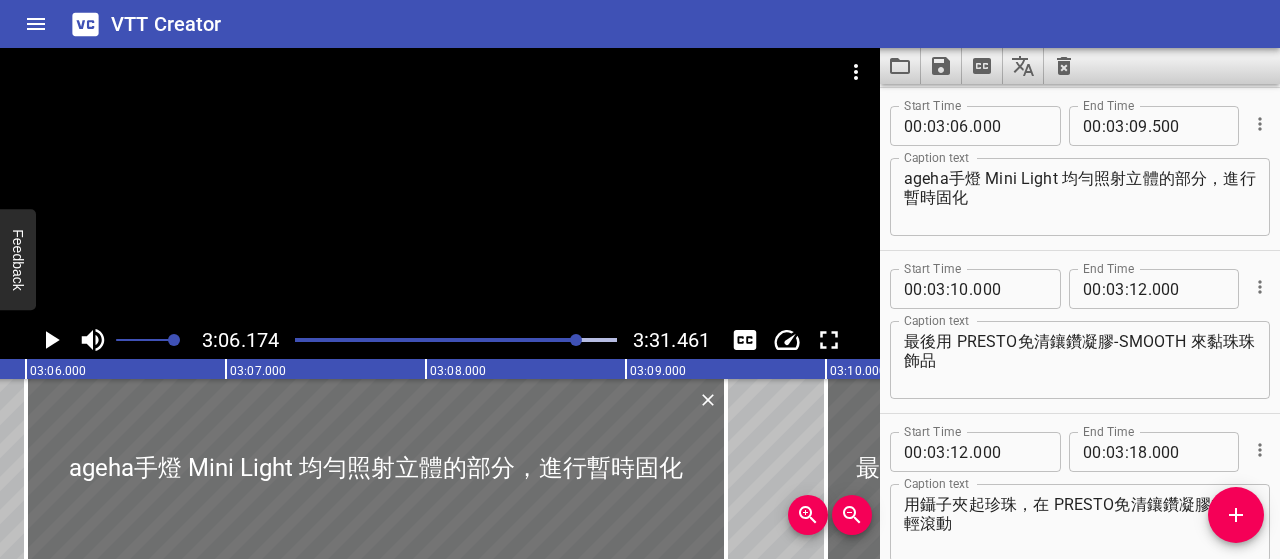 scroll, scrollTop: 0, scrollLeft: 37234, axis: horizontal 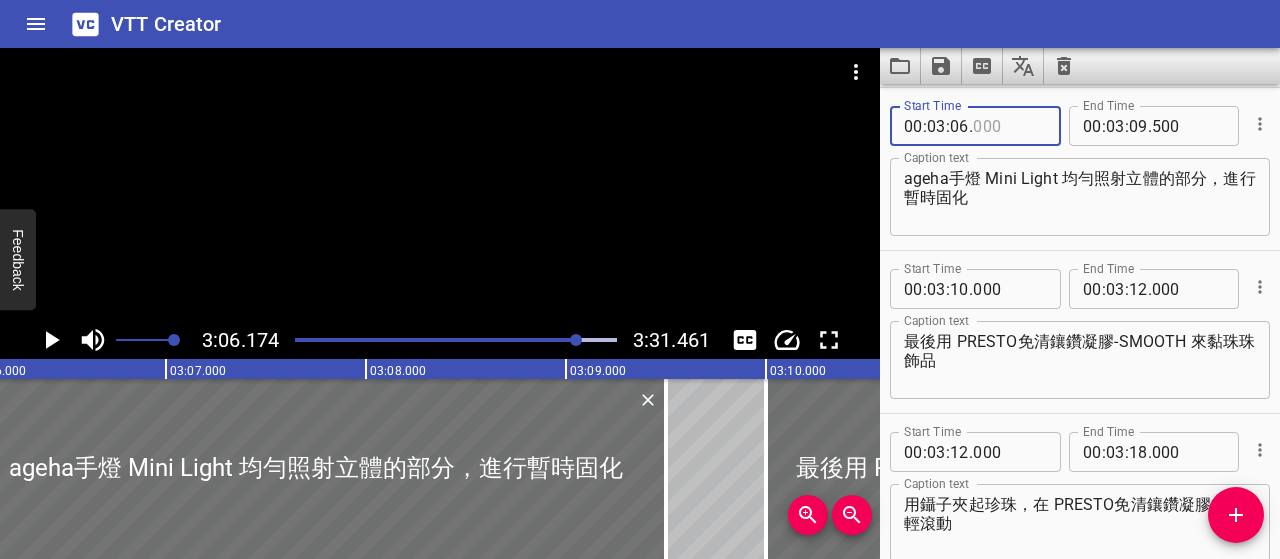 click at bounding box center (1009, 126) 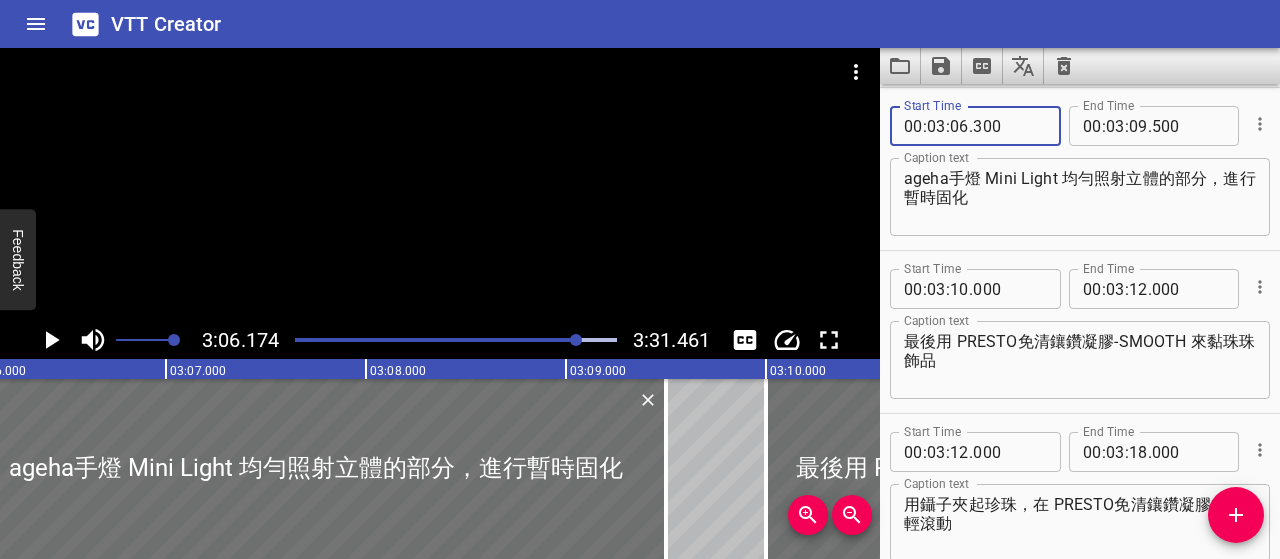 type on "300" 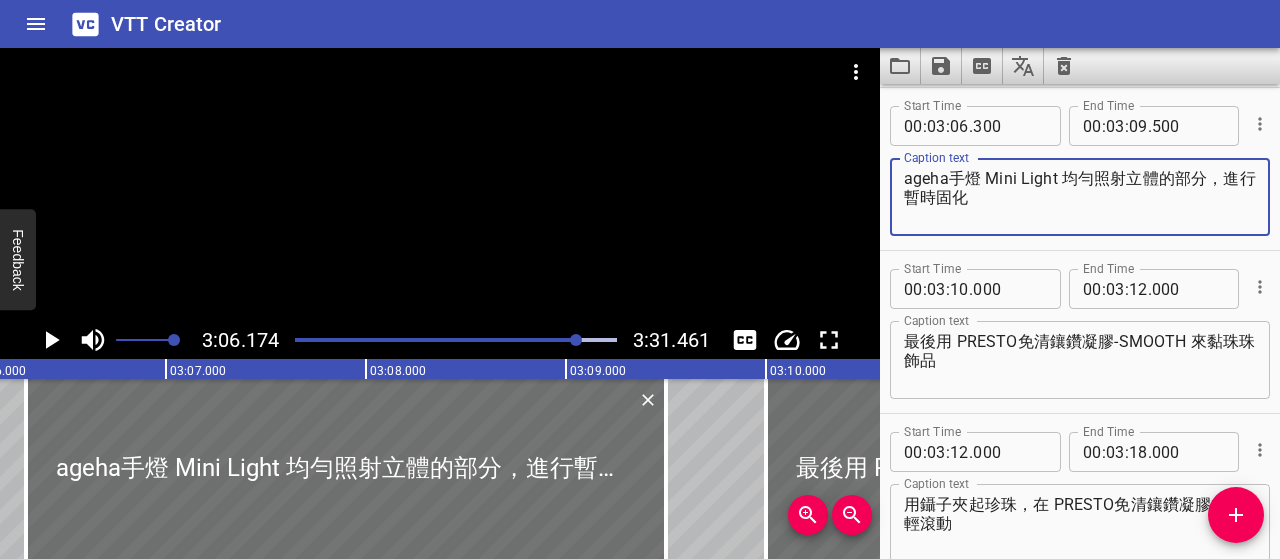 click on "ageha手燈 Mini Light 均勻照射立體的部分，進行暫時固化" at bounding box center (1080, 197) 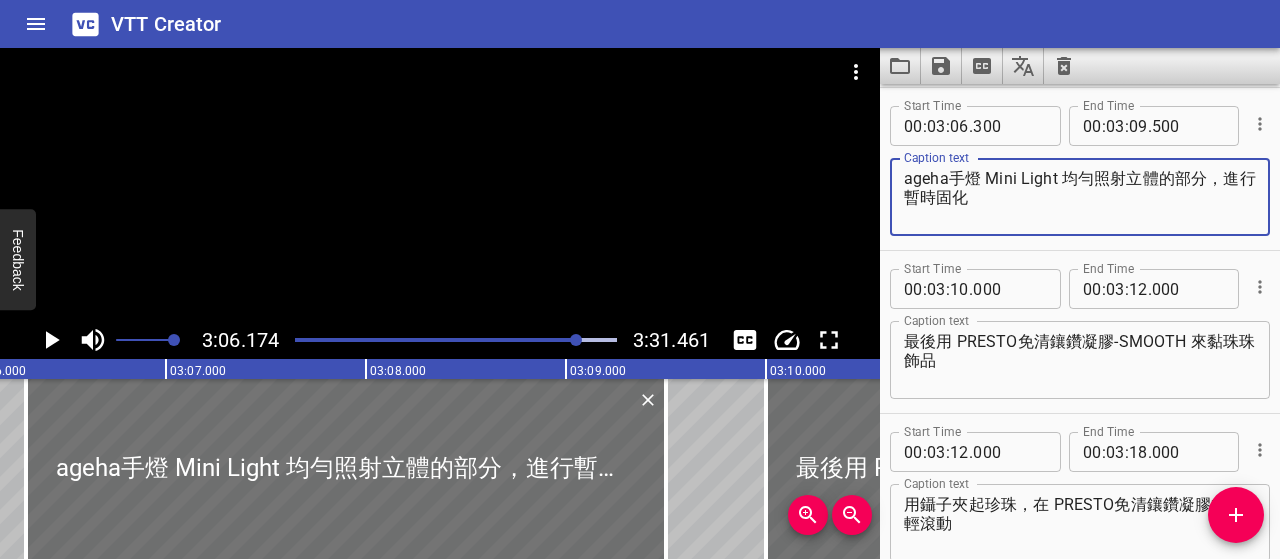 click on "ageha手燈 Mini Light 均勻照射立體的部分，進行暫時固化" at bounding box center [1080, 197] 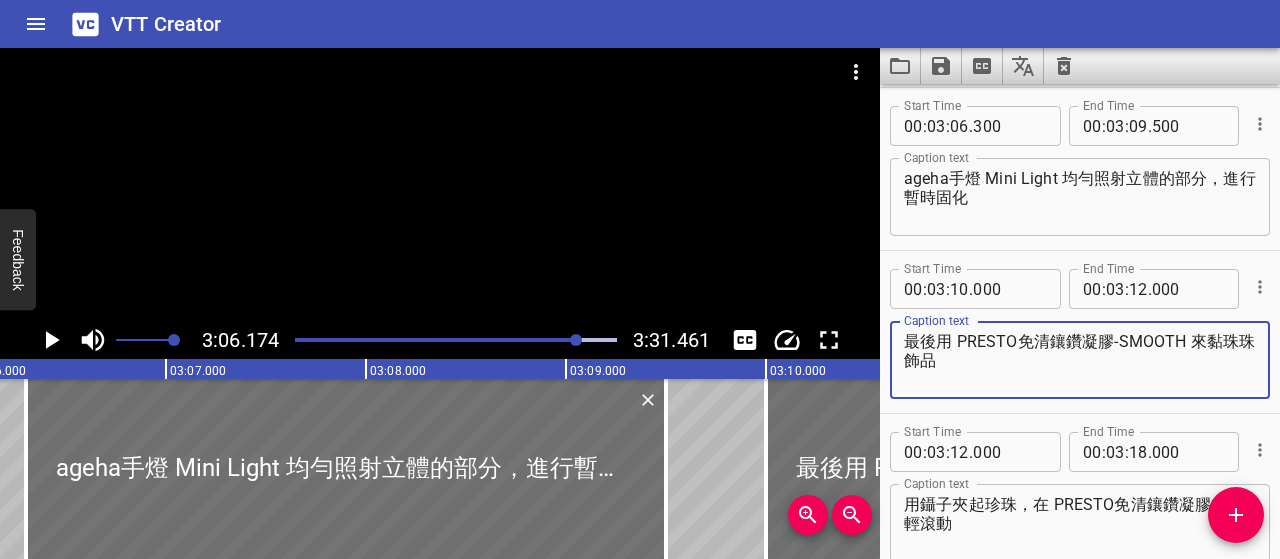 click at bounding box center (576, 340) 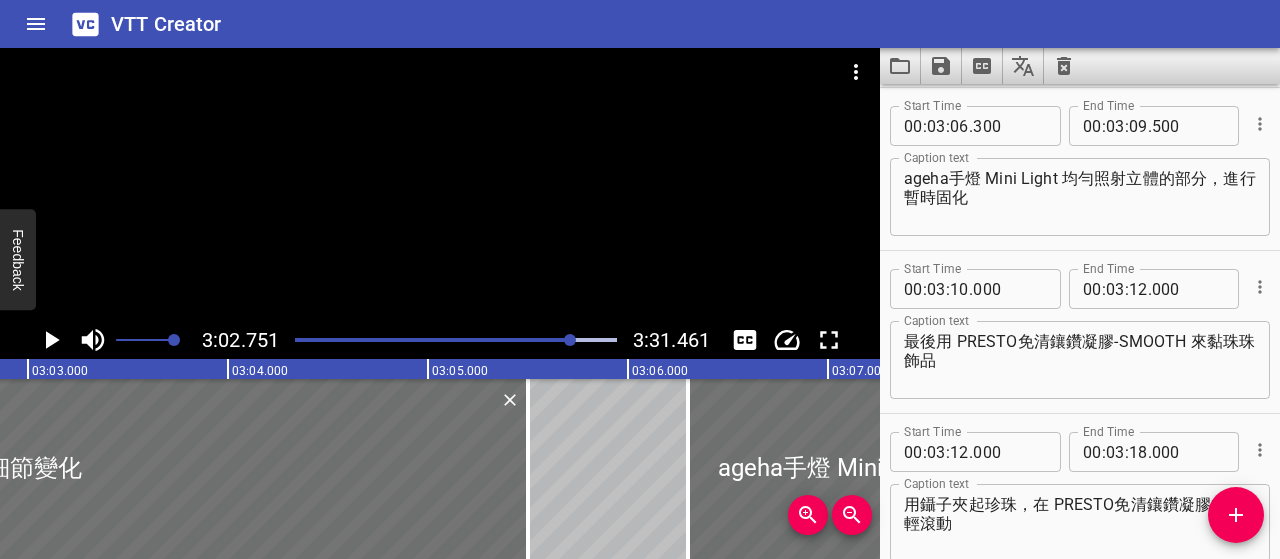 scroll, scrollTop: 0, scrollLeft: 36550, axis: horizontal 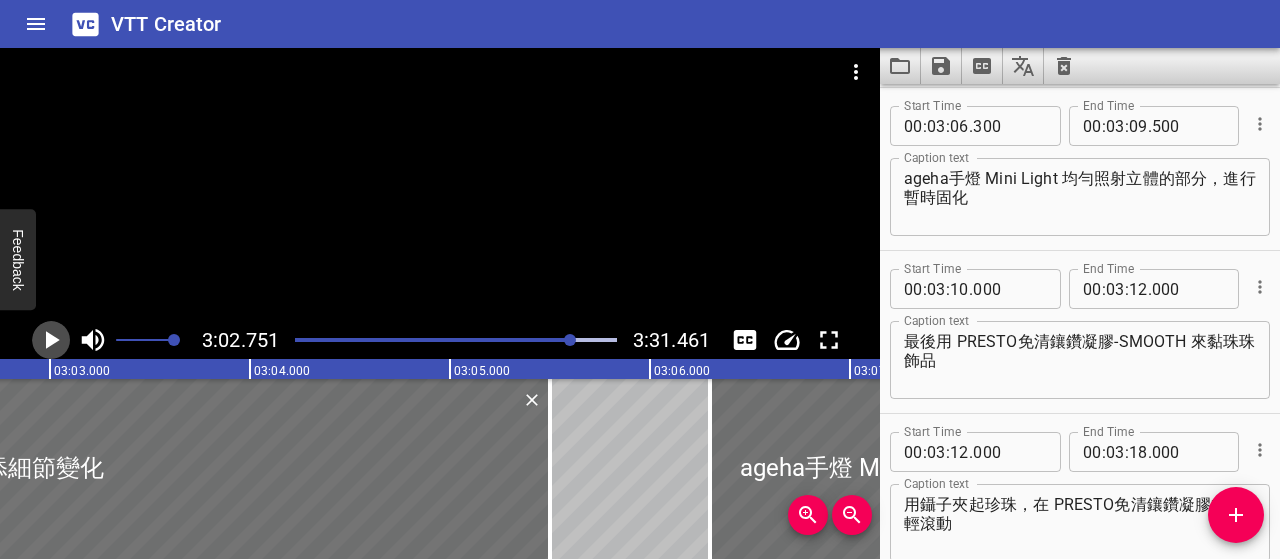 click 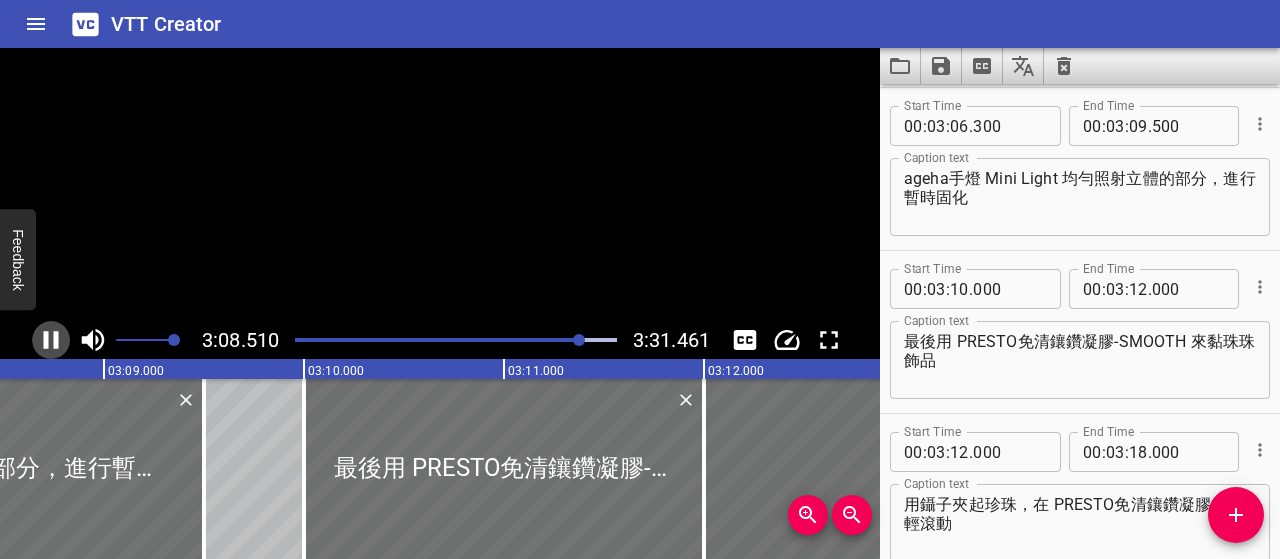 click 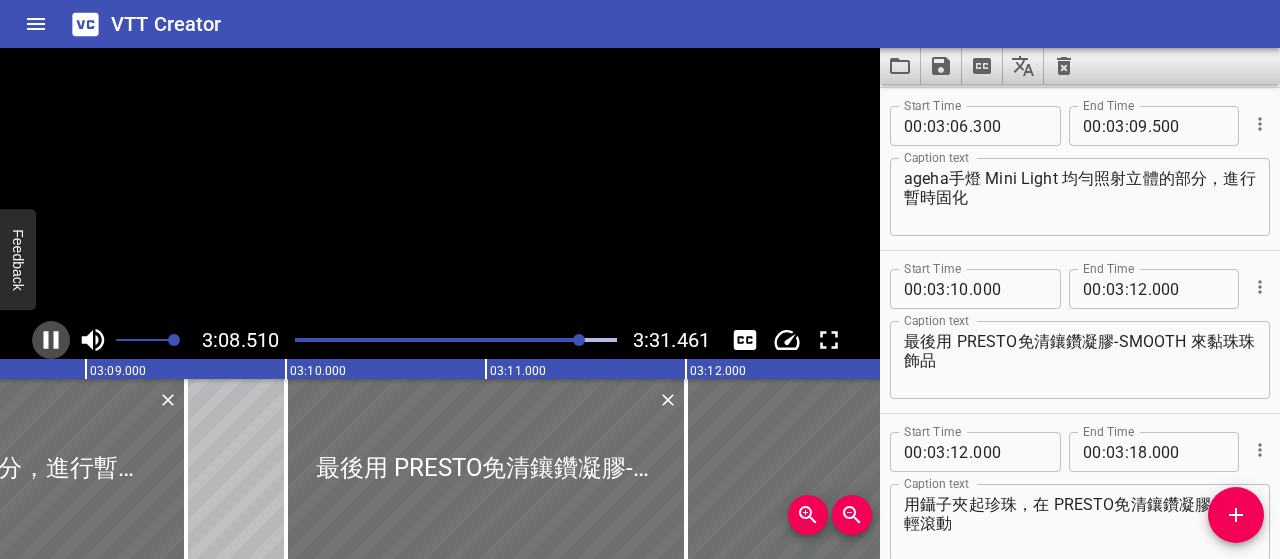 scroll, scrollTop: 0, scrollLeft: 37737, axis: horizontal 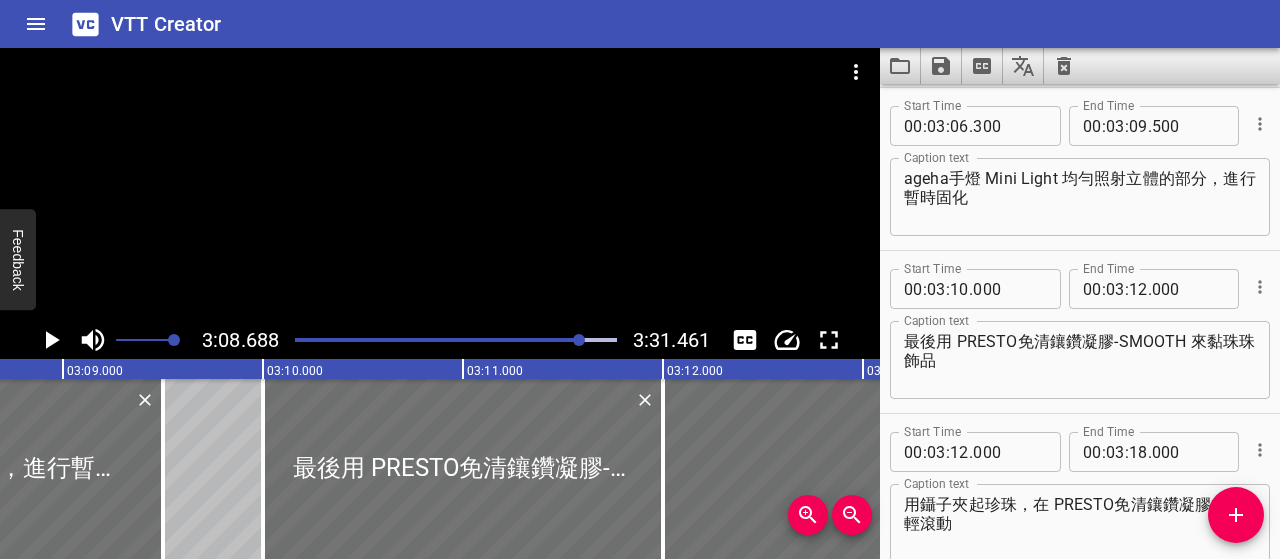 click on "ageha手燈 Mini Light 均勻照射立體的部分，進行暫時固化" at bounding box center [1080, 197] 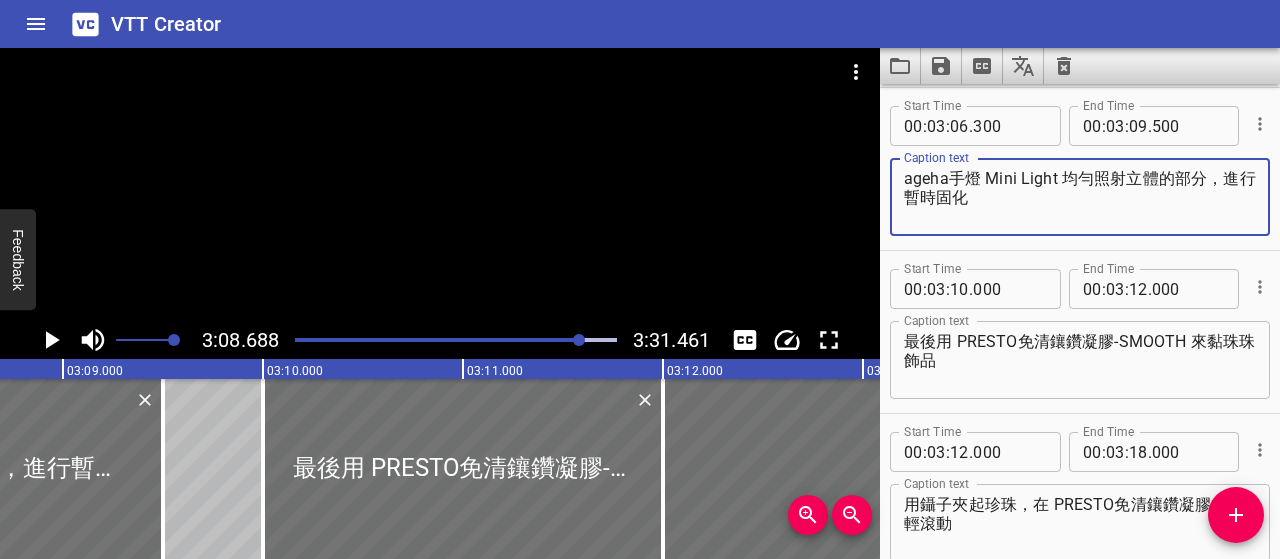 click 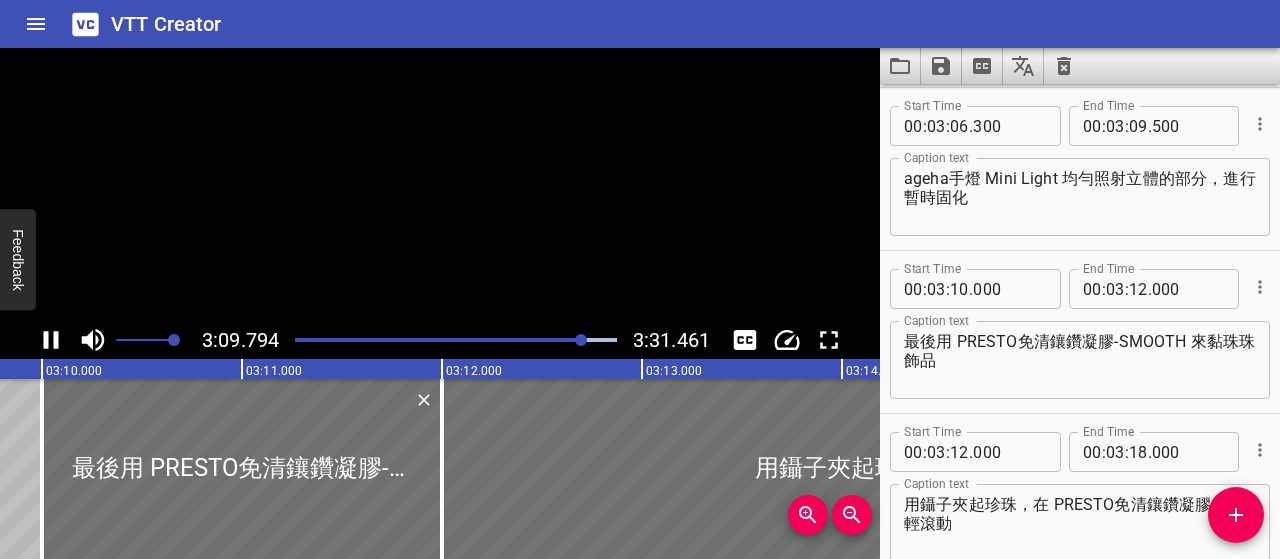 scroll, scrollTop: 0, scrollLeft: 38006, axis: horizontal 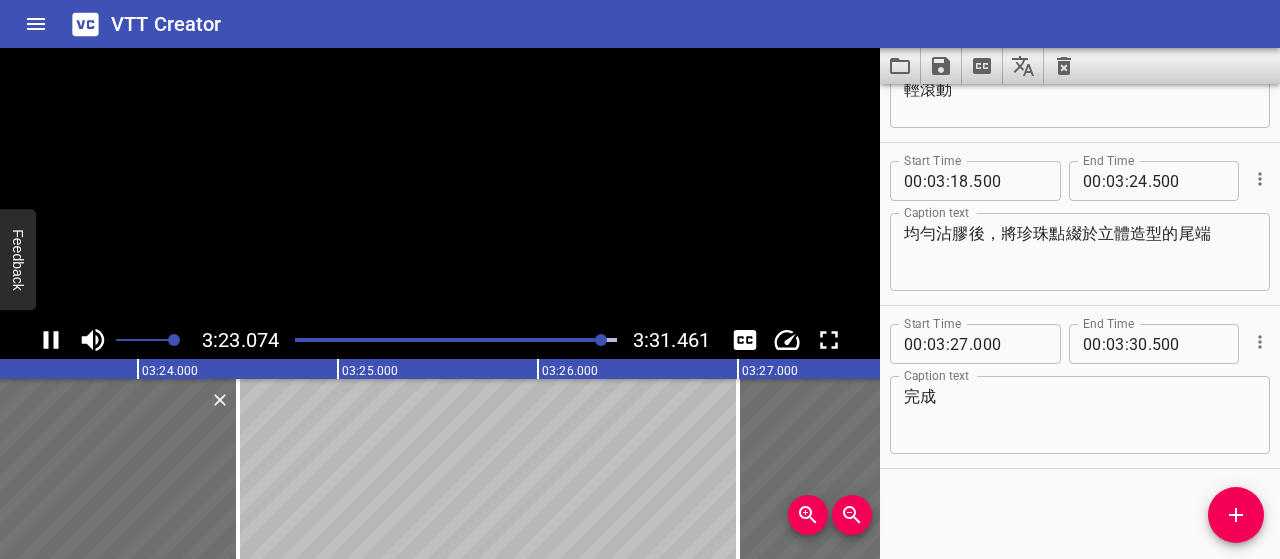 click 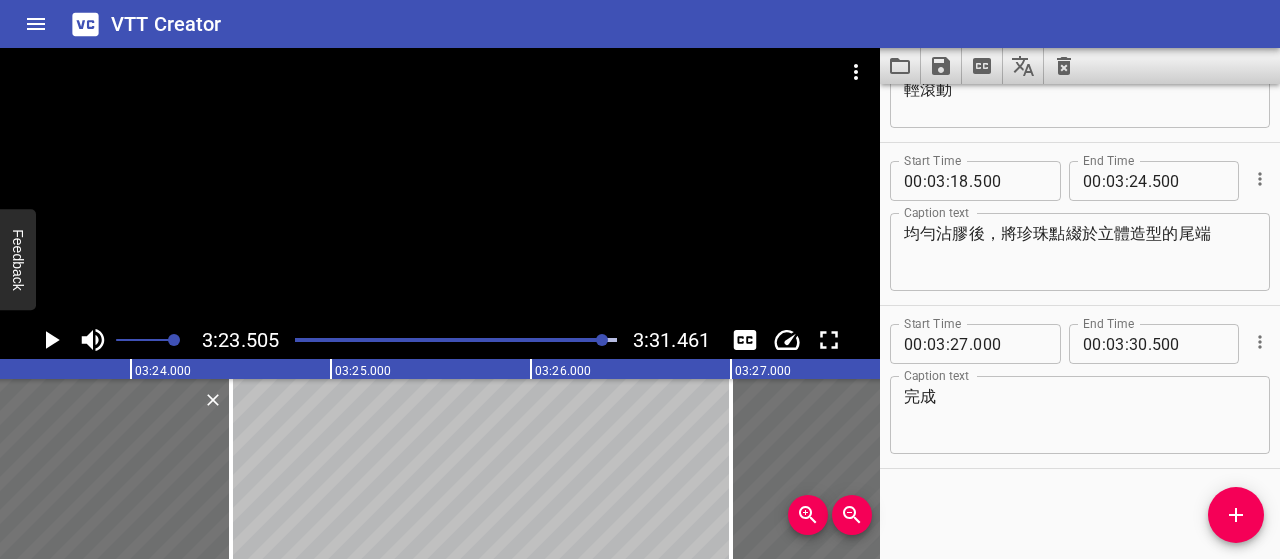 scroll, scrollTop: 0, scrollLeft: 40700, axis: horizontal 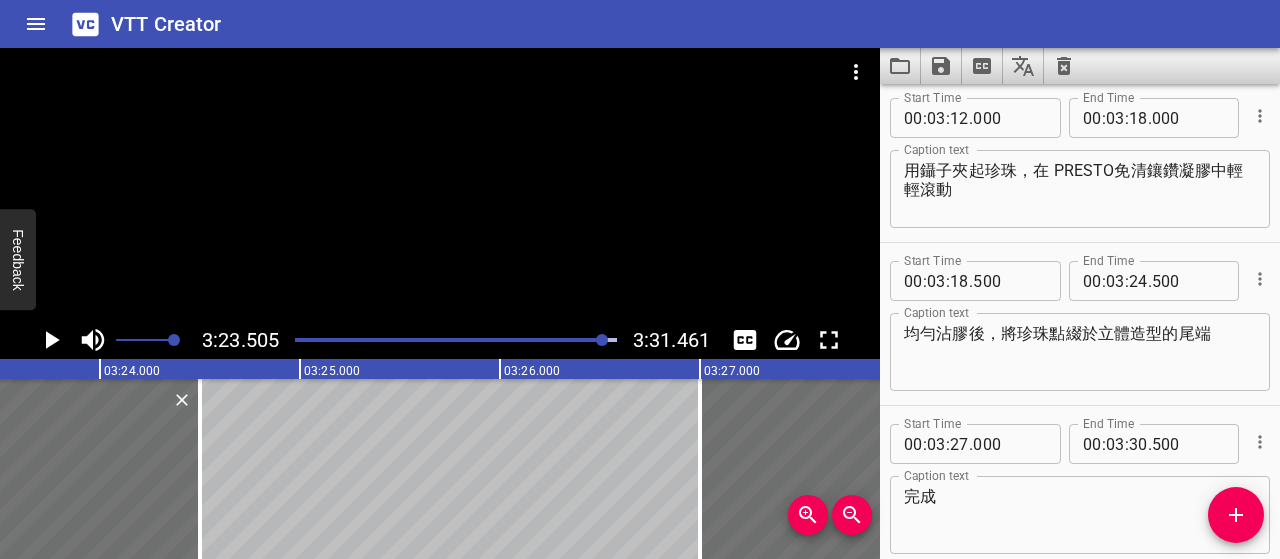 click on "均勻沾膠後，將珍珠點綴於立體造型的尾端" at bounding box center (1080, 352) 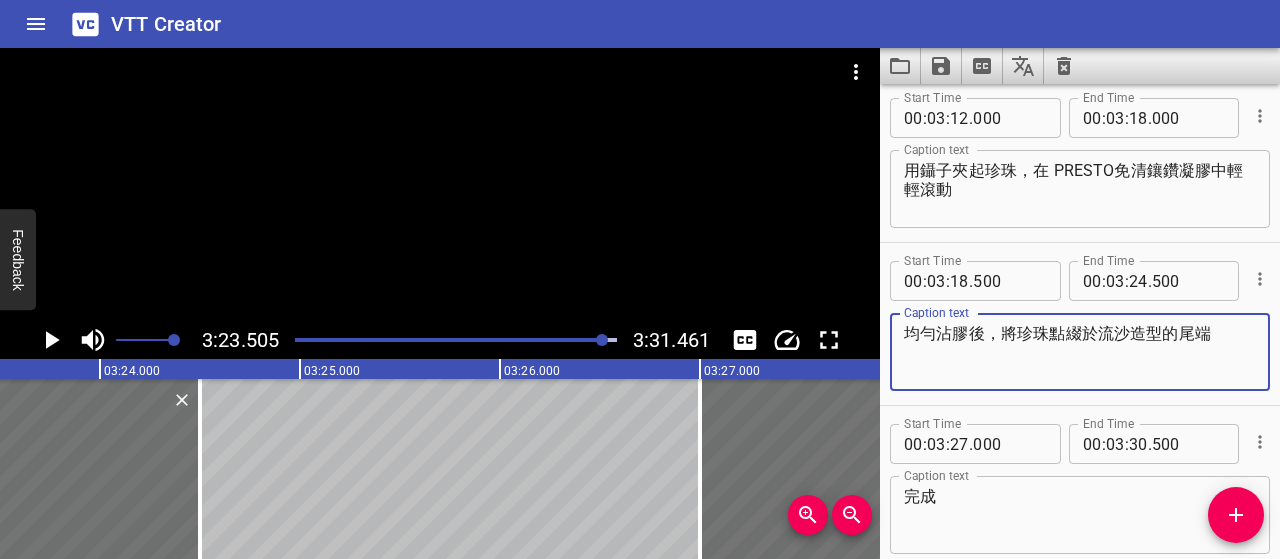 type on "均勻沾膠後，將珍珠點綴於流沙造型的尾端" 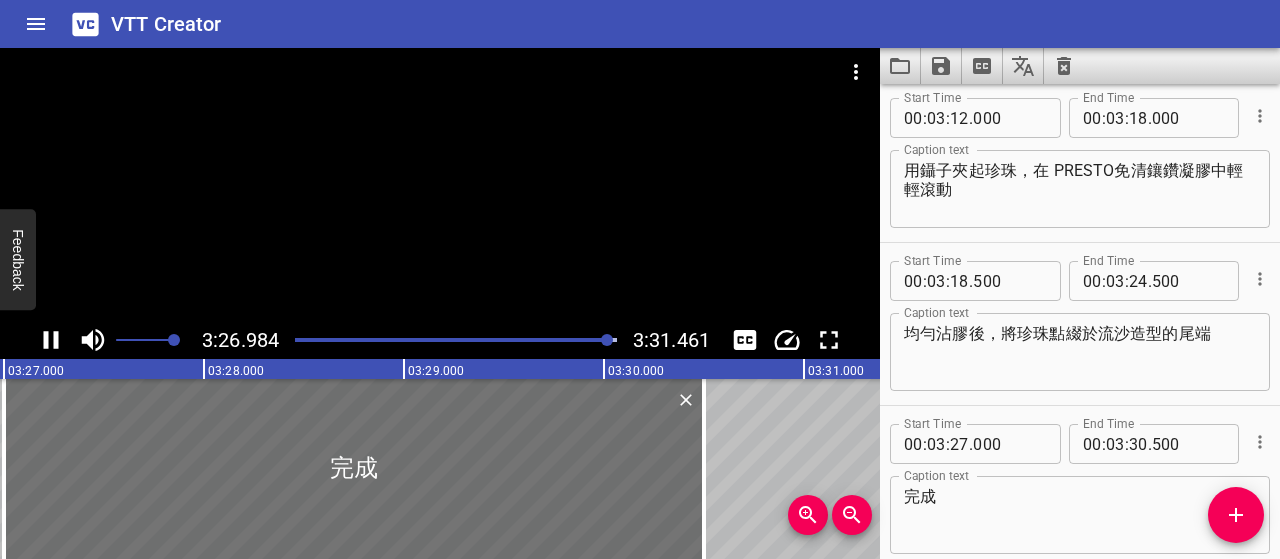 scroll, scrollTop: 0, scrollLeft: 41444, axis: horizontal 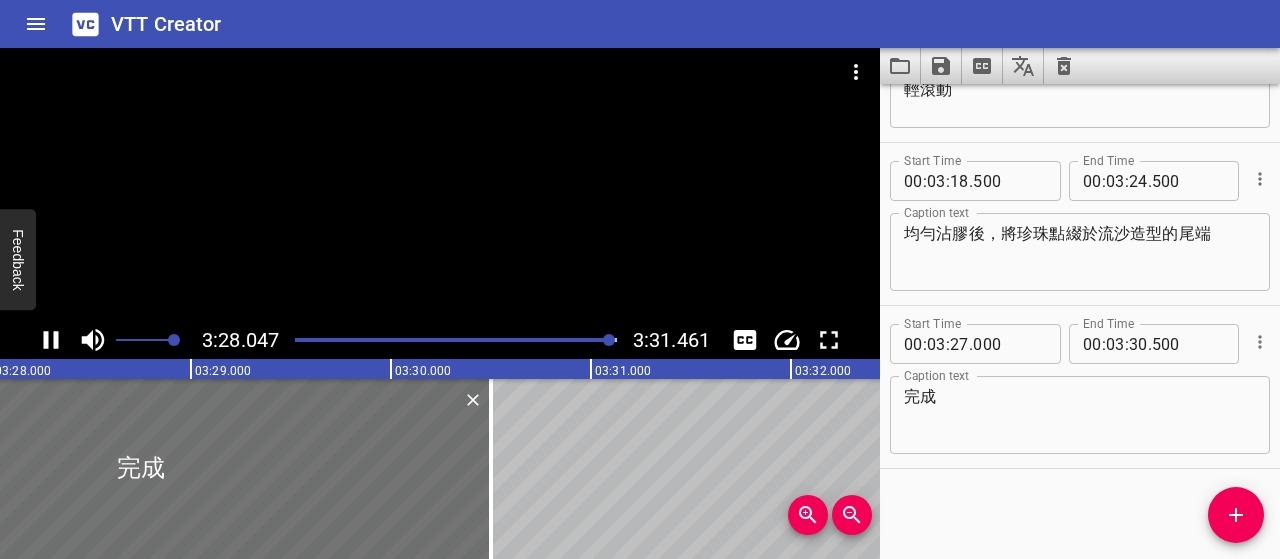 click 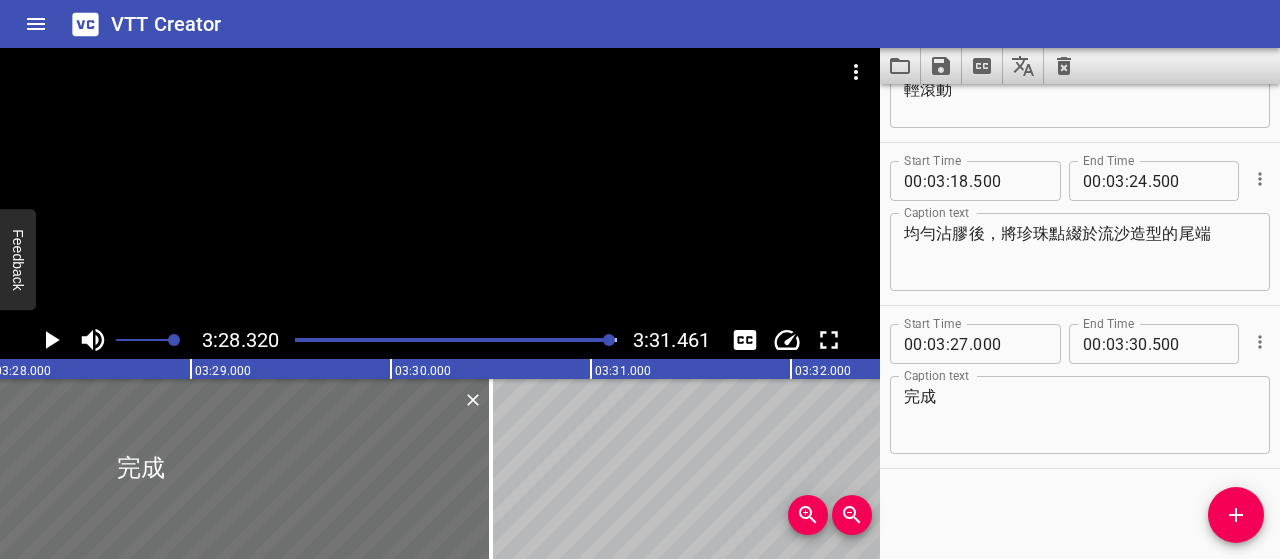 scroll, scrollTop: 0, scrollLeft: 41664, axis: horizontal 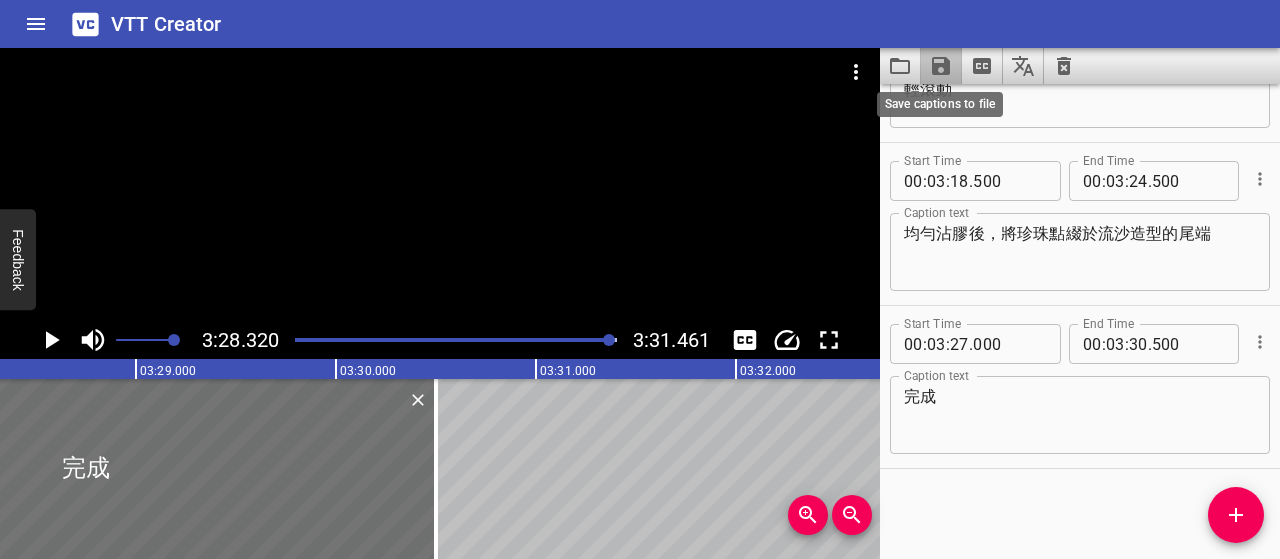 click 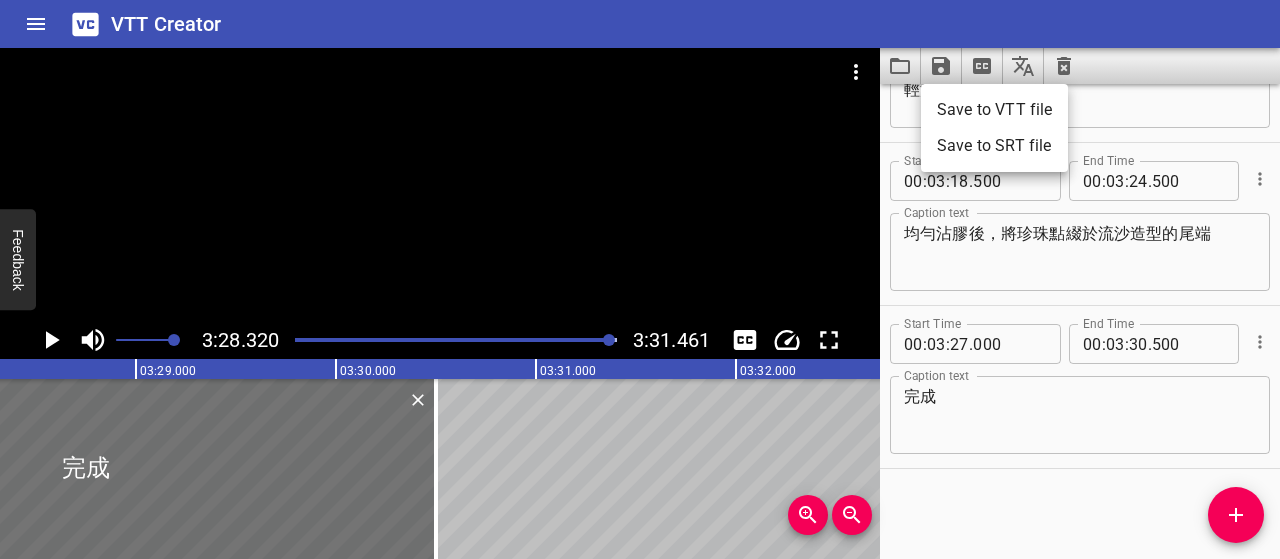 click on "Save to VTT file" at bounding box center (994, 110) 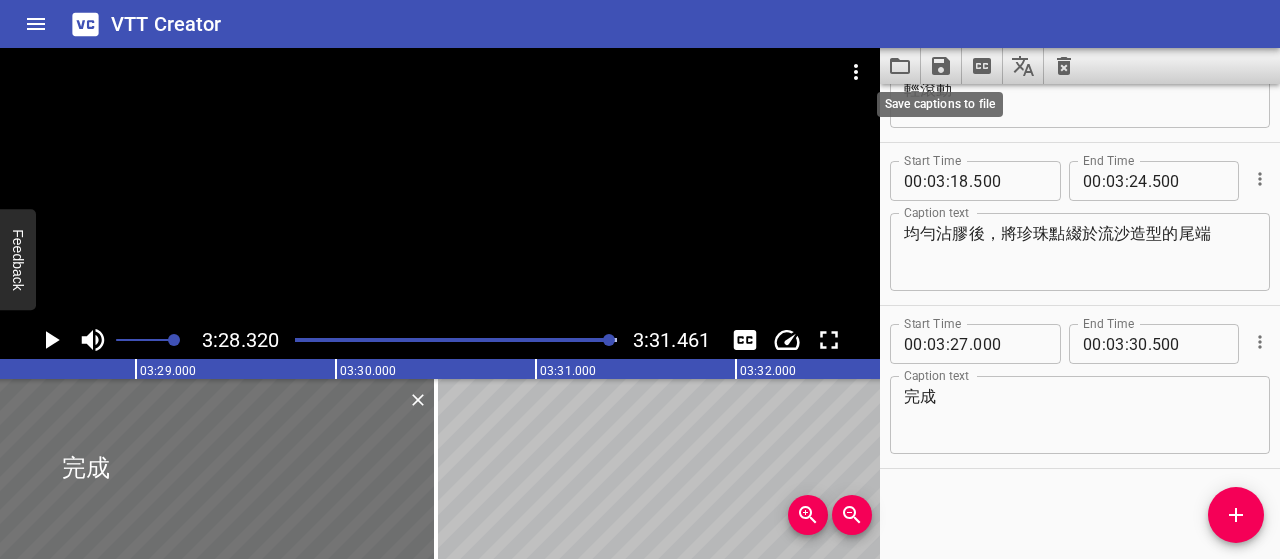 click 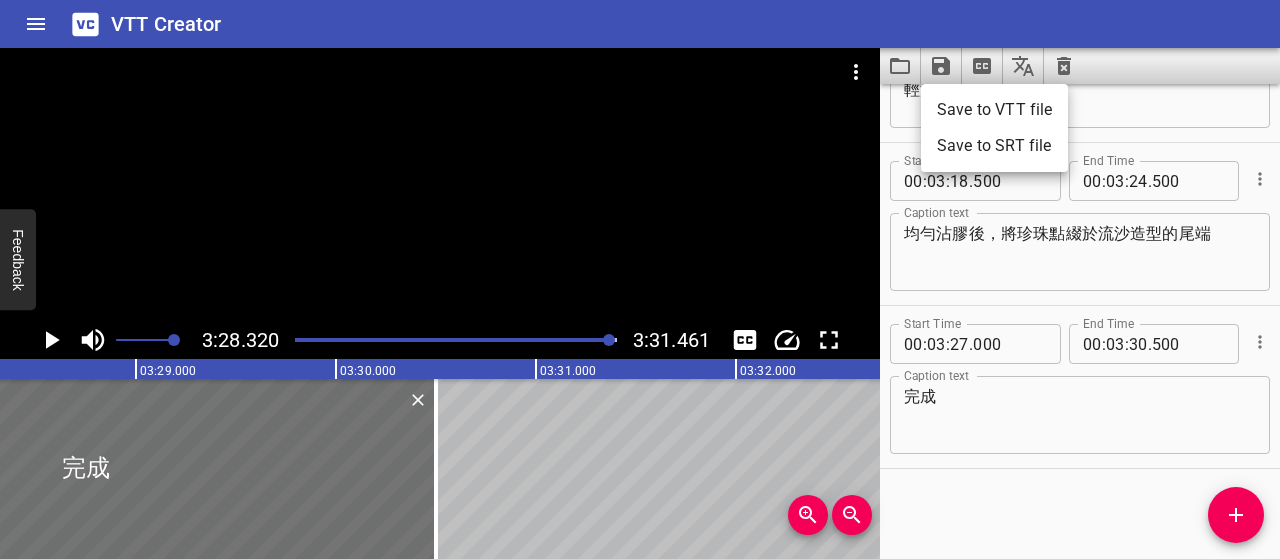 click on "Save to SRT file" at bounding box center [994, 146] 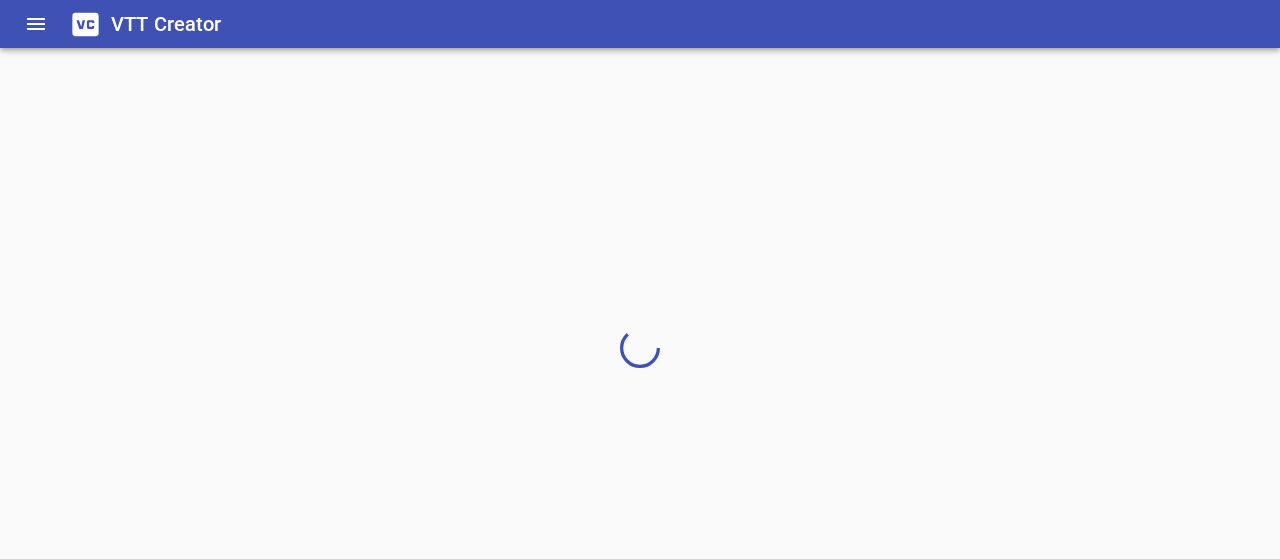 scroll, scrollTop: 0, scrollLeft: 0, axis: both 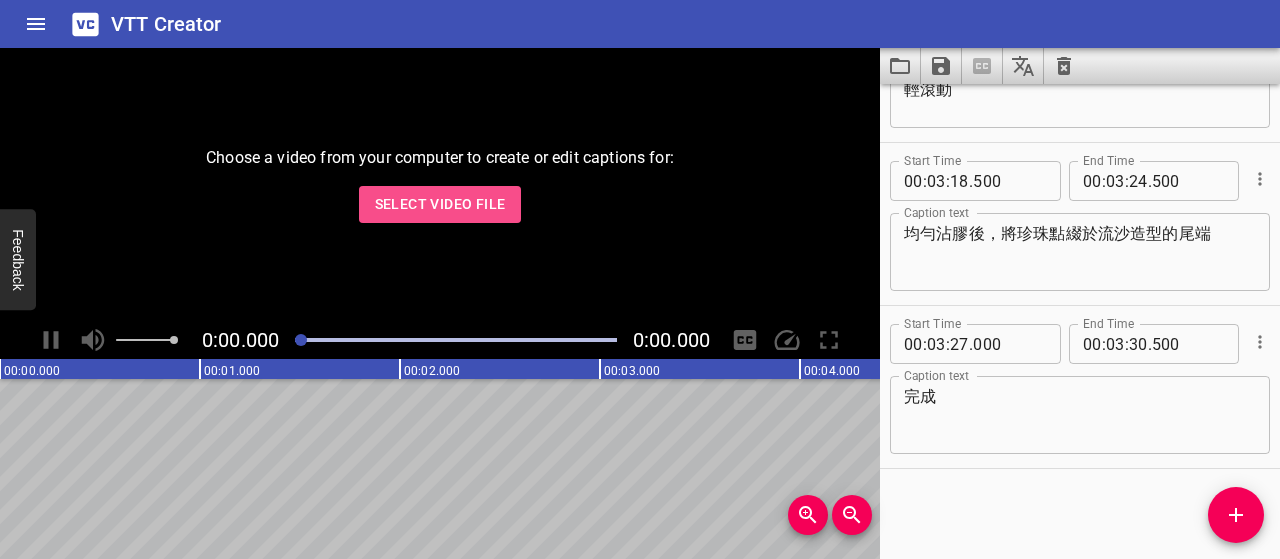 click on "Select Video File" at bounding box center [440, 204] 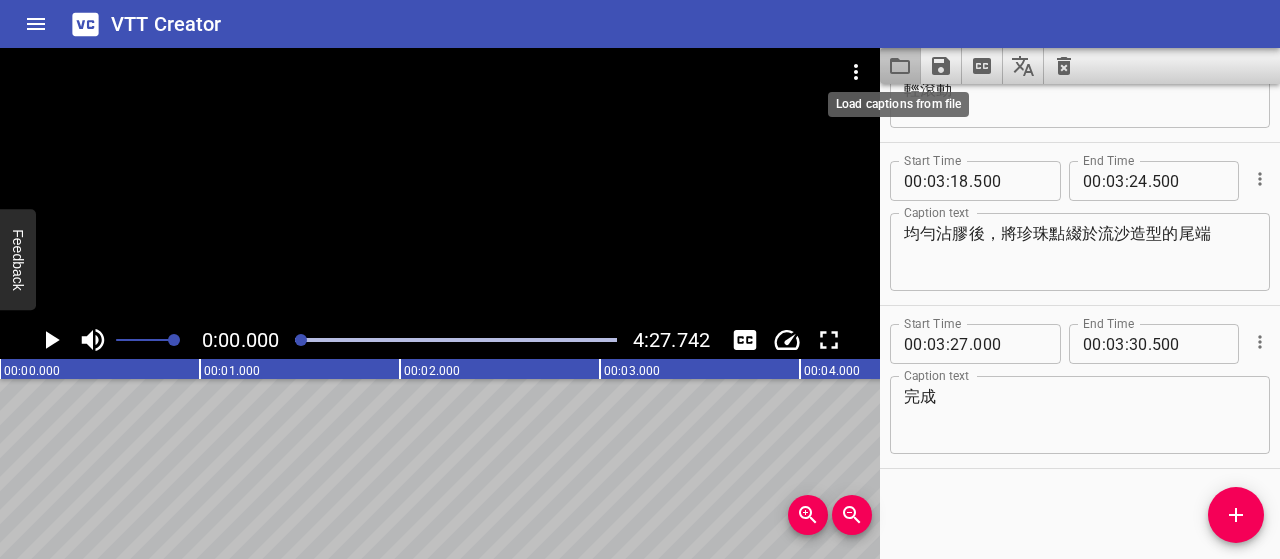 click 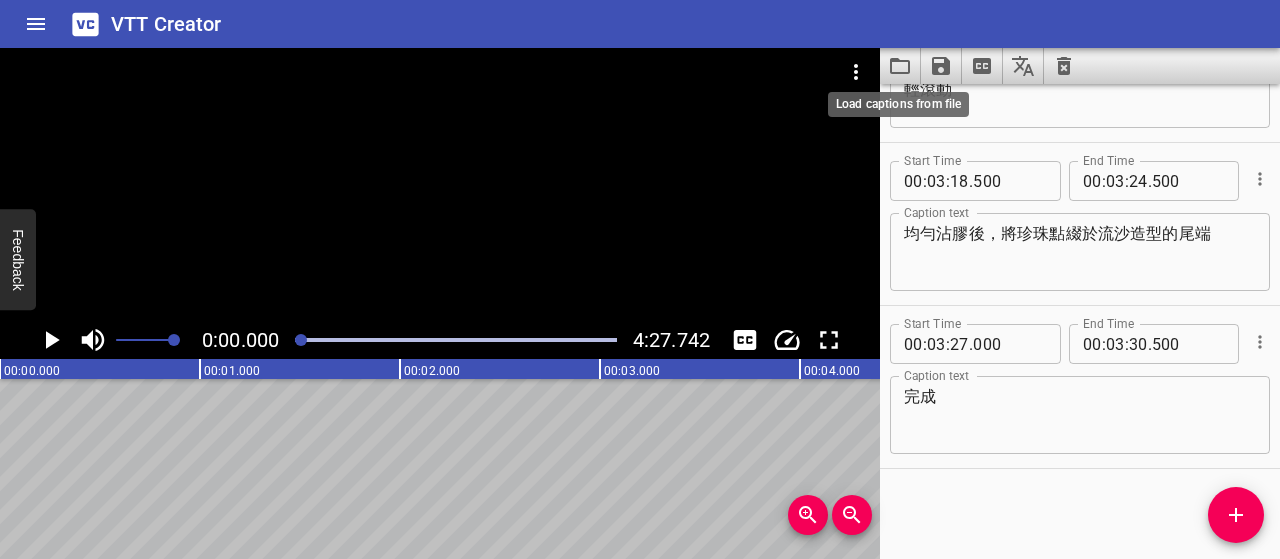 click 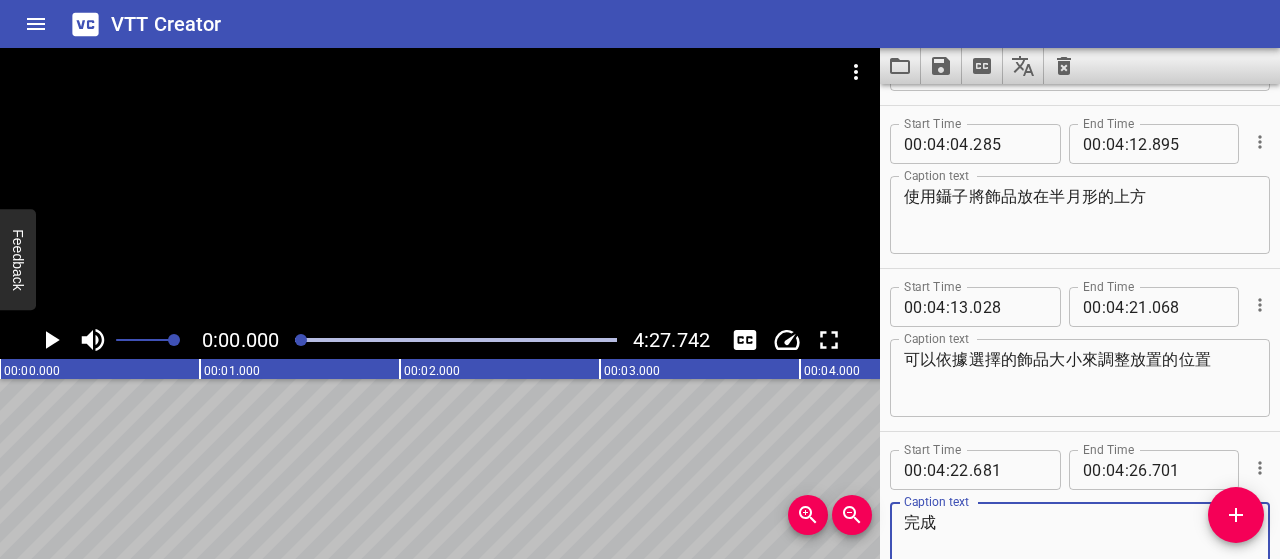scroll, scrollTop: 6954, scrollLeft: 0, axis: vertical 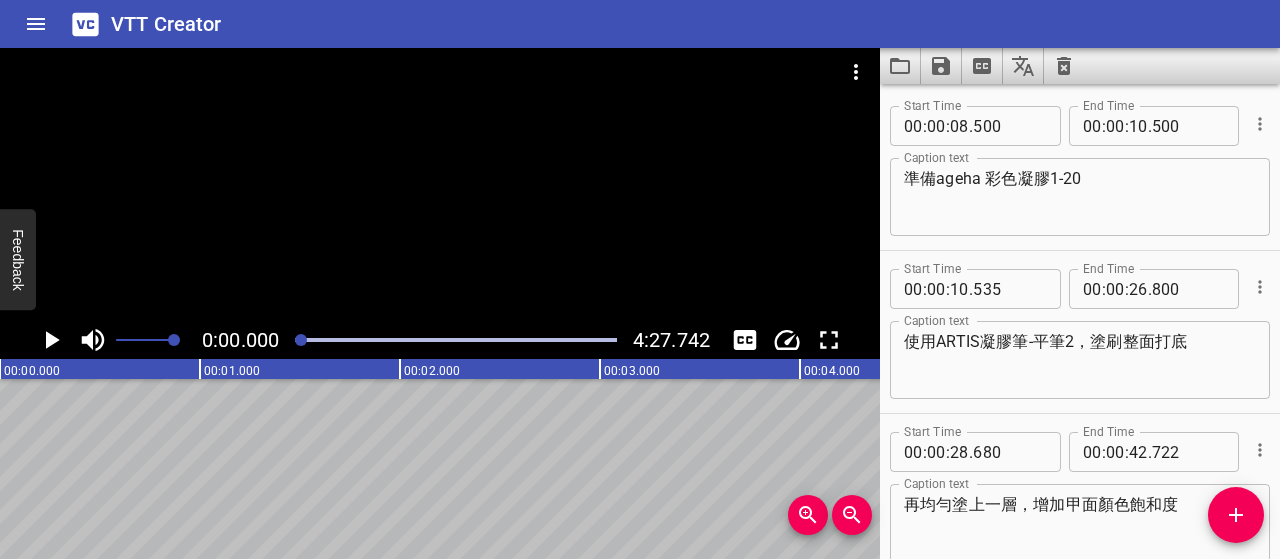 click 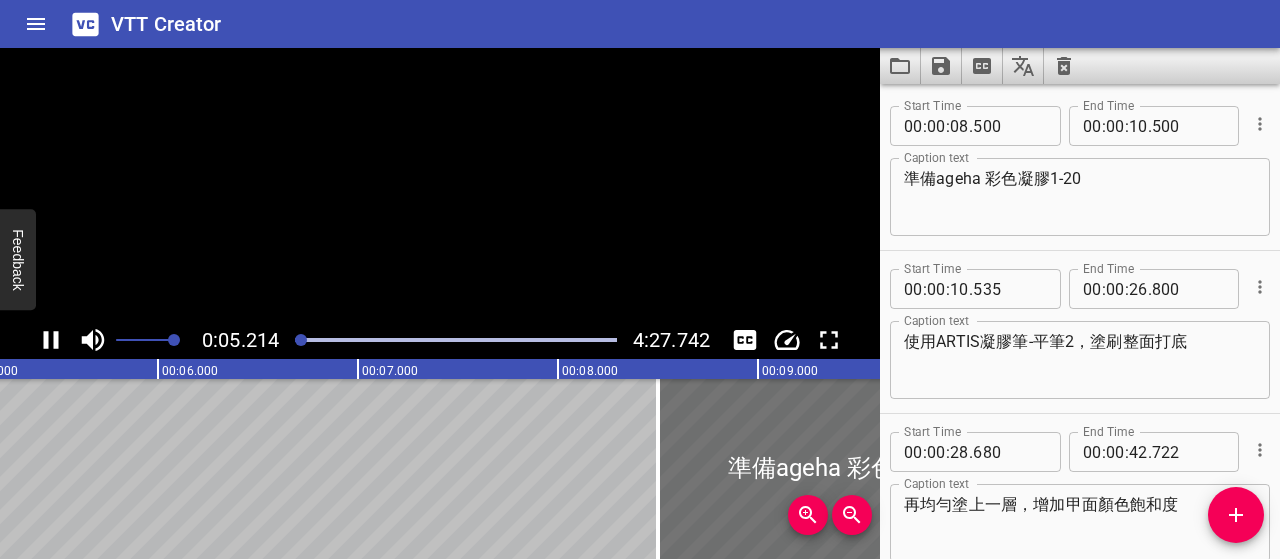 click 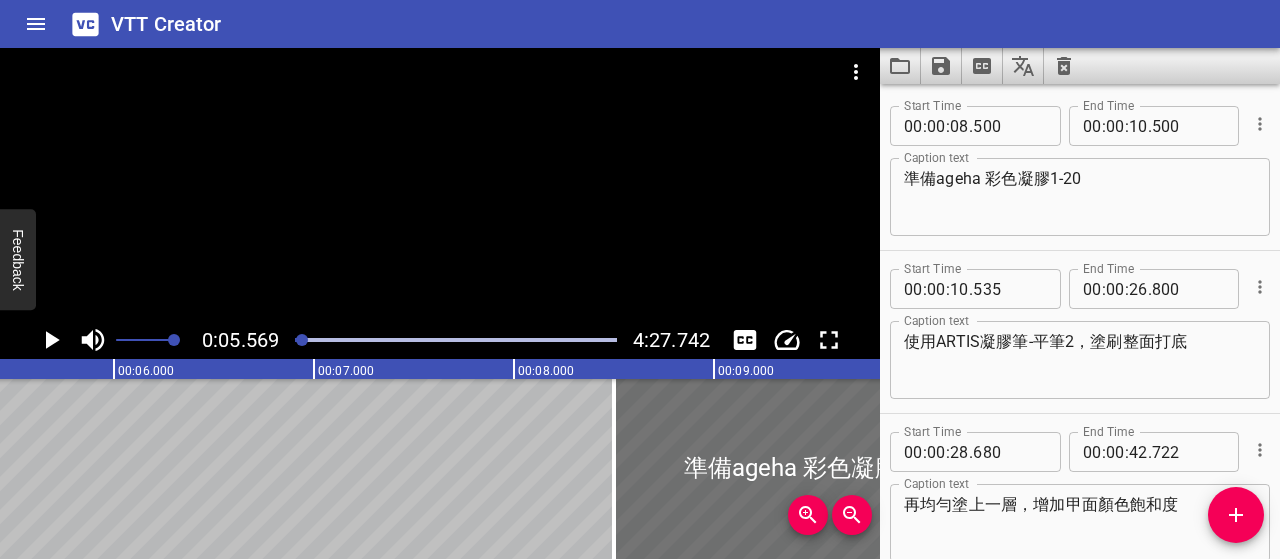scroll, scrollTop: 0, scrollLeft: 1114, axis: horizontal 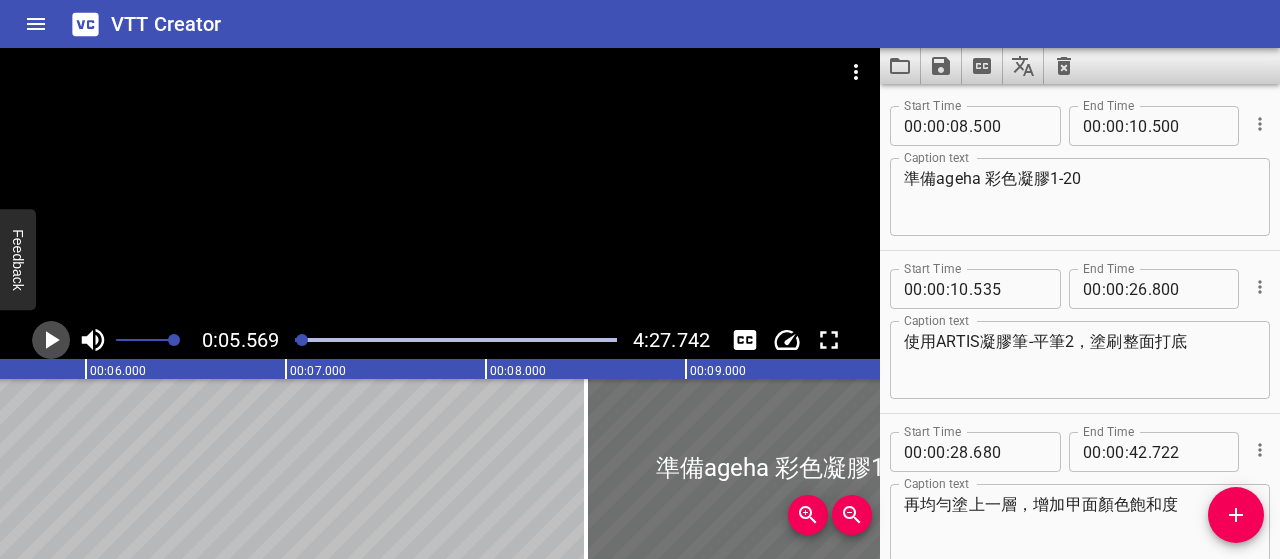 click 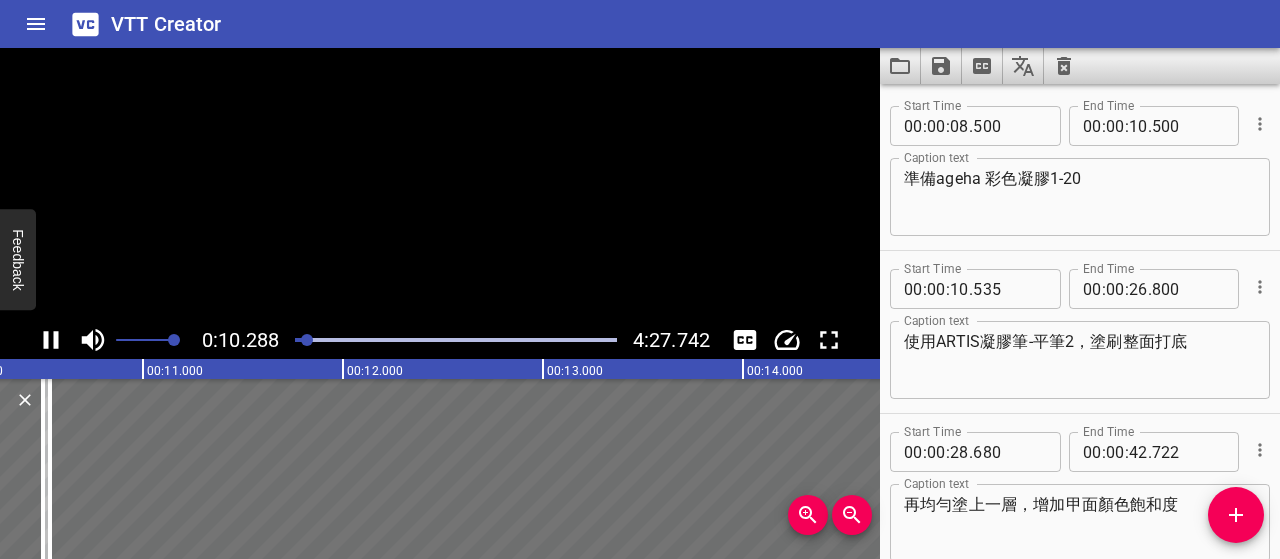 scroll, scrollTop: 0, scrollLeft: 2105, axis: horizontal 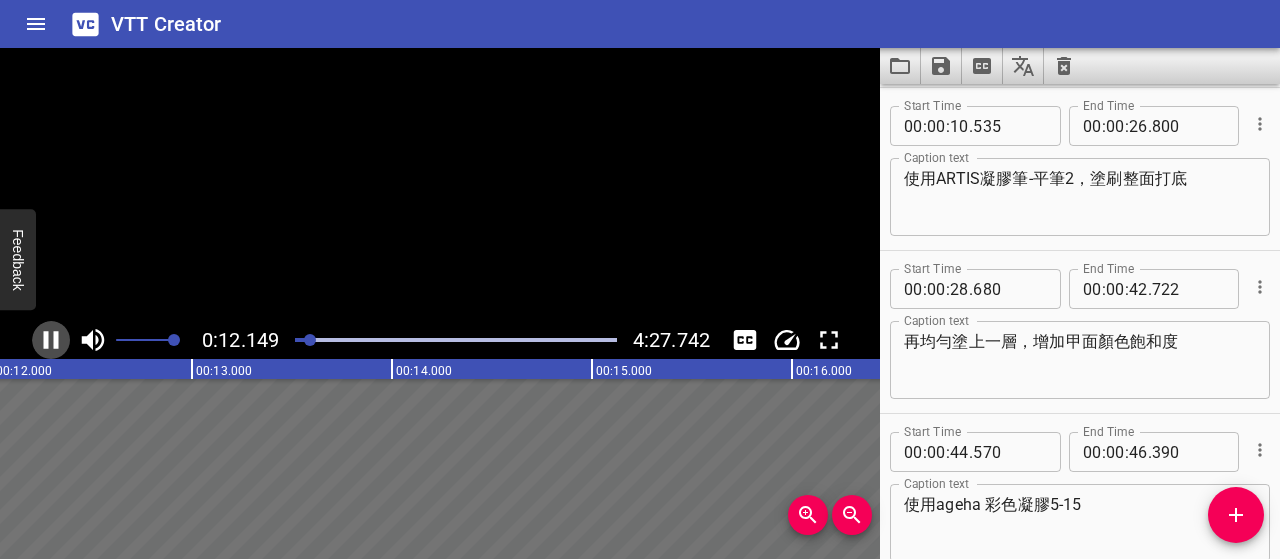 click 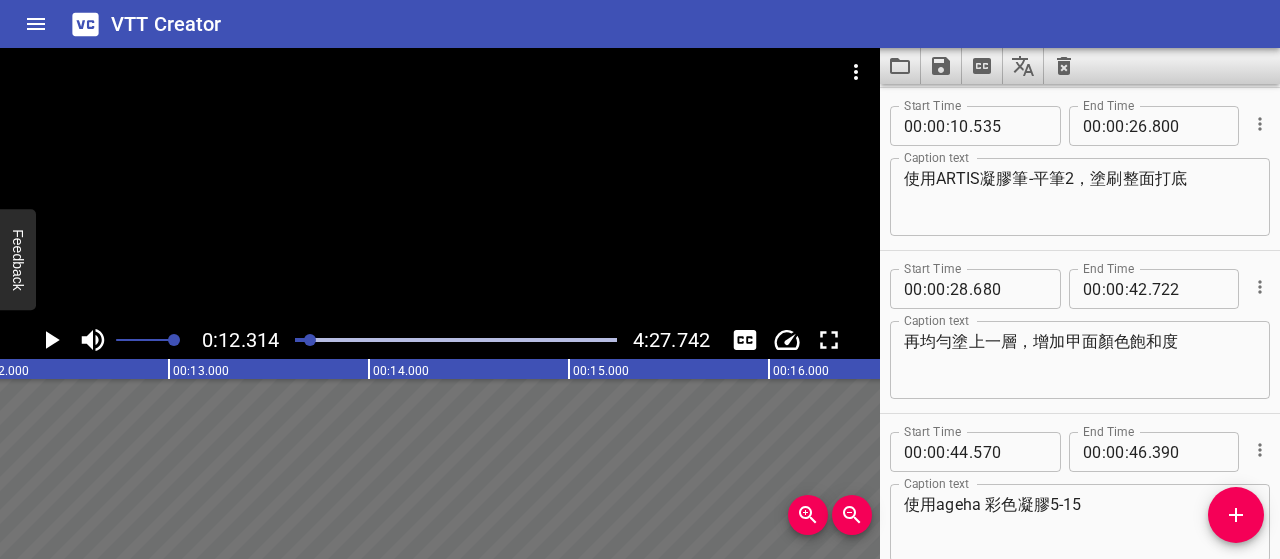 scroll, scrollTop: 0, scrollLeft: 2462, axis: horizontal 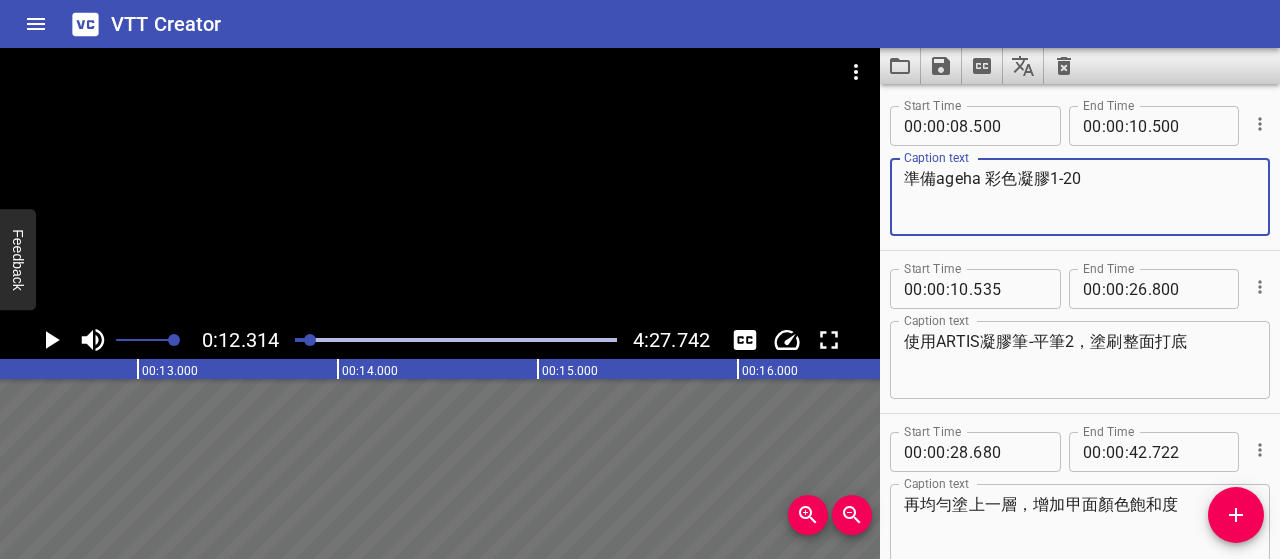 click on "準備ageha 彩色凝膠1-20" at bounding box center [1080, 197] 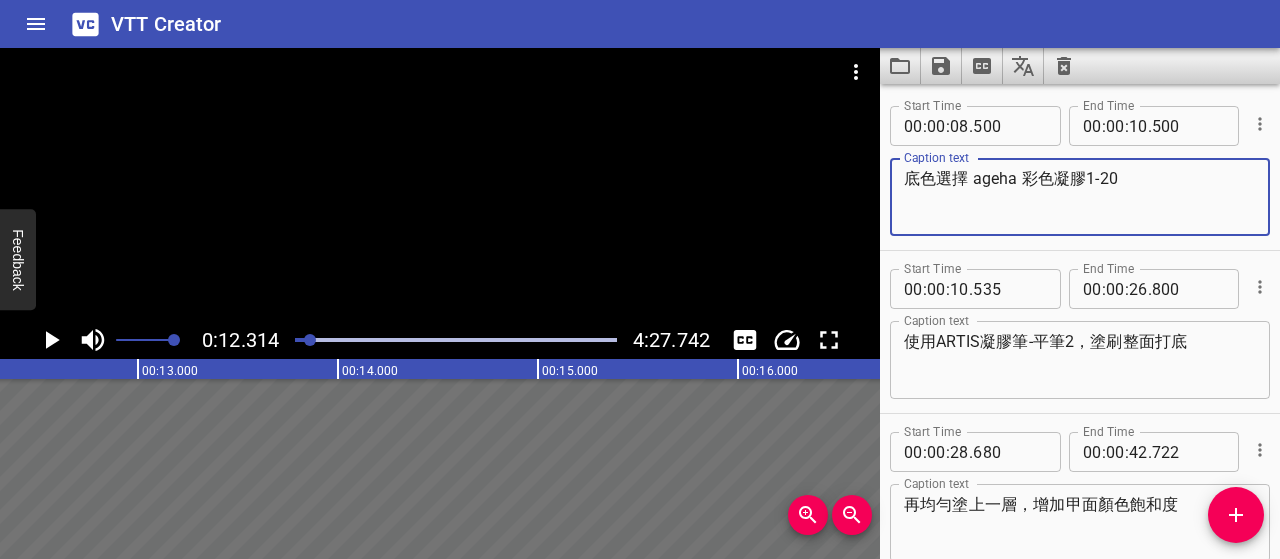 type on "底色選擇 ageha 彩色凝膠1-20" 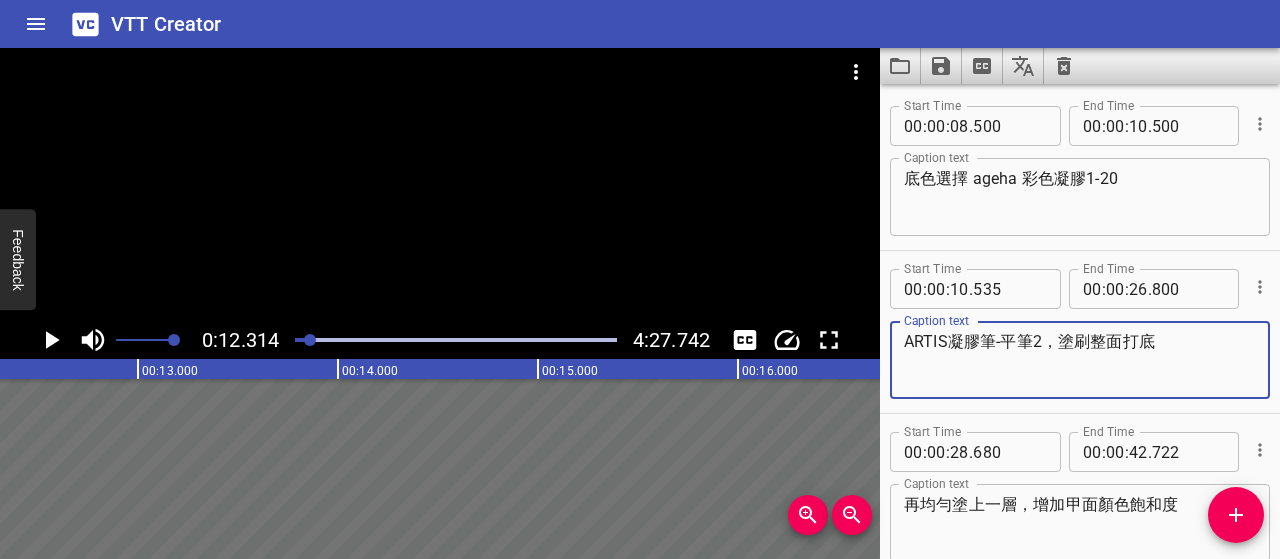 click on "ARTIS凝膠筆-平筆2，塗刷整面打底" at bounding box center [1080, 360] 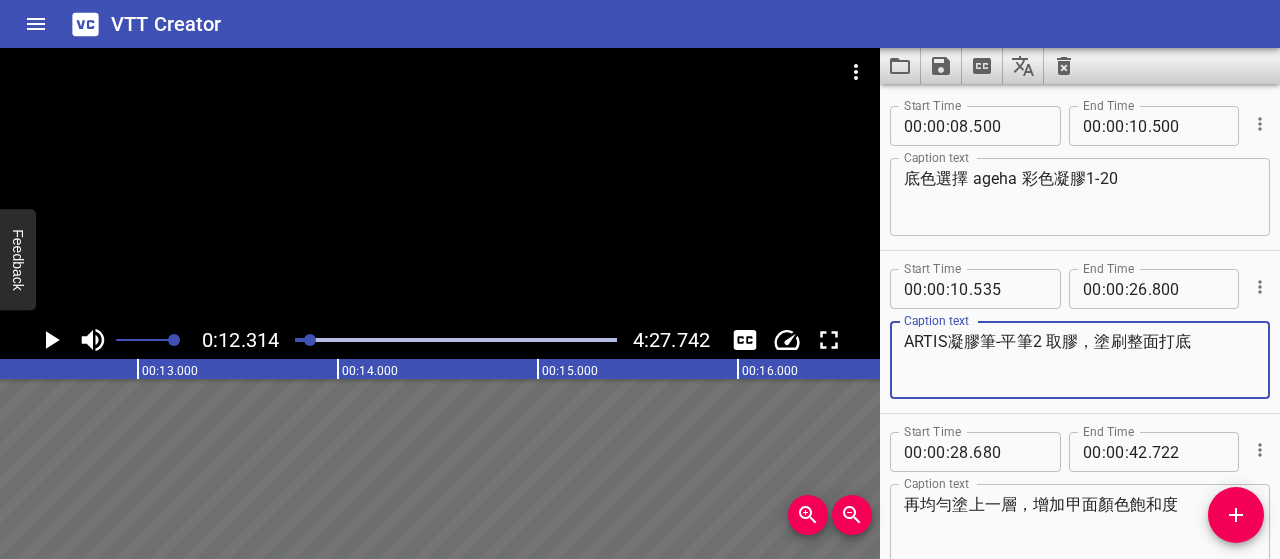 type on "ARTIS凝膠筆-平筆2 取膠，塗刷整面打底" 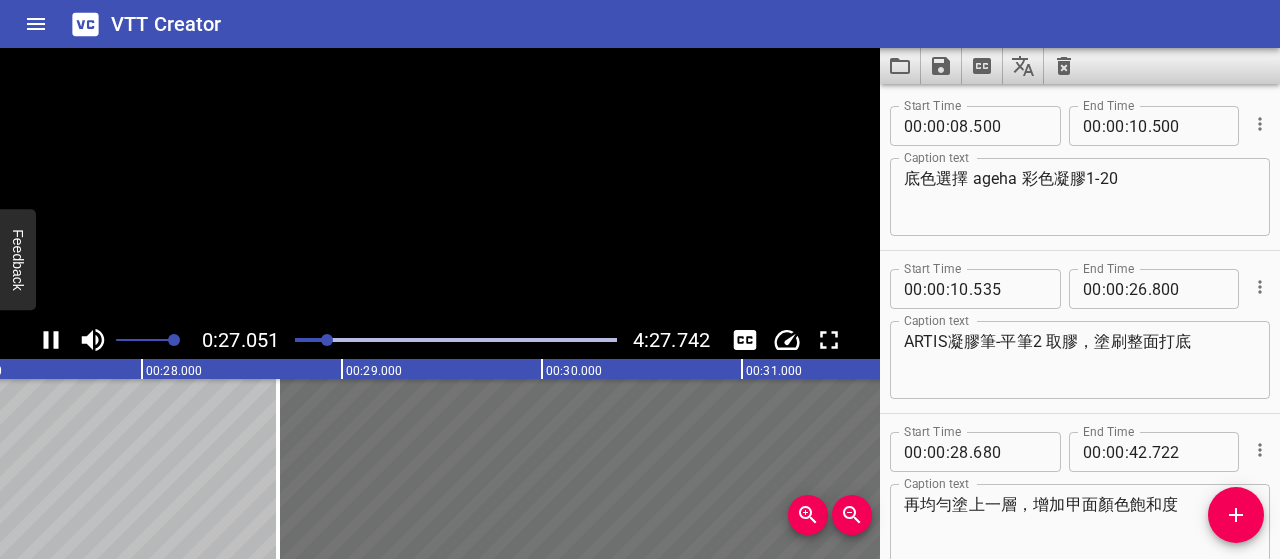 click 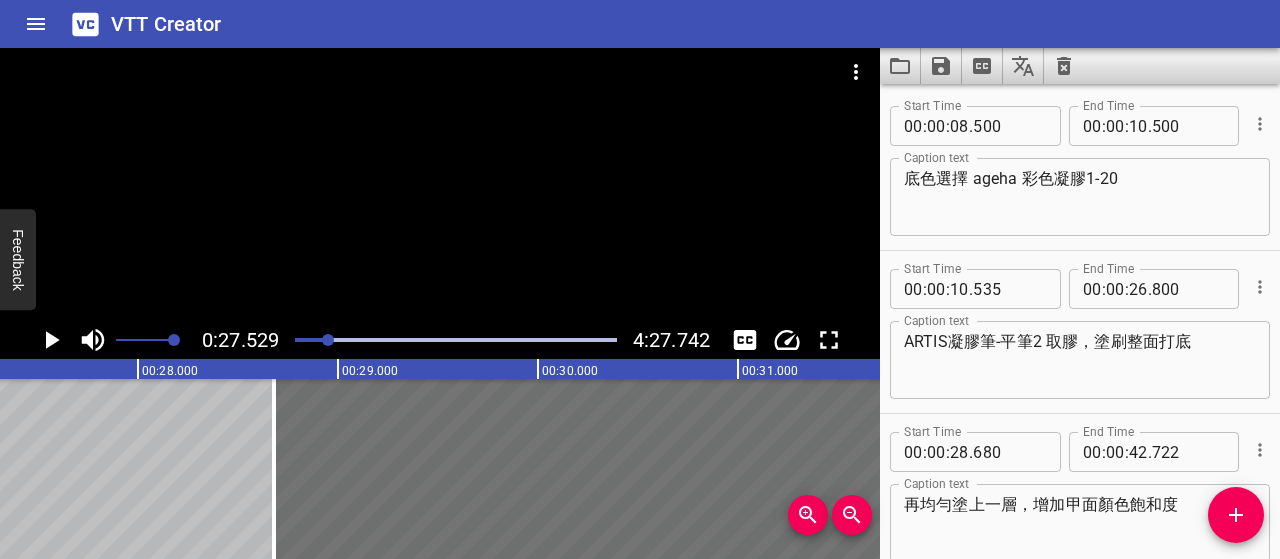 scroll, scrollTop: 0, scrollLeft: 5506, axis: horizontal 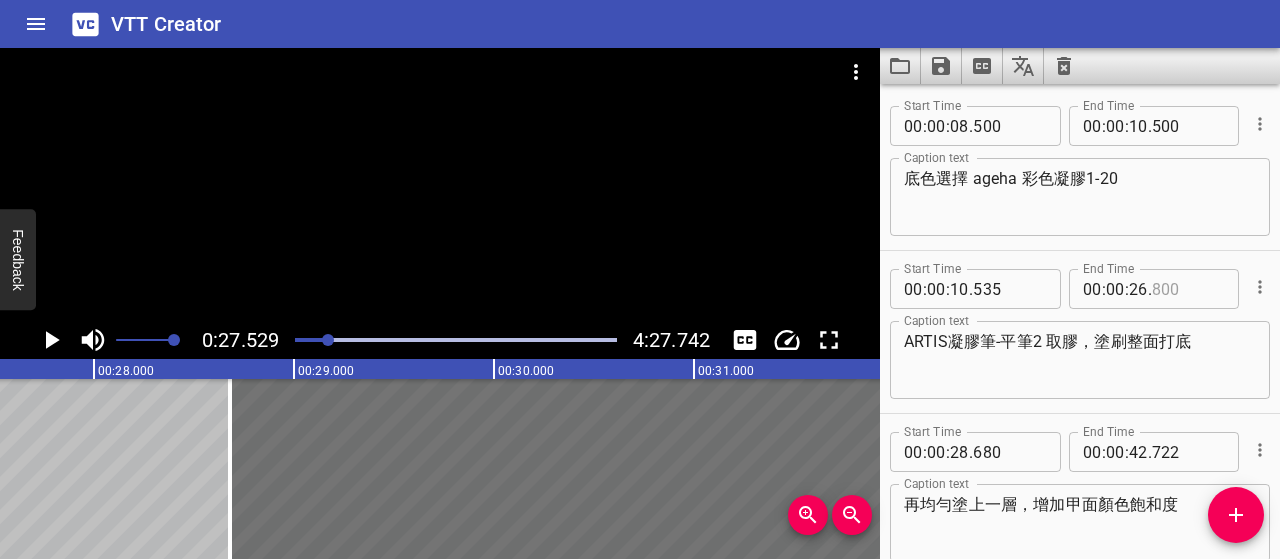click at bounding box center (1188, 289) 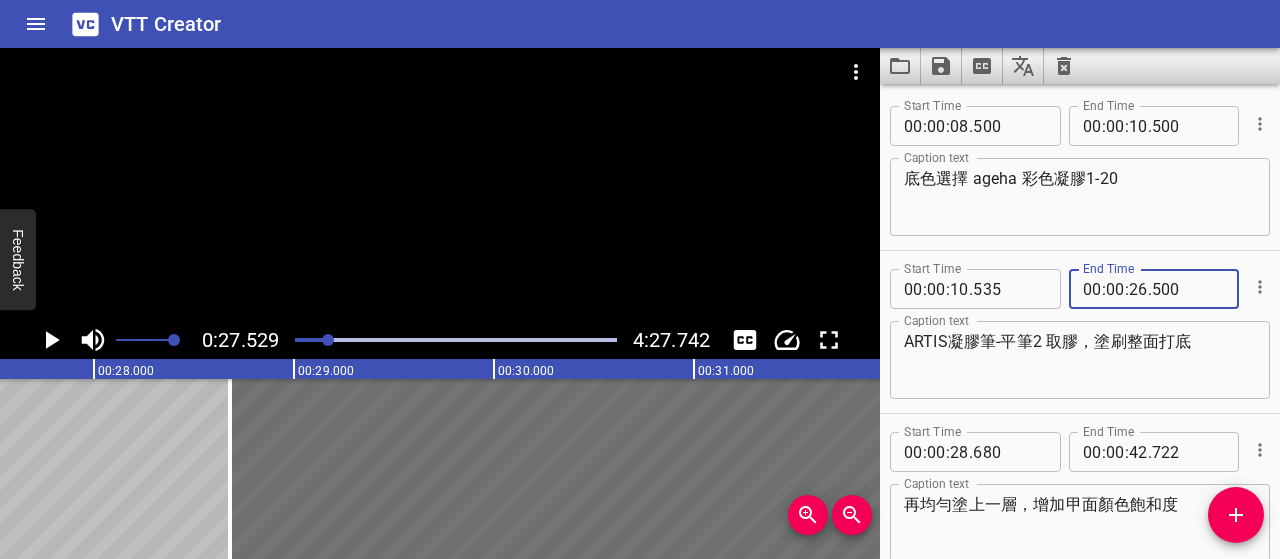 type on "500" 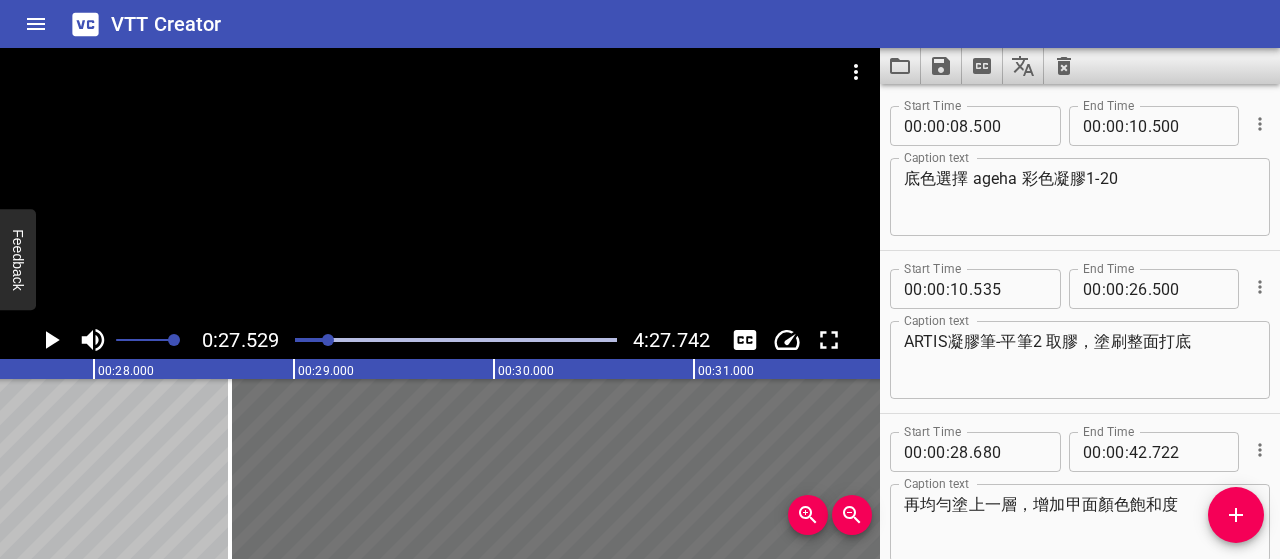 click at bounding box center [328, 340] 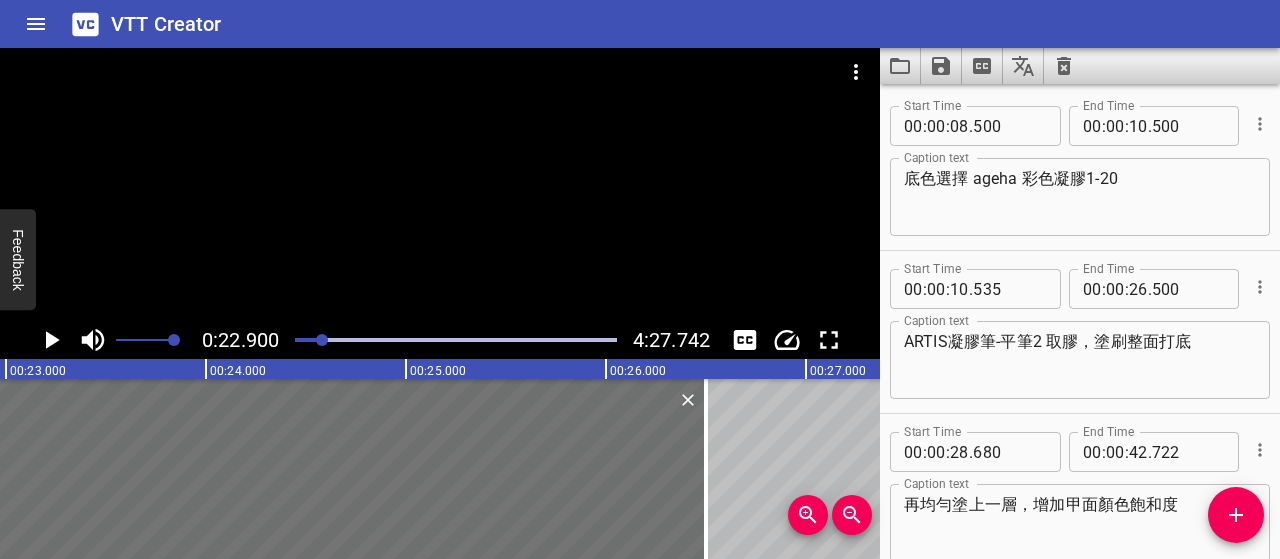 scroll, scrollTop: 0, scrollLeft: 4580, axis: horizontal 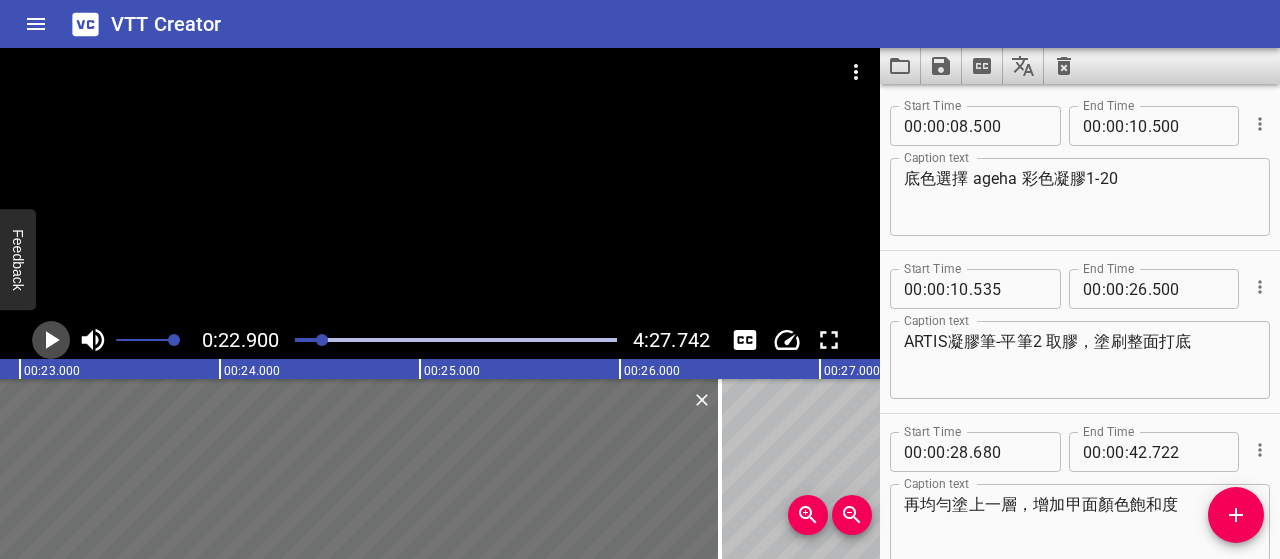 click 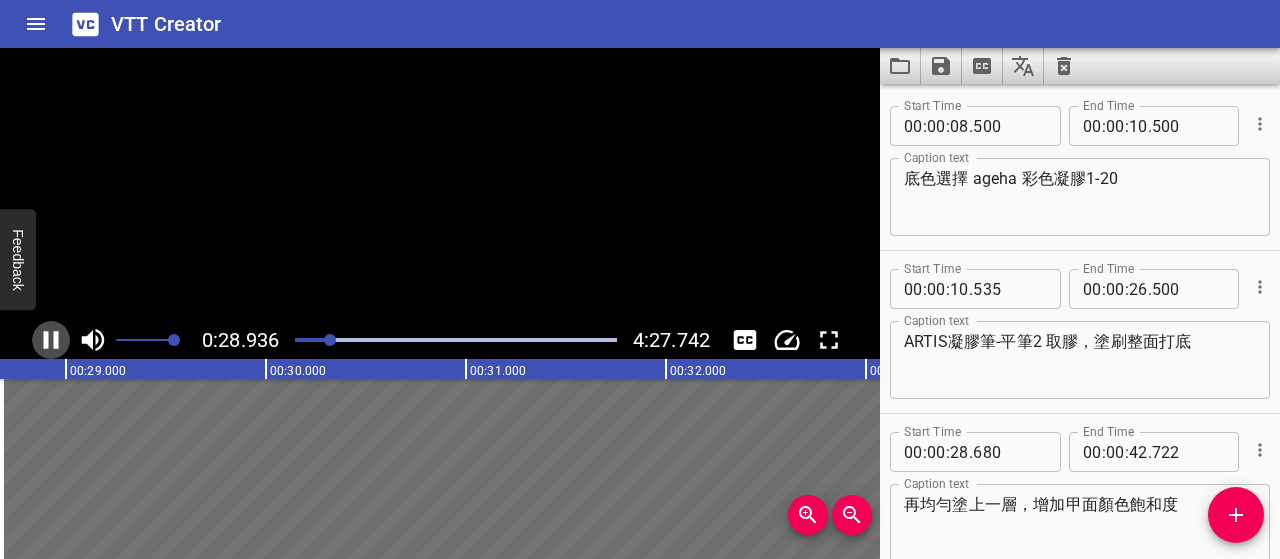 click 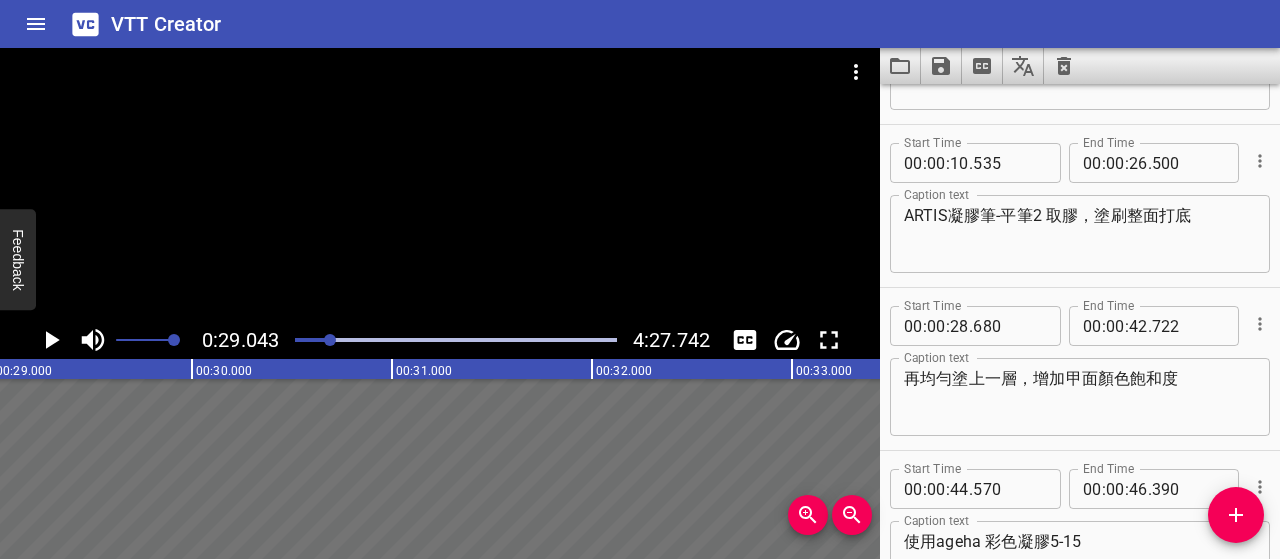 scroll, scrollTop: 26, scrollLeft: 0, axis: vertical 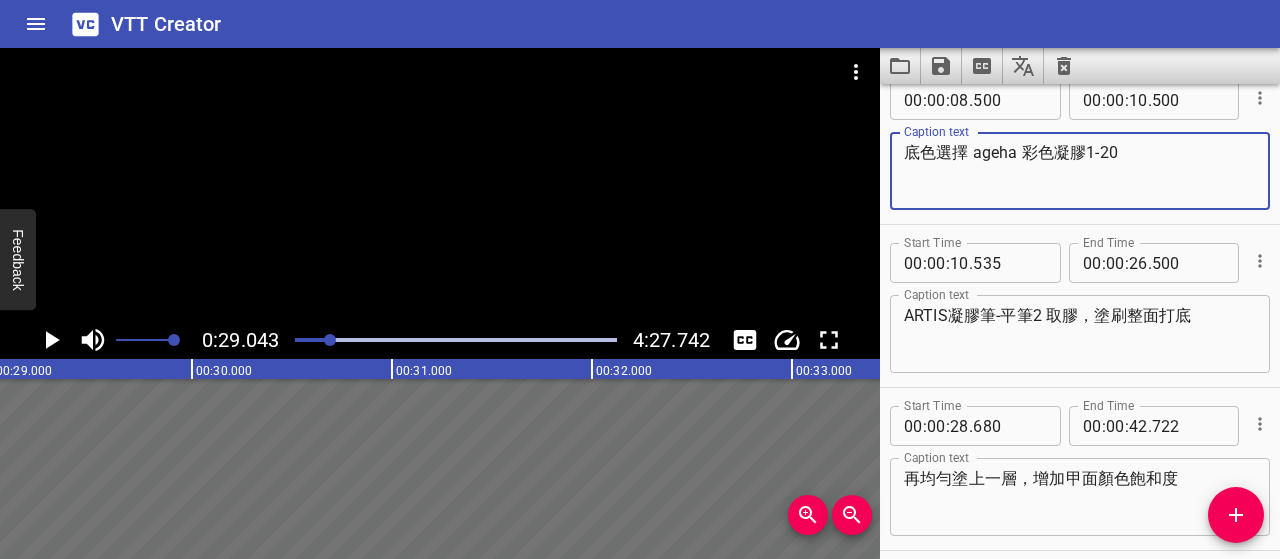 drag, startPoint x: 973, startPoint y: 153, endPoint x: 1134, endPoint y: 149, distance: 161.04968 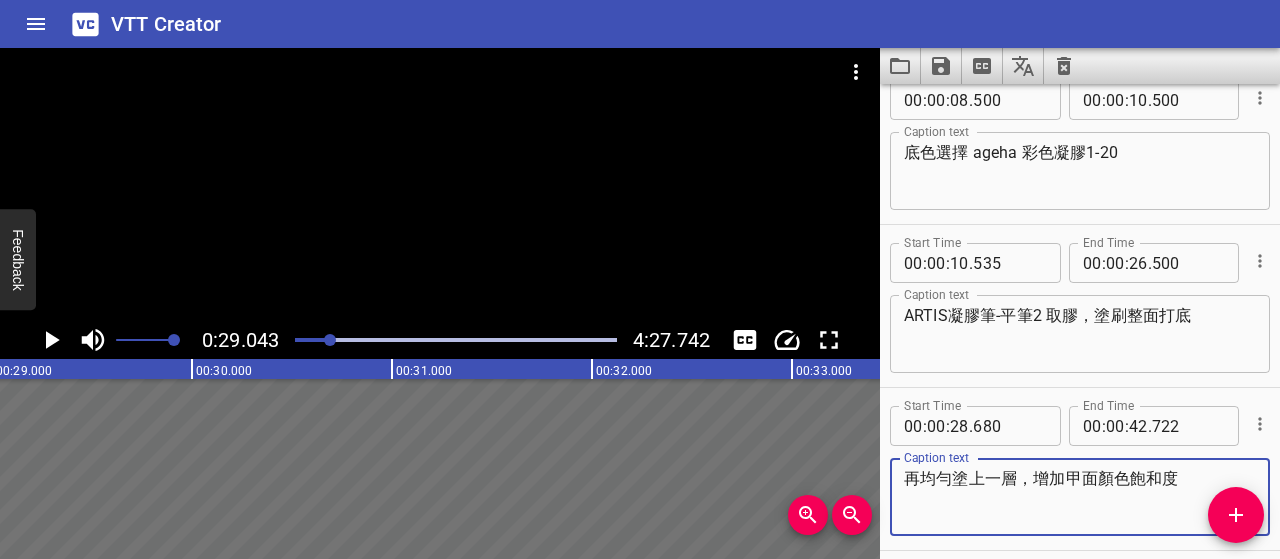 click on "再均勻塗上一層，增加甲面顏色飽和度" at bounding box center (1080, 497) 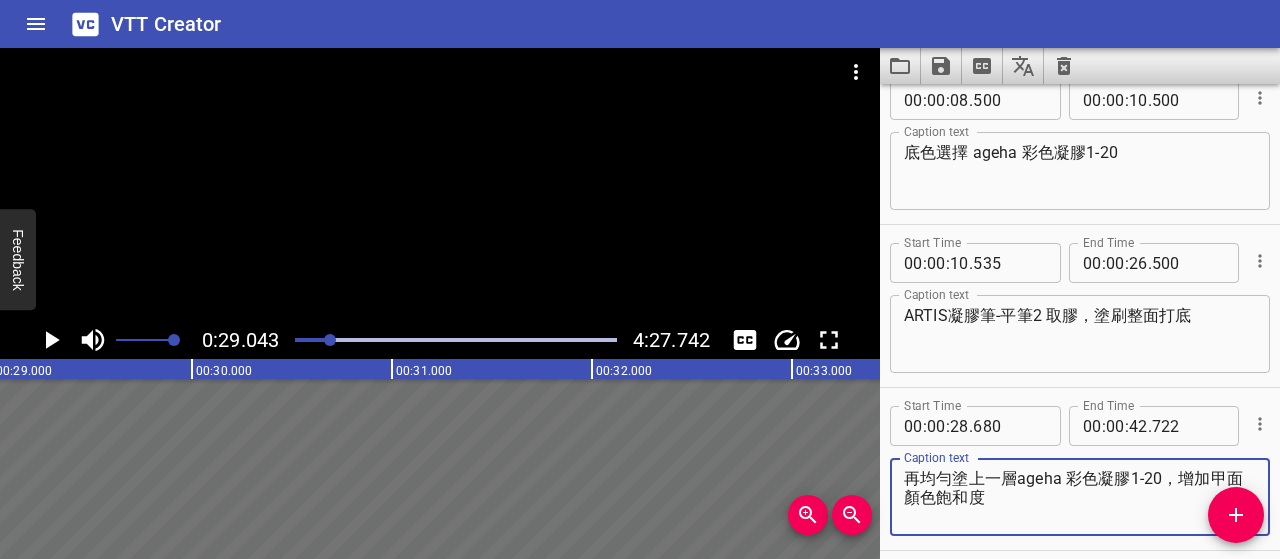 click on "再均勻塗上一層ageha 彩色凝膠1-20，增加甲面顏色飽和度" at bounding box center [1080, 497] 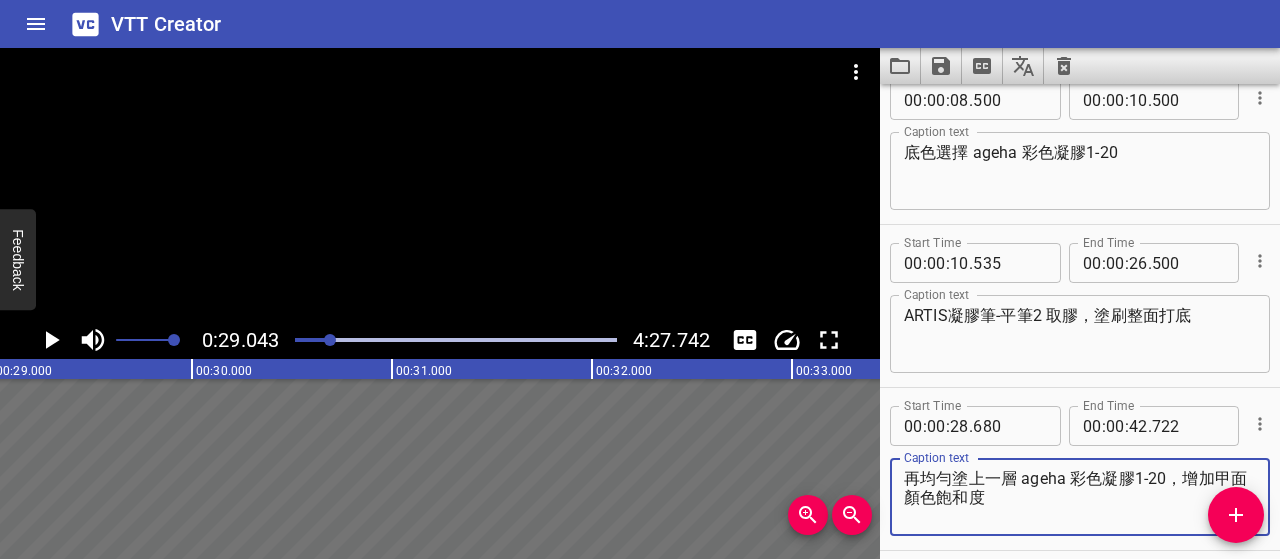 click on "再均勻塗上一層 ageha 彩色凝膠1-20，增加甲面顏色飽和度" at bounding box center (1080, 497) 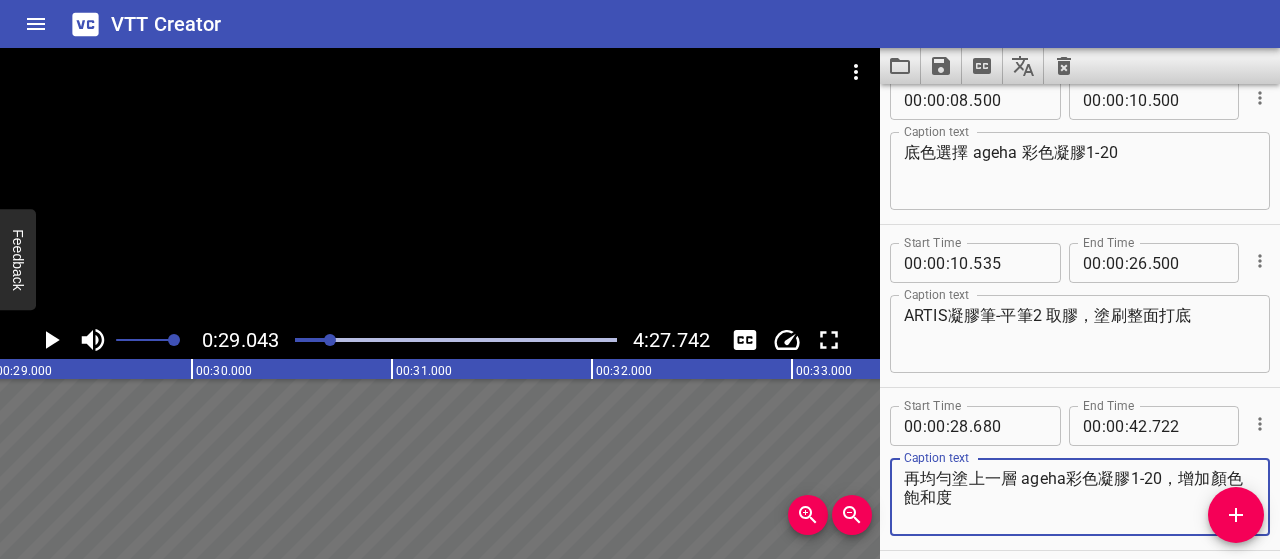 type on "再均勻塗上一層 ageha彩色凝膠1-20，增加甲面顏色飽和度" 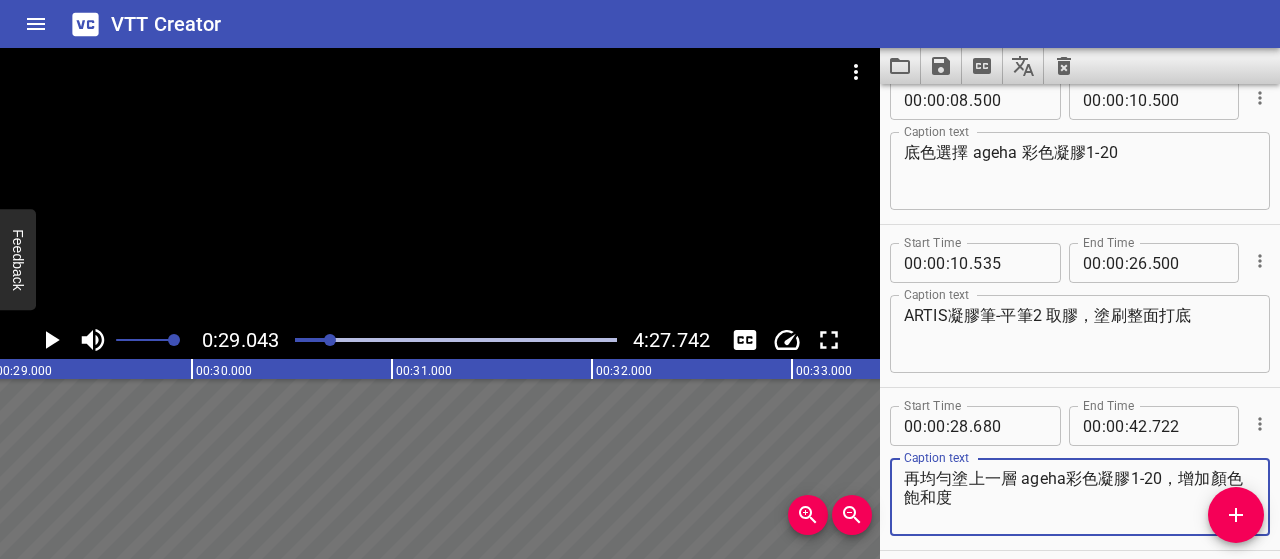 click on "底色選擇 ageha 彩色凝膠1-20" at bounding box center [1080, 171] 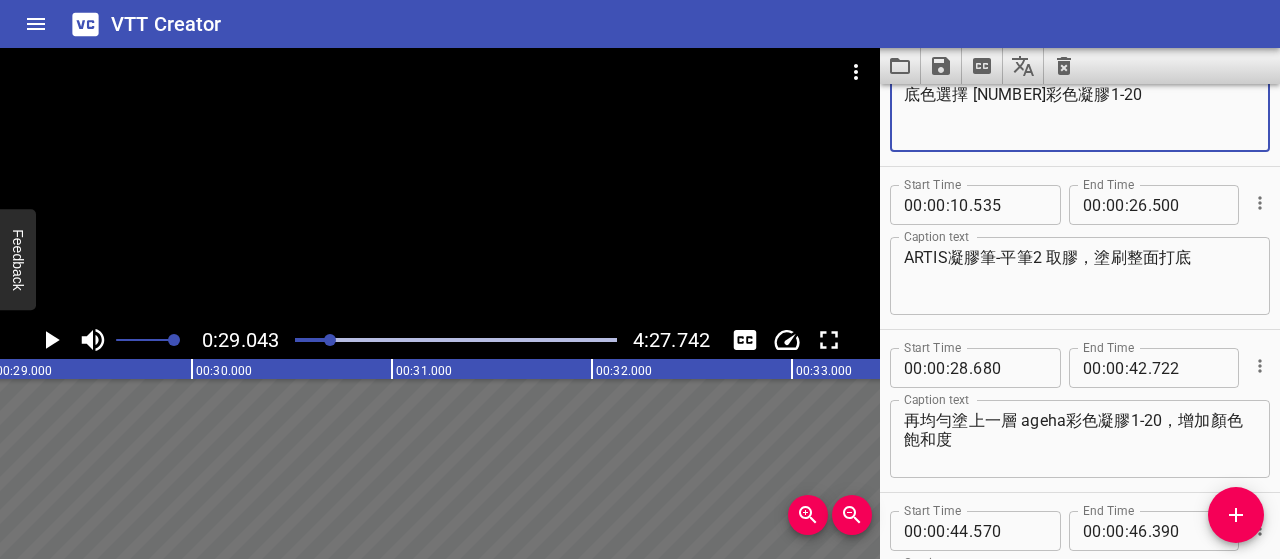 scroll, scrollTop: 126, scrollLeft: 0, axis: vertical 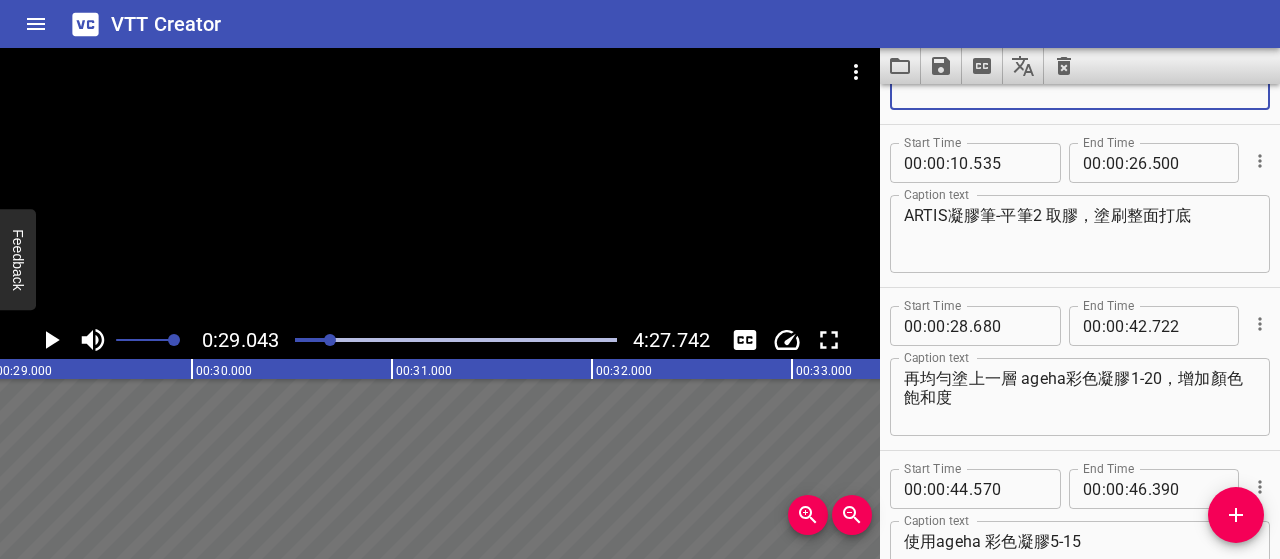 type on "底色選擇 ageha彩色凝膠1-20" 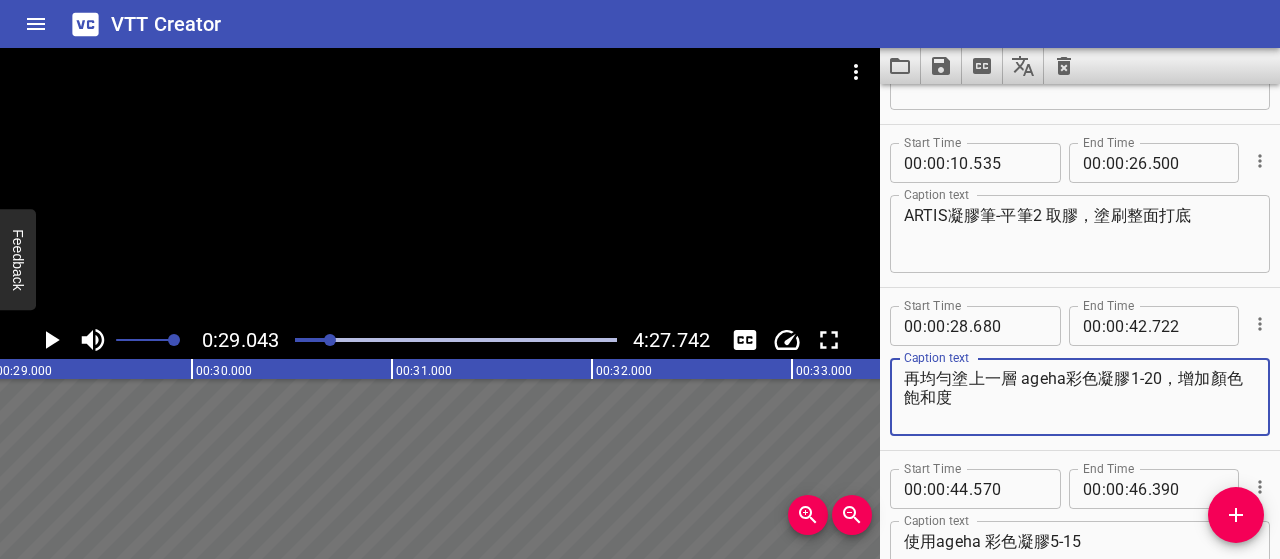 click on "再均勻塗上一層 ageha彩色凝膠1-20，增加甲面顏色飽和度" at bounding box center [1080, 397] 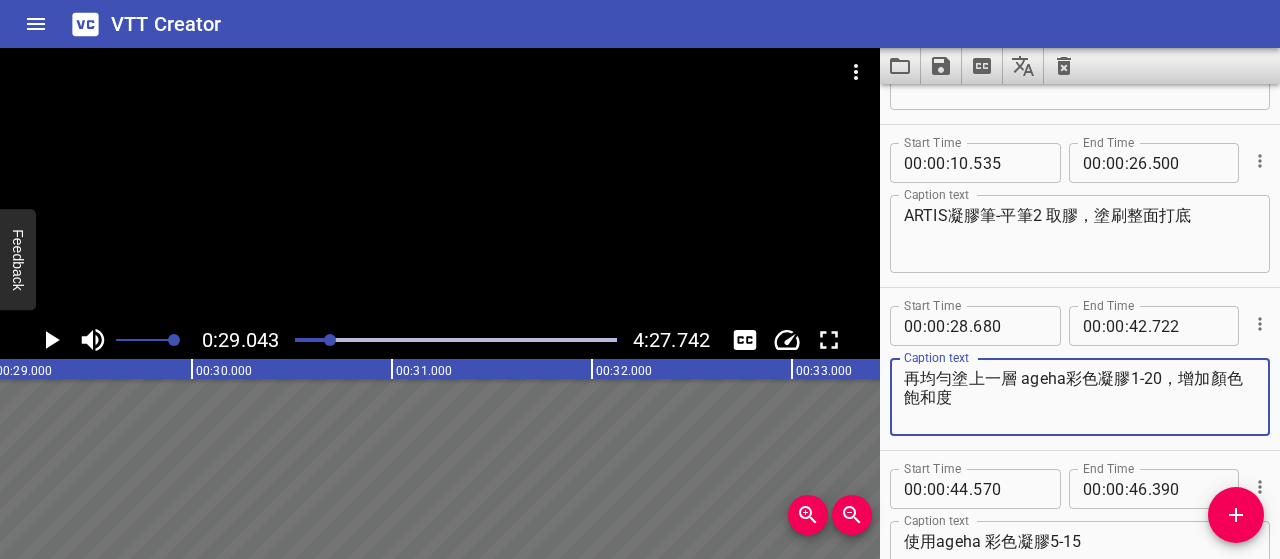 type on "再均勻塗上一層 ageha彩色凝膠1-20，增加顏色飽和度" 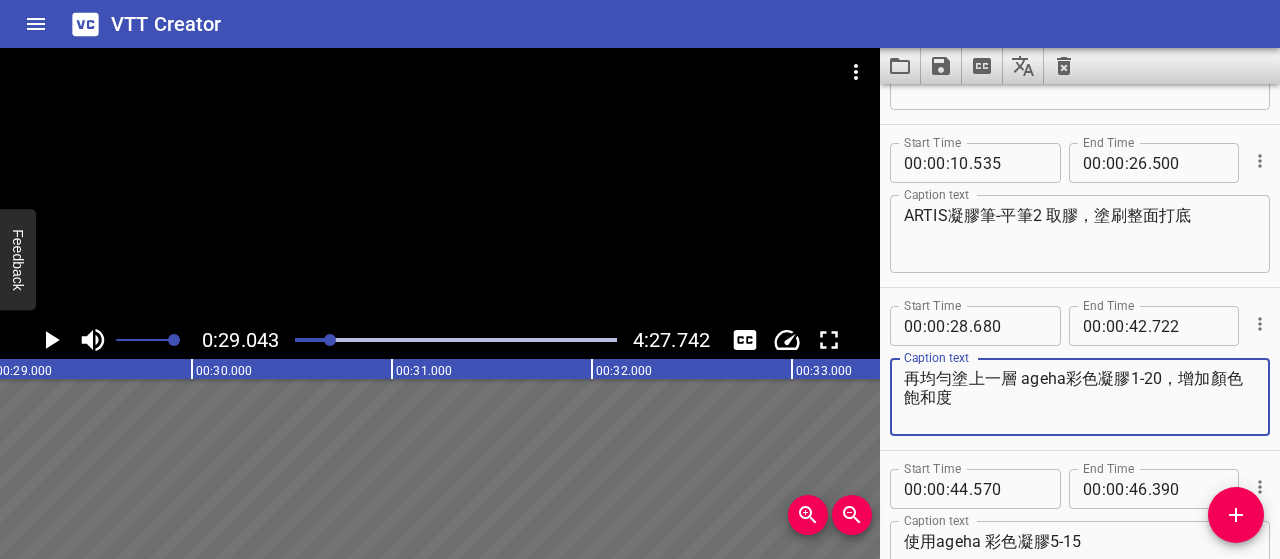 click 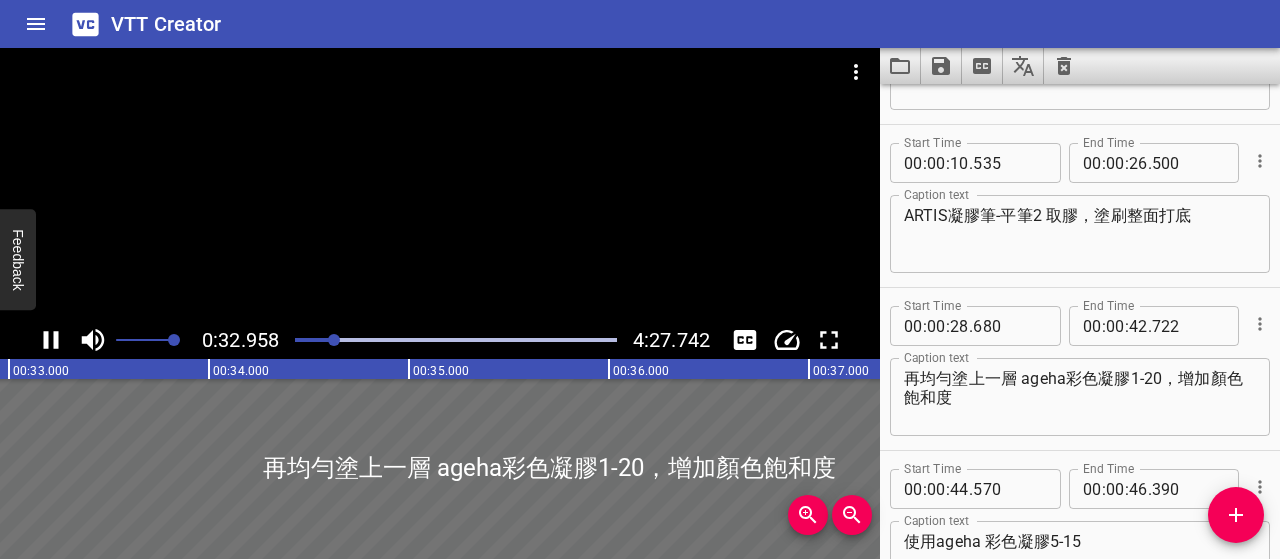 click 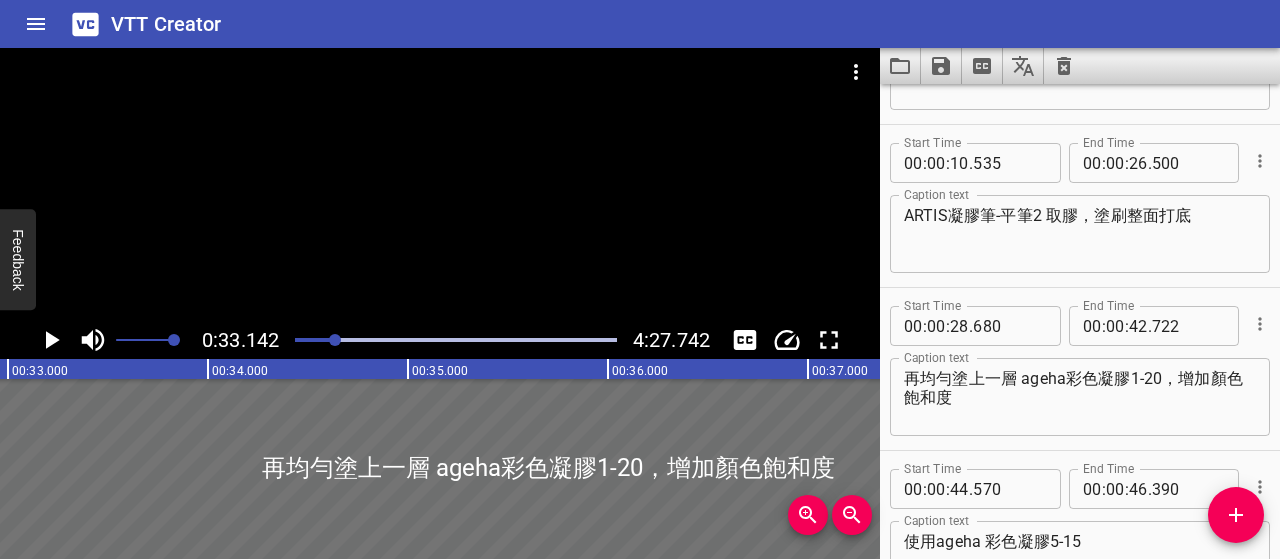 scroll, scrollTop: 0, scrollLeft: 6628, axis: horizontal 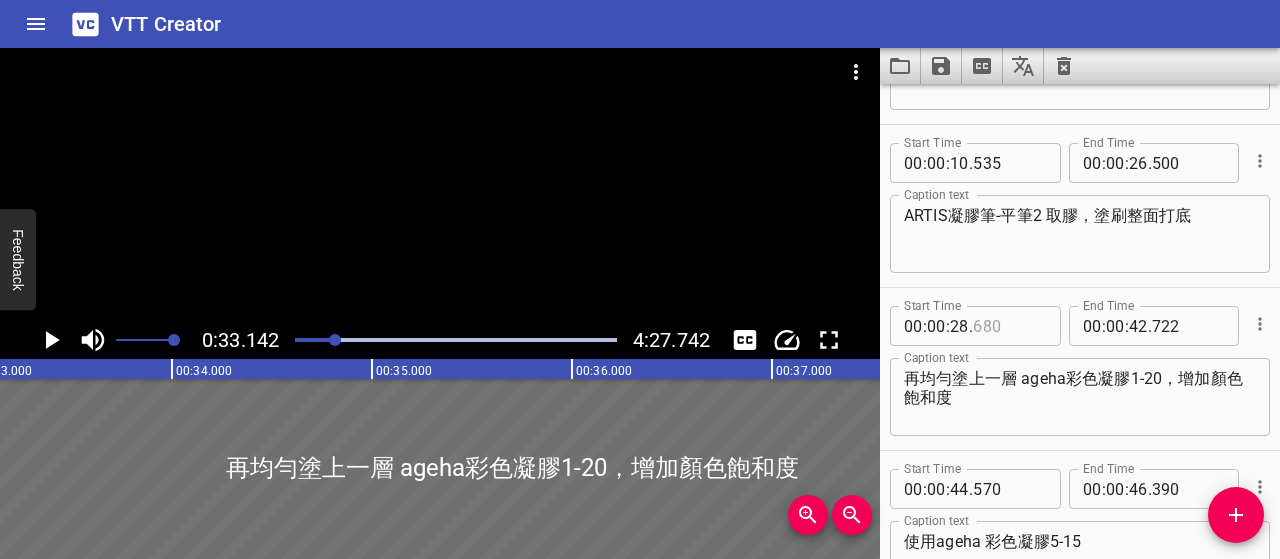 click at bounding box center [1009, 326] 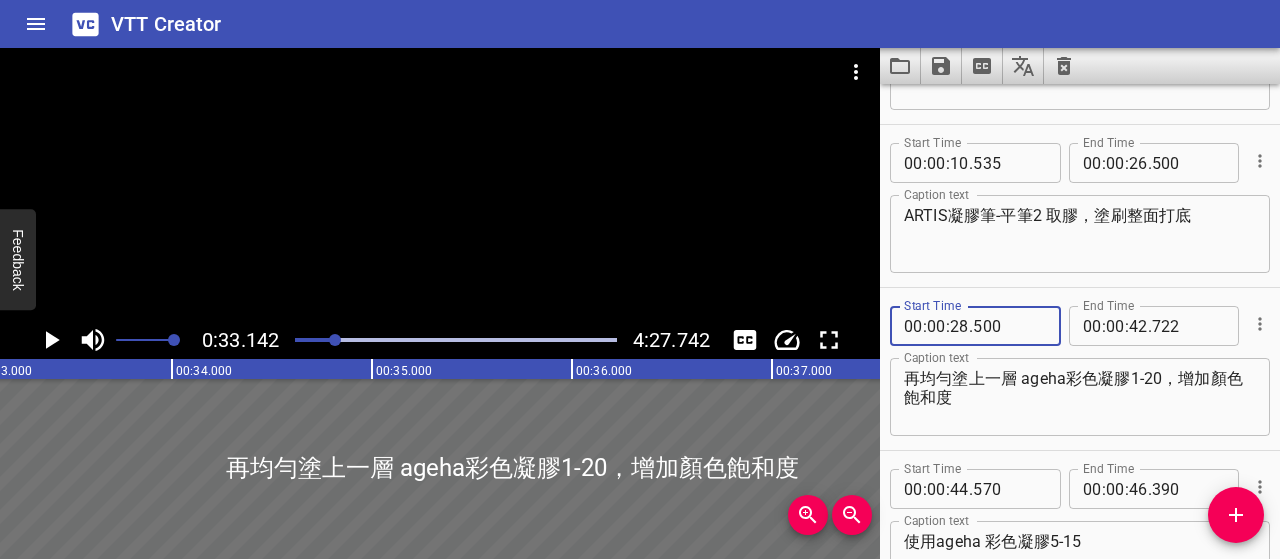 type on "500" 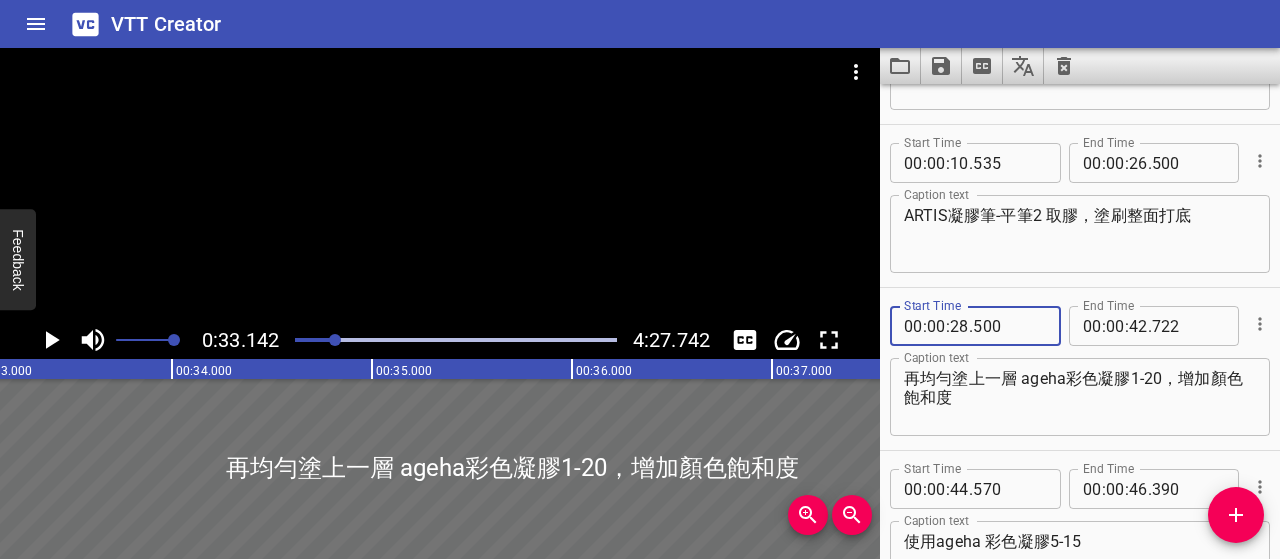 click on "再均勻塗上一層 ageha彩色凝膠1-20，增加顏色飽和度" at bounding box center [1080, 397] 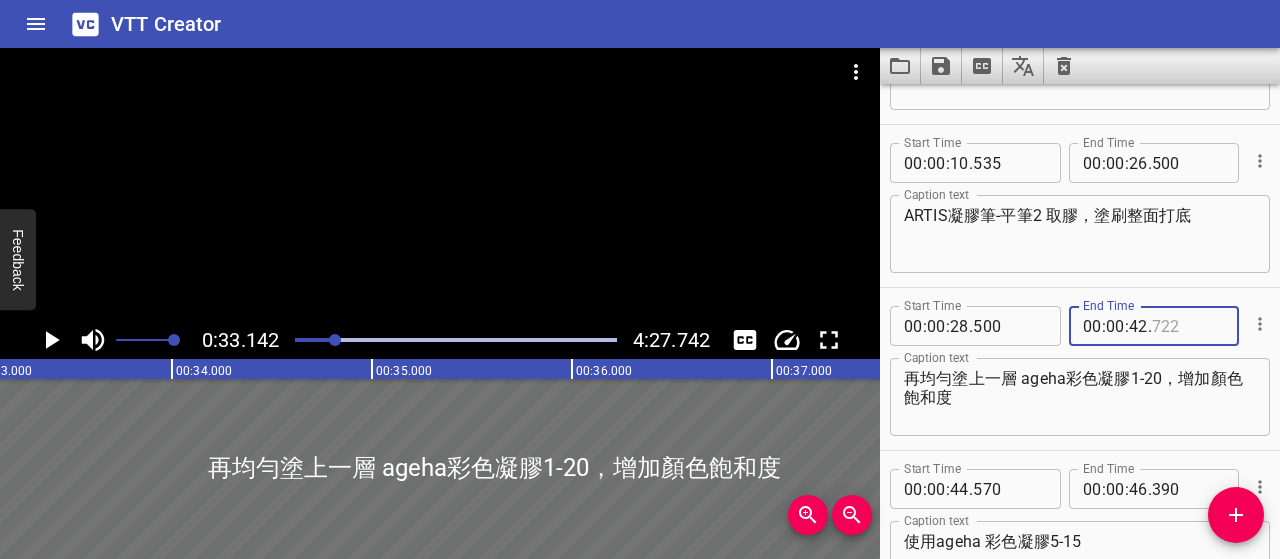 click at bounding box center [1188, 326] 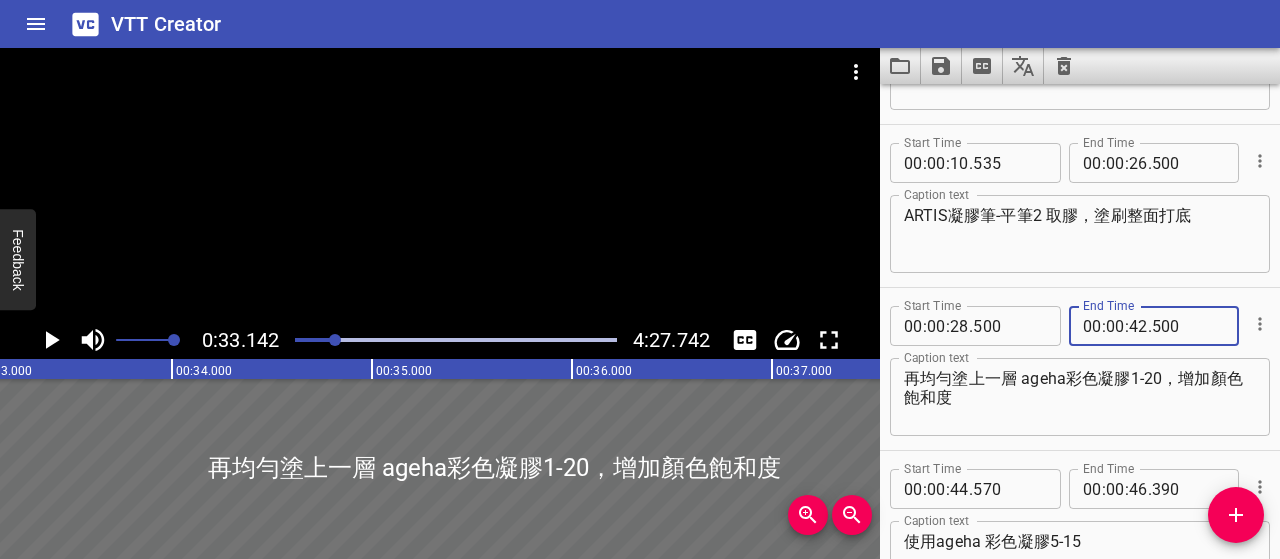 type on "500" 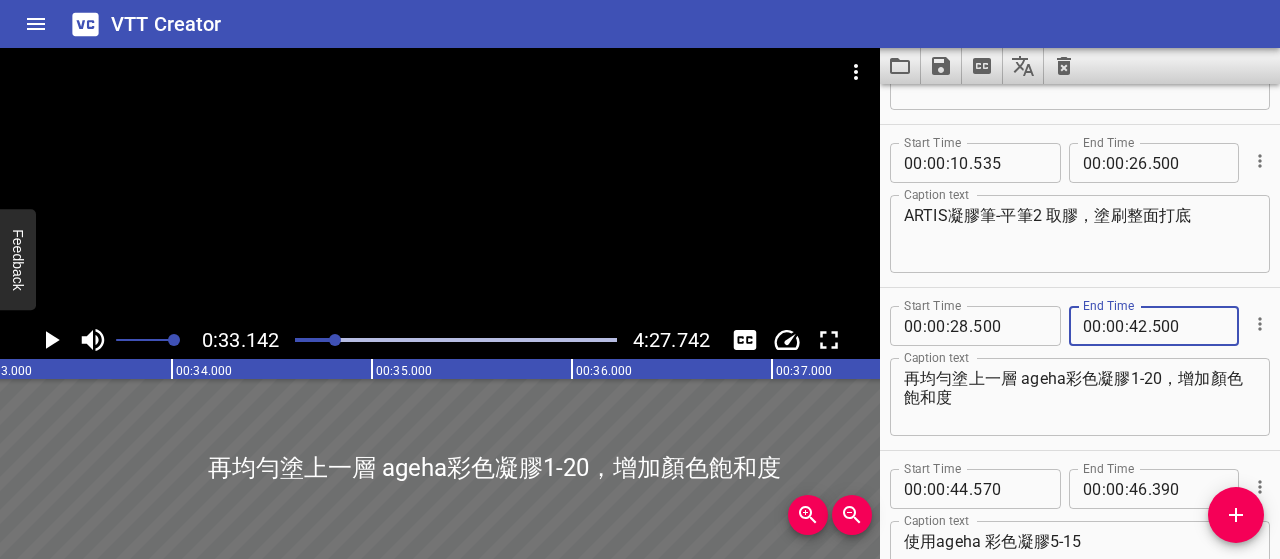 click on "再均勻塗上一層 ageha彩色凝膠1-20，增加顏色飽和度" at bounding box center [1080, 397] 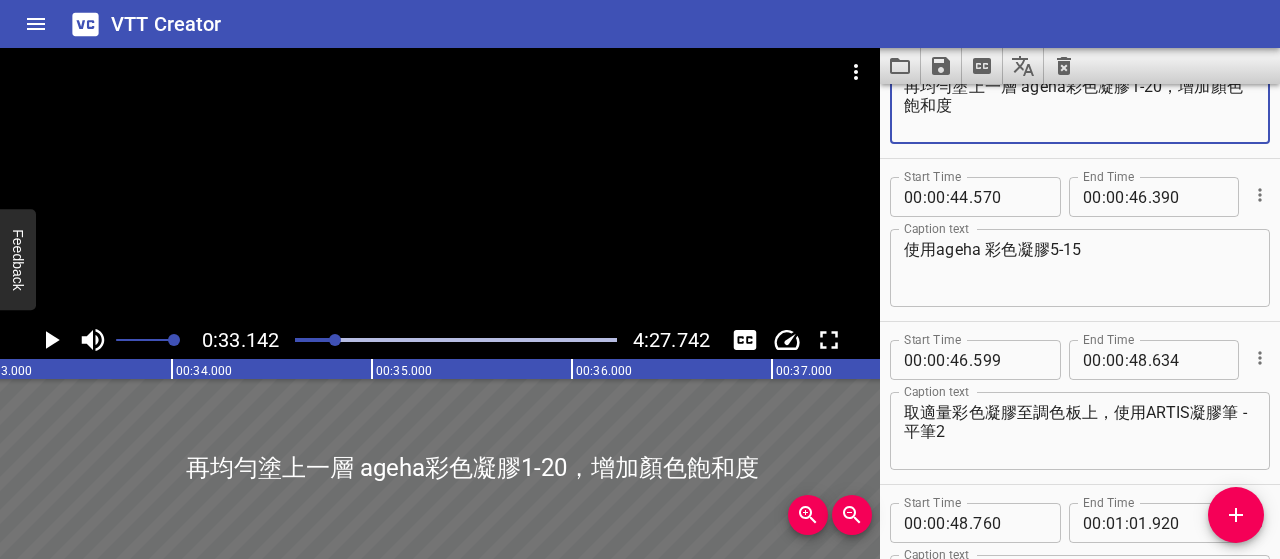 scroll, scrollTop: 426, scrollLeft: 0, axis: vertical 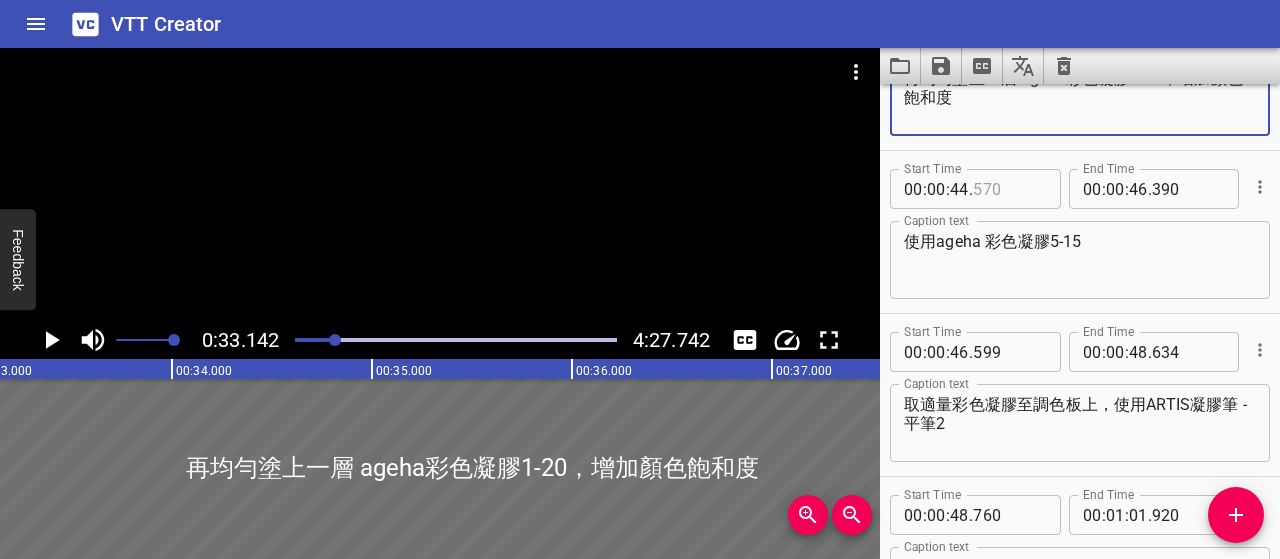 click at bounding box center (1009, 189) 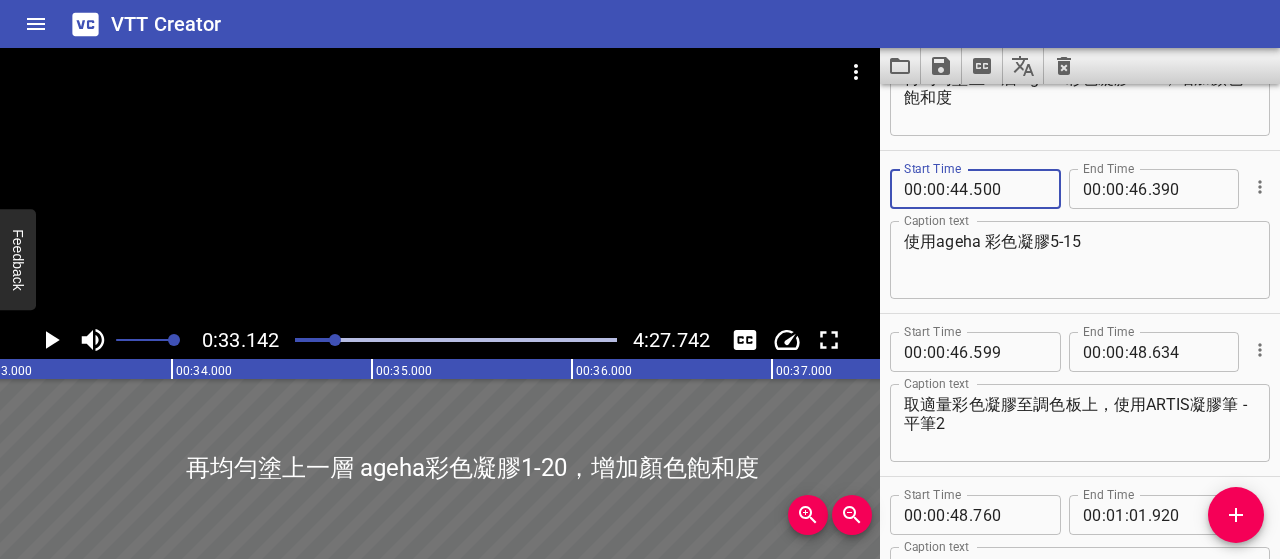 type on "500" 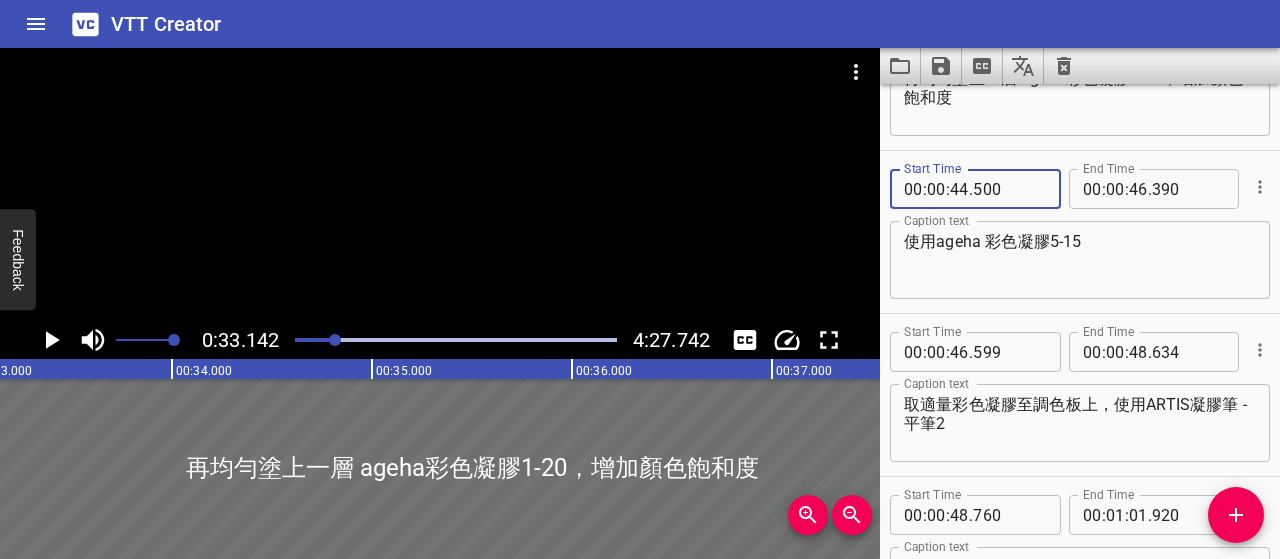 click on "使用ageha 彩色凝膠5-15" at bounding box center [1080, 260] 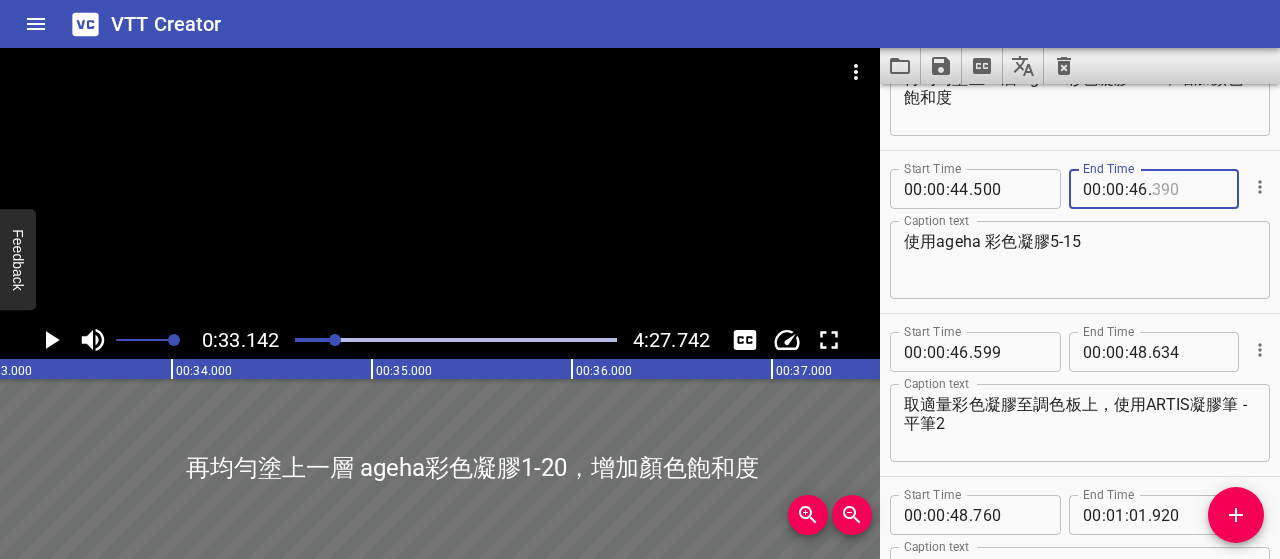 click at bounding box center [1188, 189] 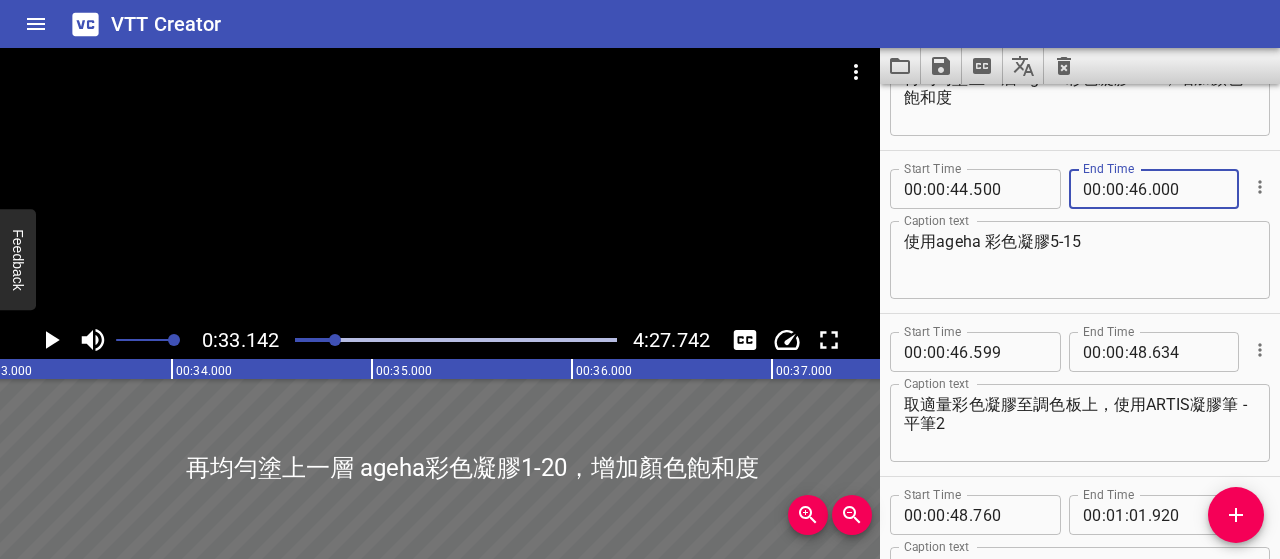 type on "000" 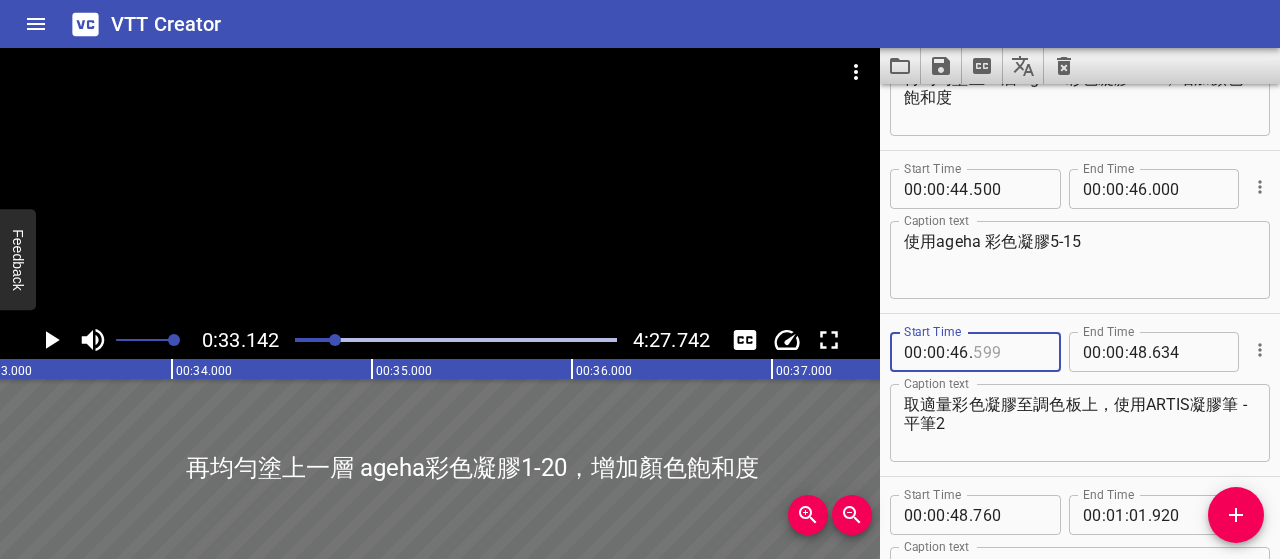 click at bounding box center (1009, 352) 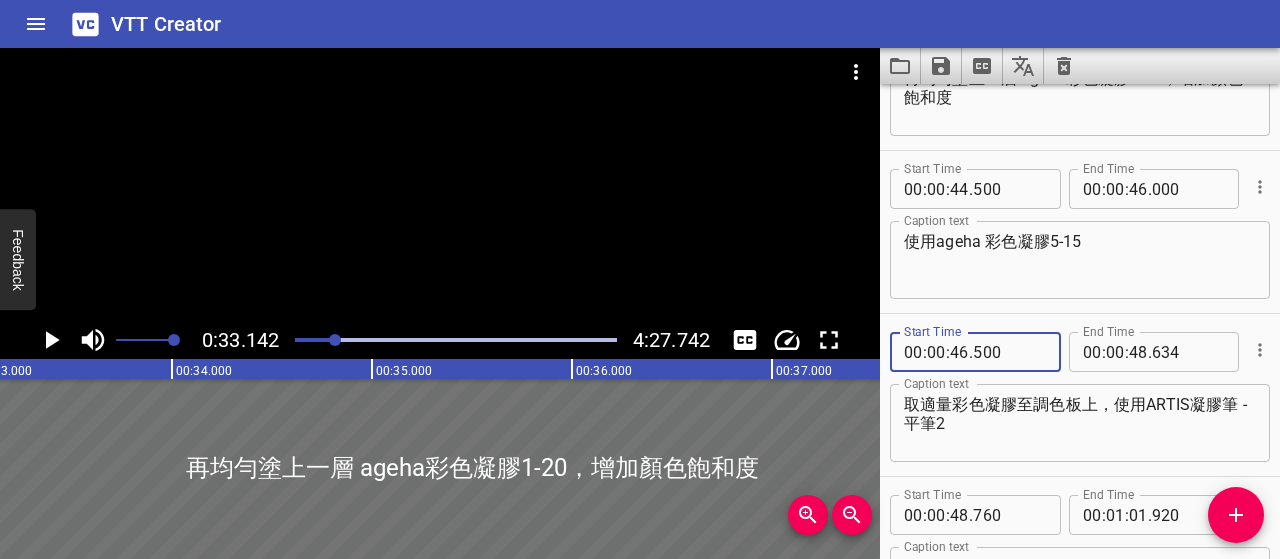 type on "500" 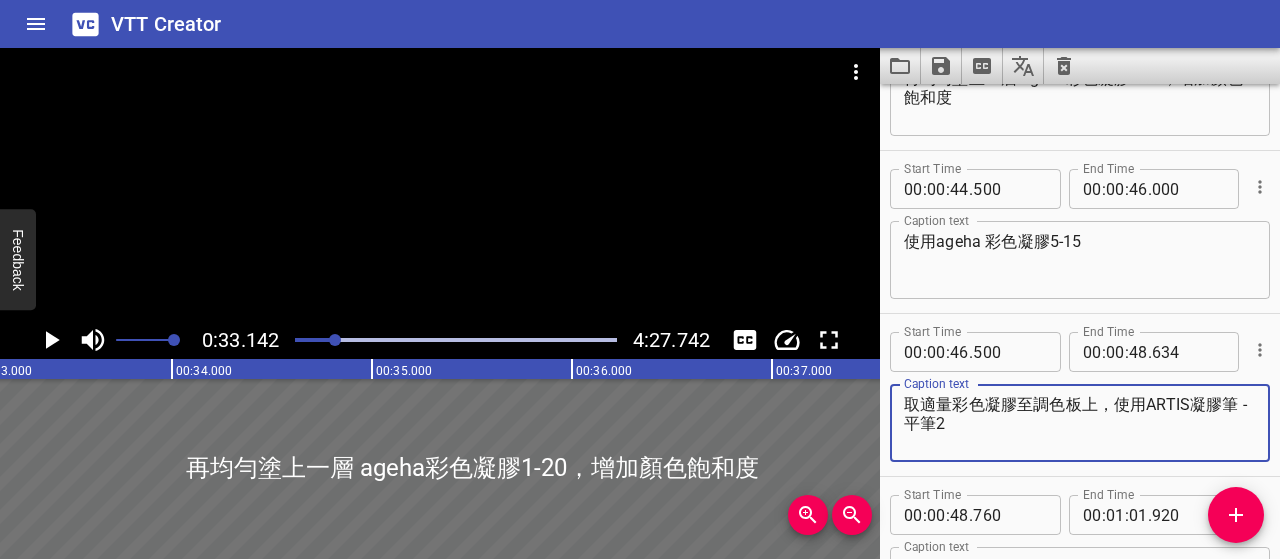 click on "取適量彩色凝膠至調色板上，使用ARTIS凝膠筆 - 平筆2" at bounding box center (1080, 423) 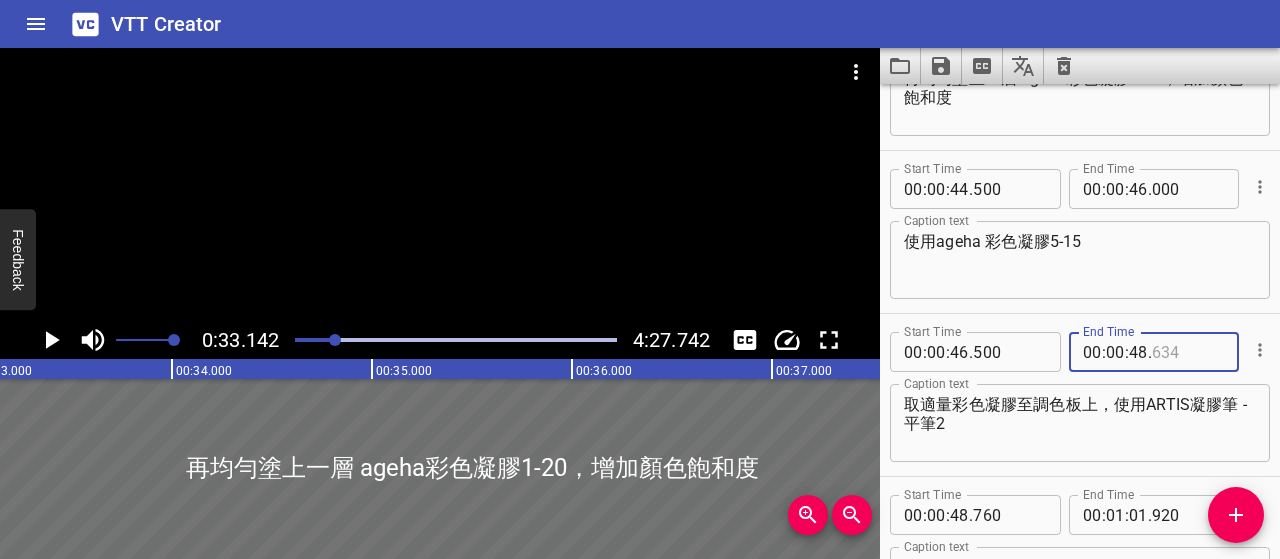 click at bounding box center [1188, 352] 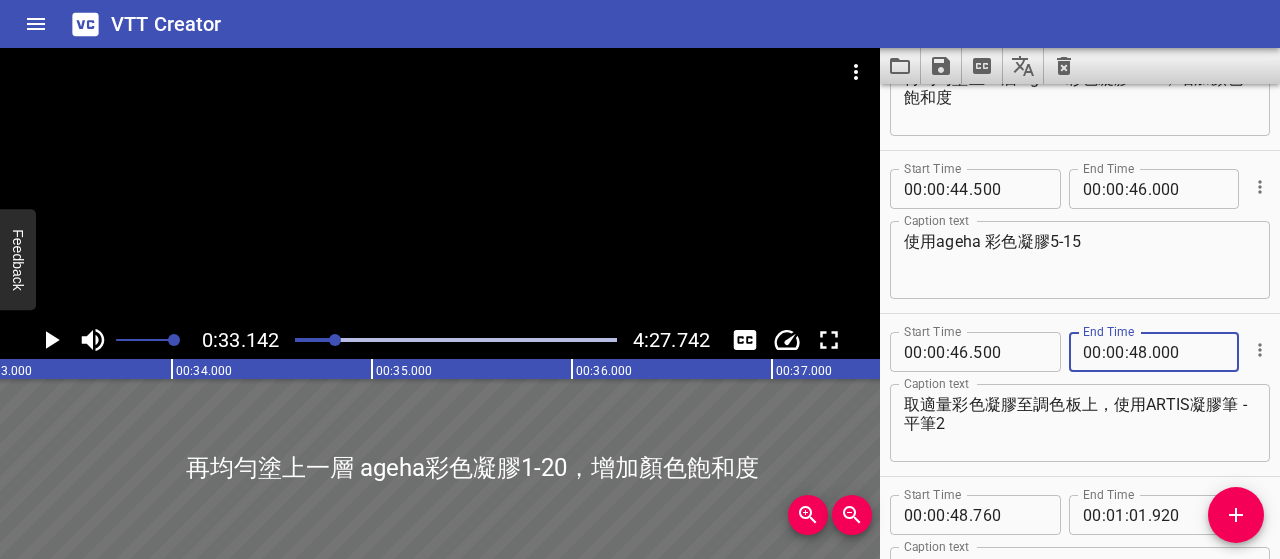 type on "000" 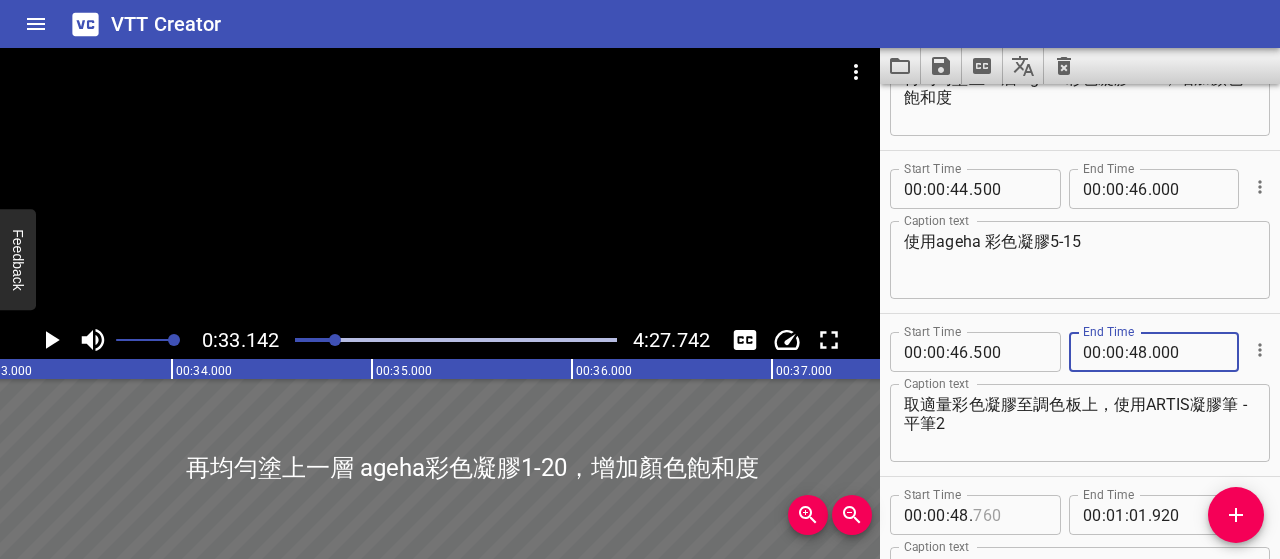 click at bounding box center [1009, 515] 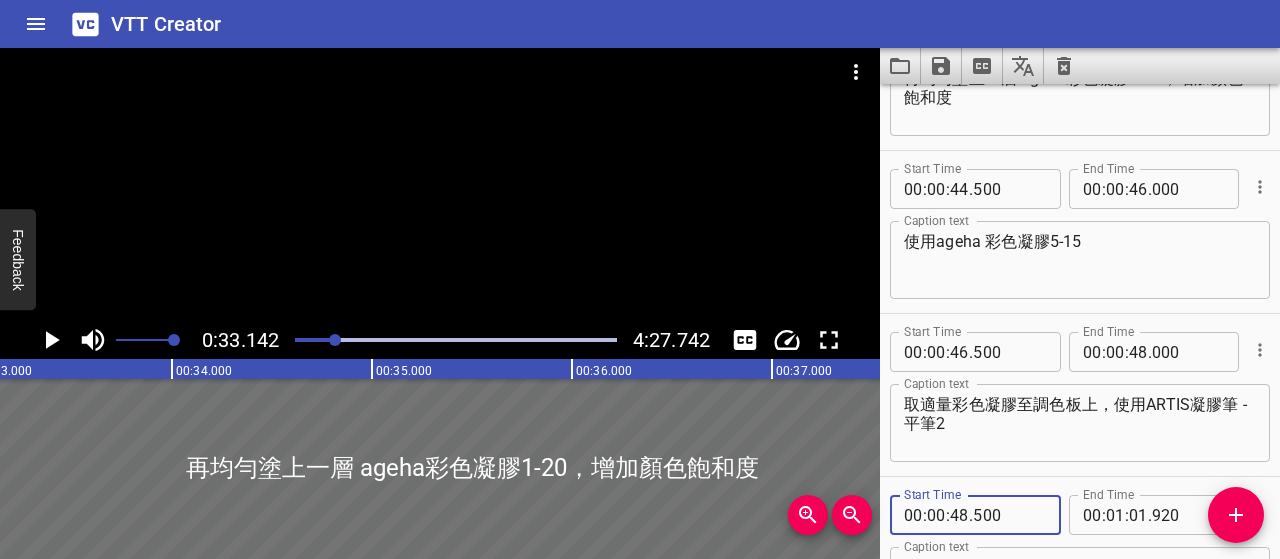 type on "500" 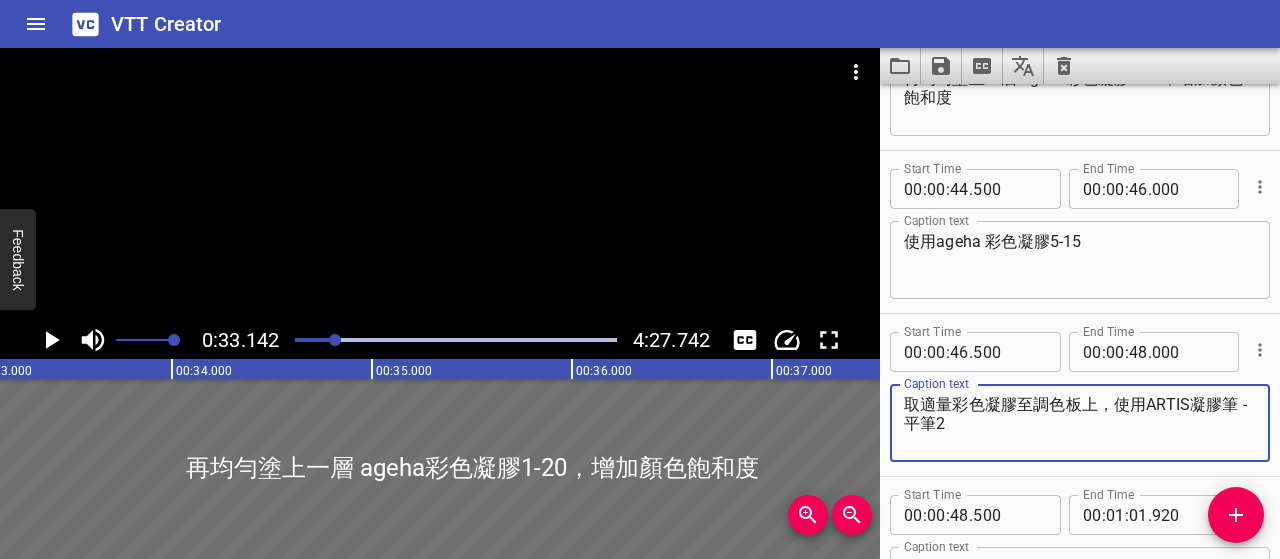 click on "取適量彩色凝膠至調色板上，使用ARTIS凝膠筆 - 平筆2" at bounding box center (1080, 423) 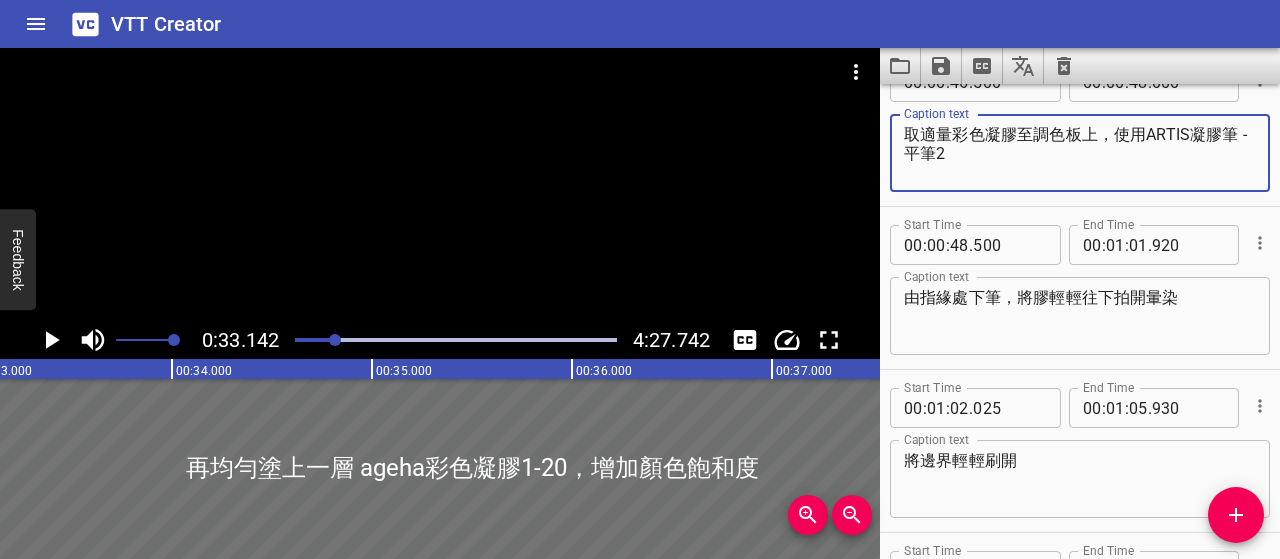 scroll, scrollTop: 726, scrollLeft: 0, axis: vertical 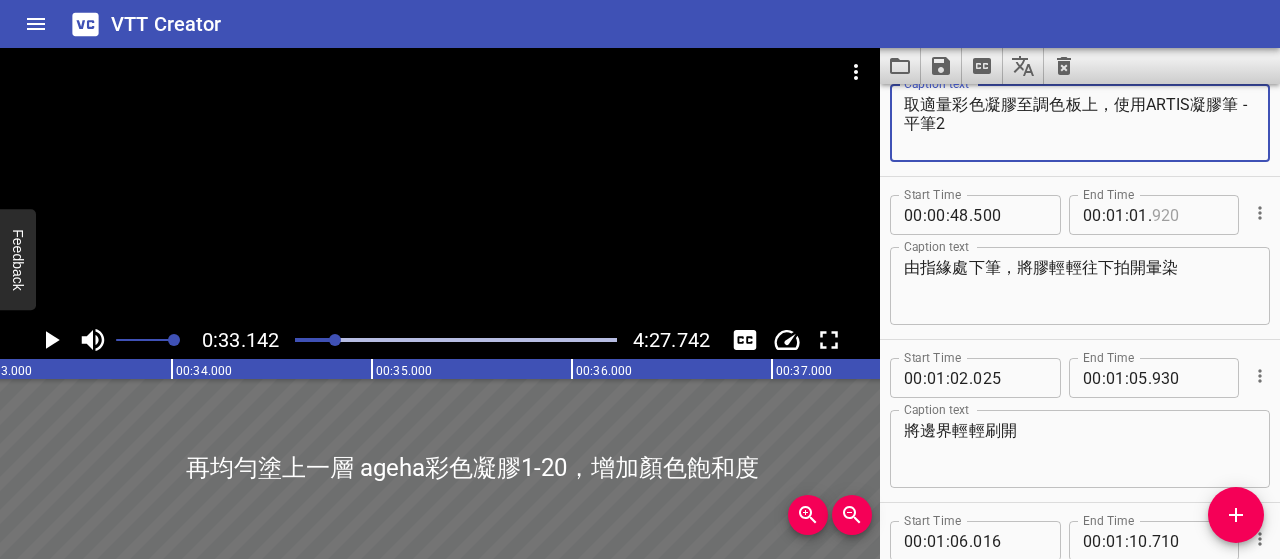 click at bounding box center [1188, 215] 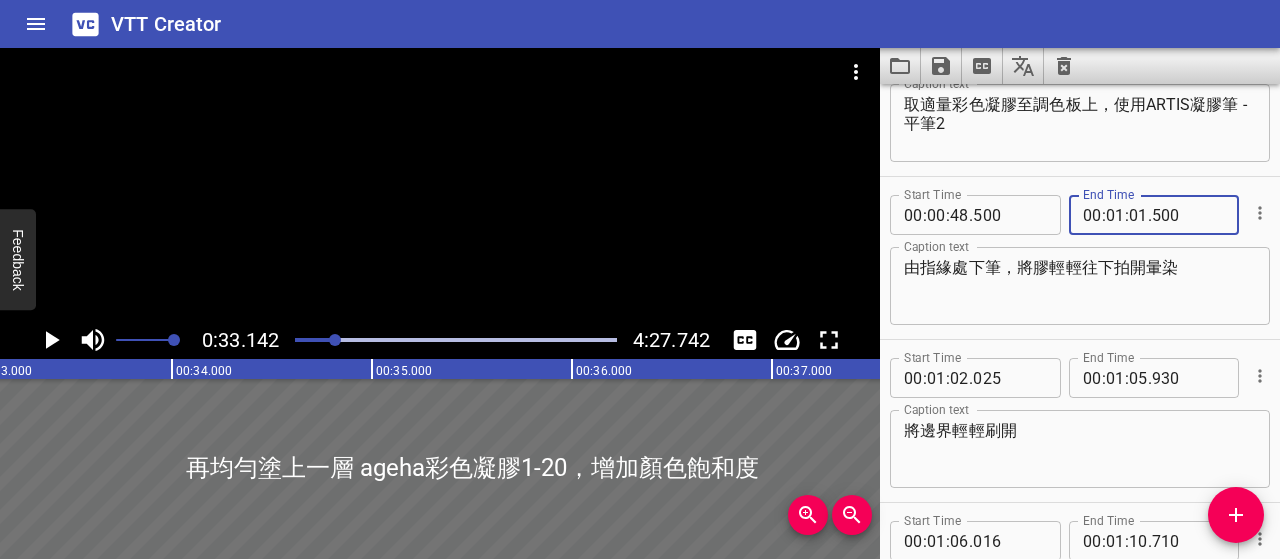 type on "500" 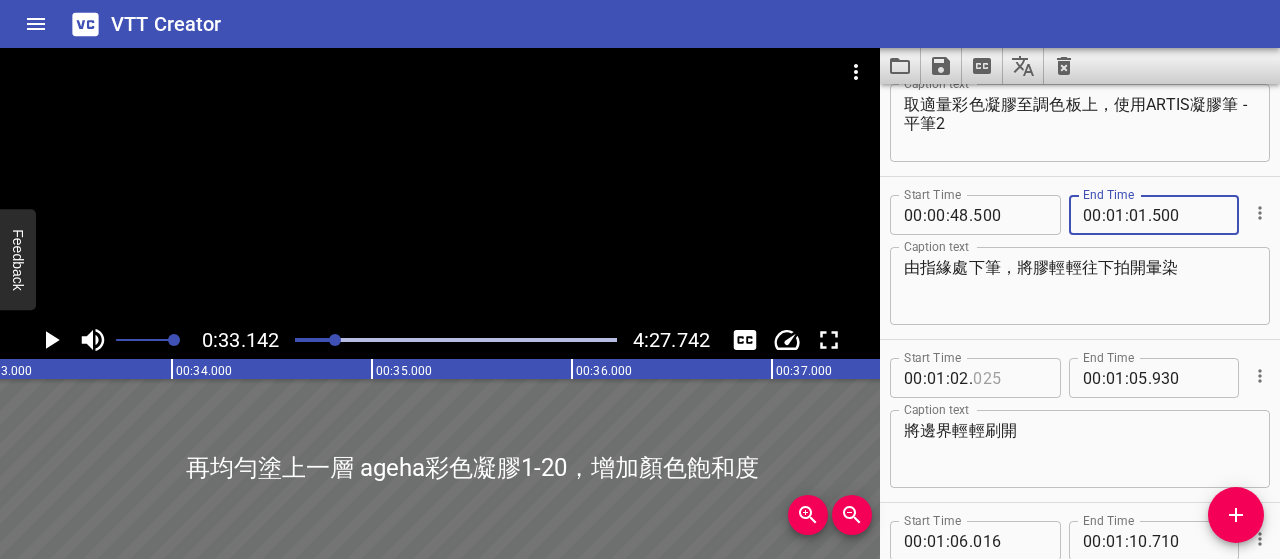 click at bounding box center (1009, 378) 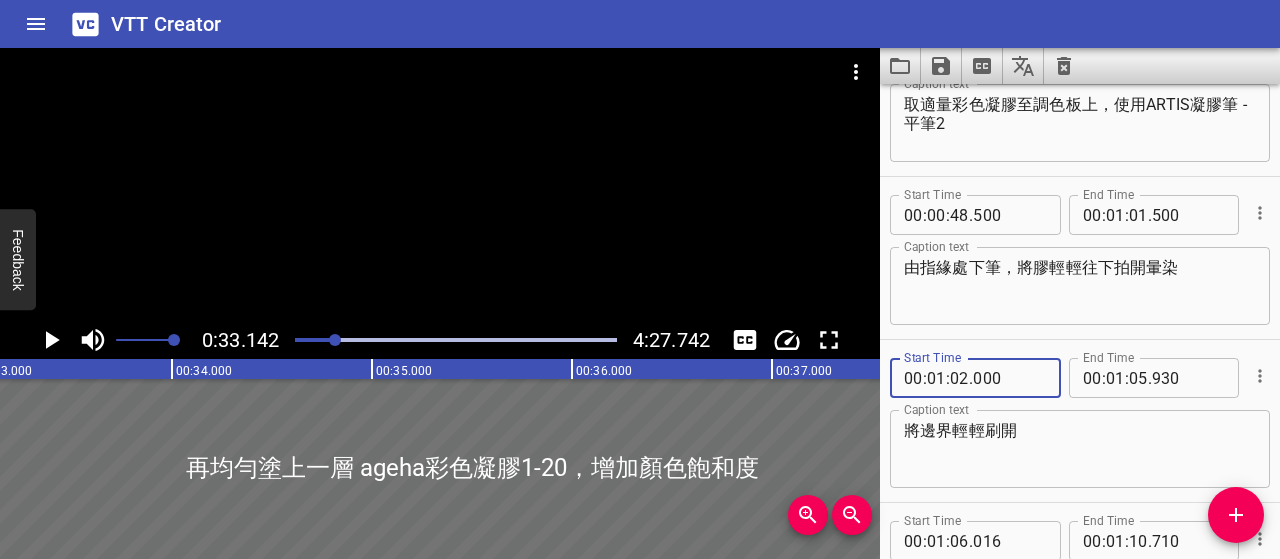 type on "000" 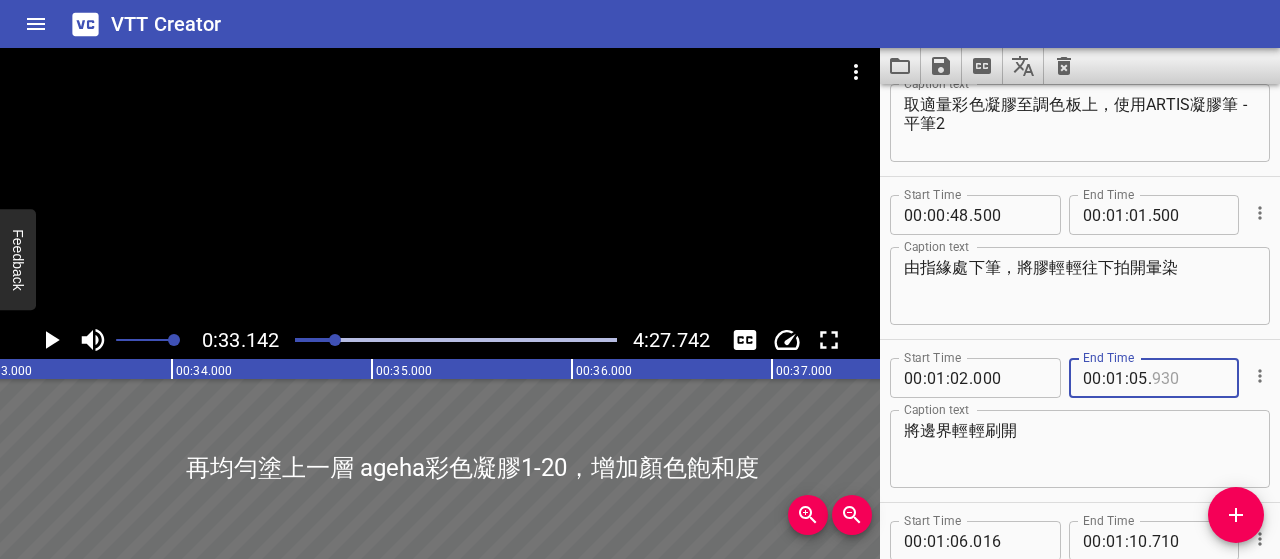 click at bounding box center [1188, 378] 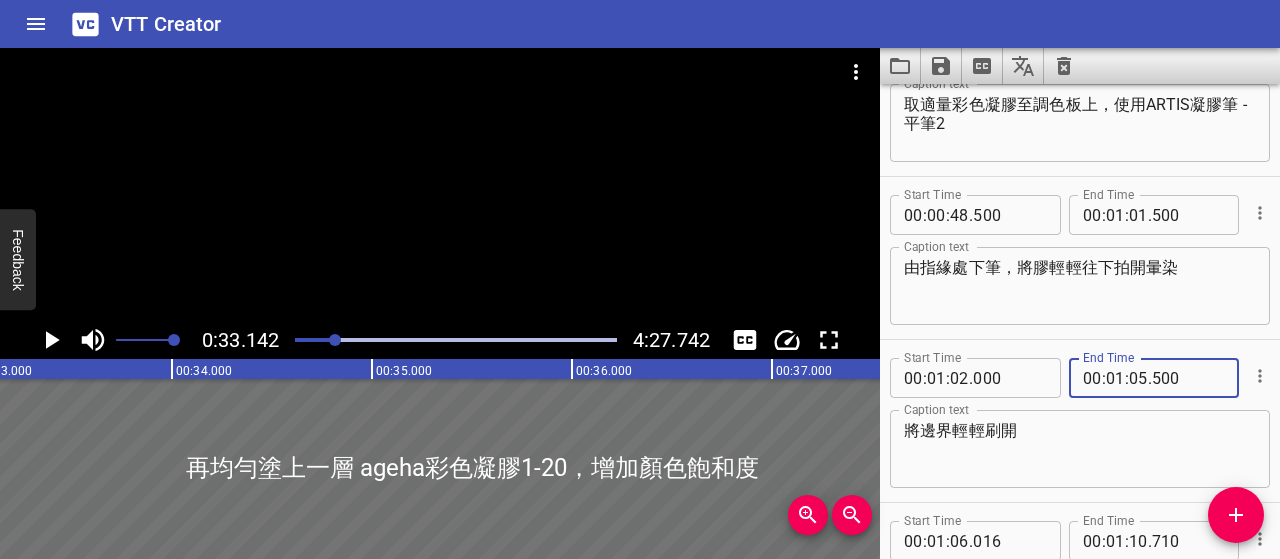 type on "500" 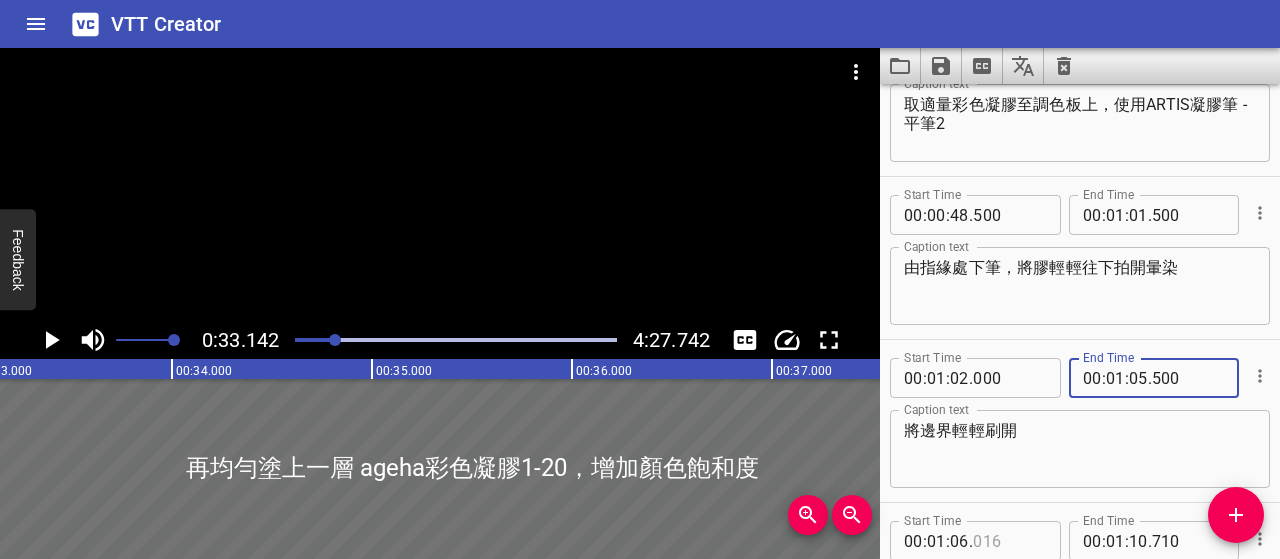 click at bounding box center (1009, 541) 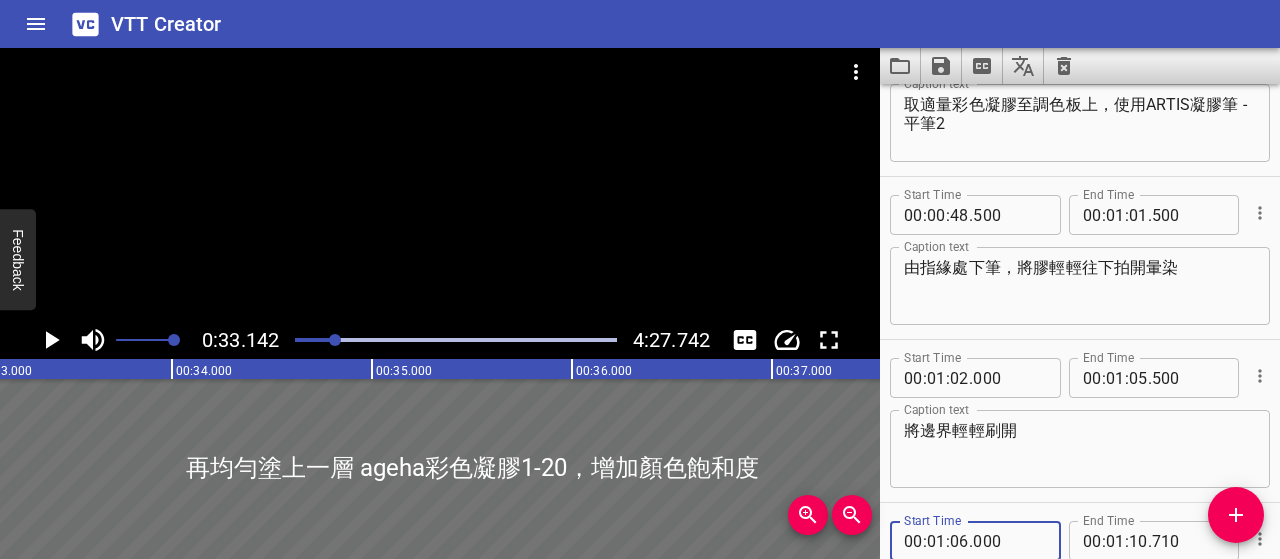 type on "000" 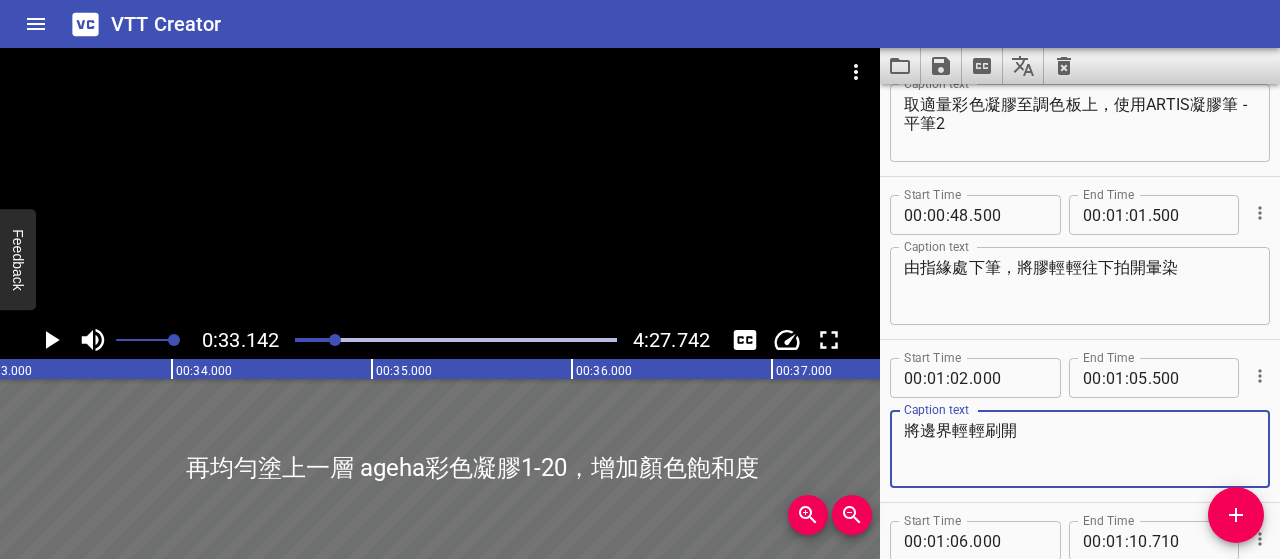 click on "將邊界輕輕刷開" at bounding box center [1080, 449] 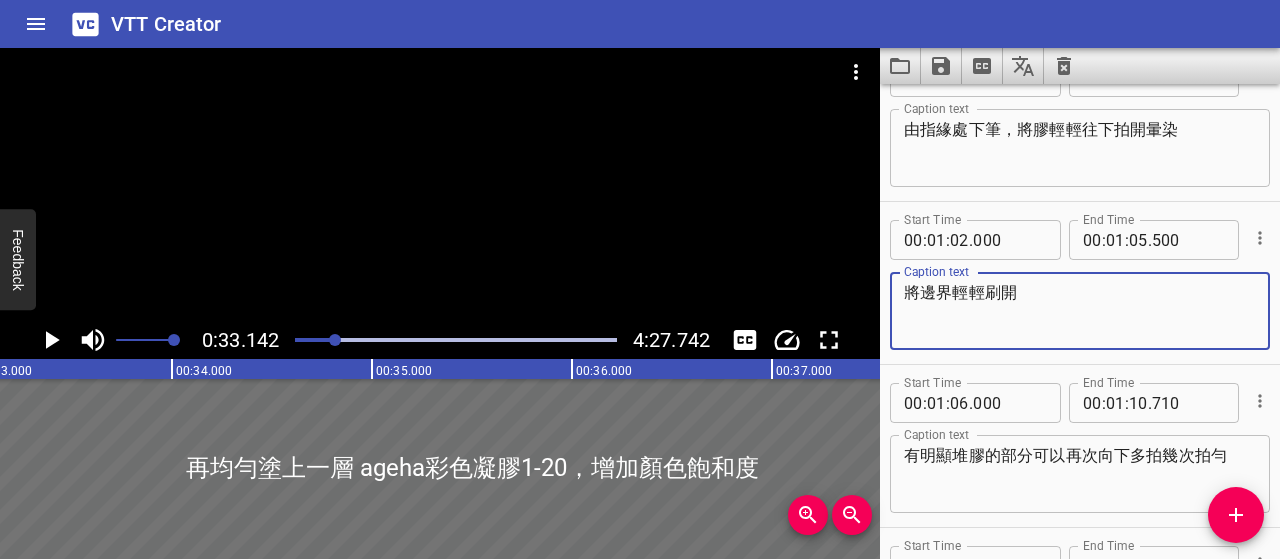 scroll, scrollTop: 1026, scrollLeft: 0, axis: vertical 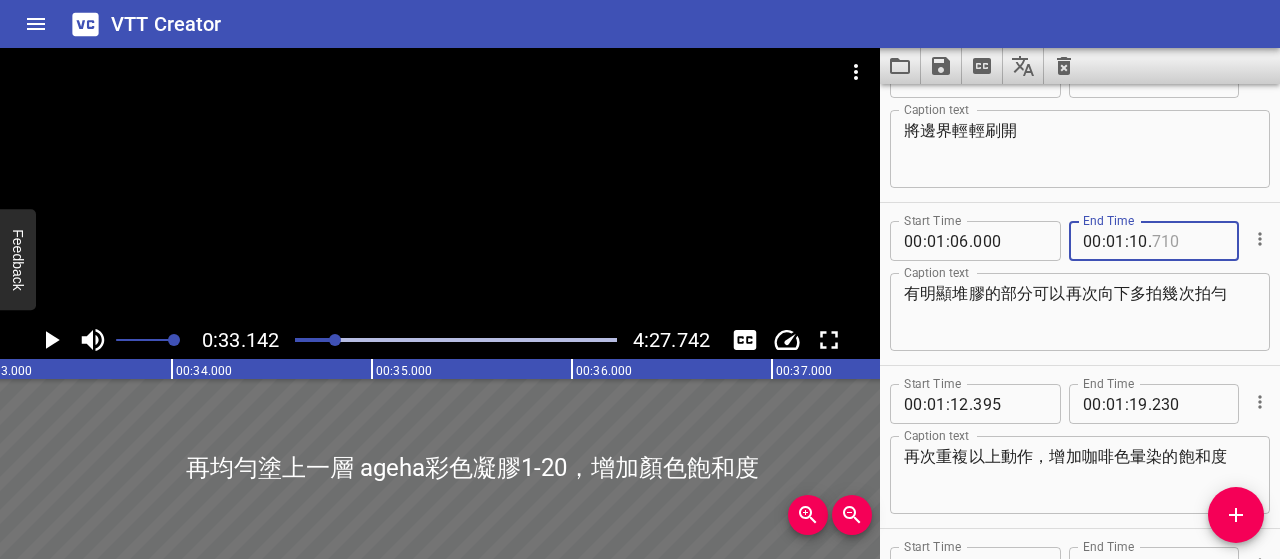 click at bounding box center [1188, 241] 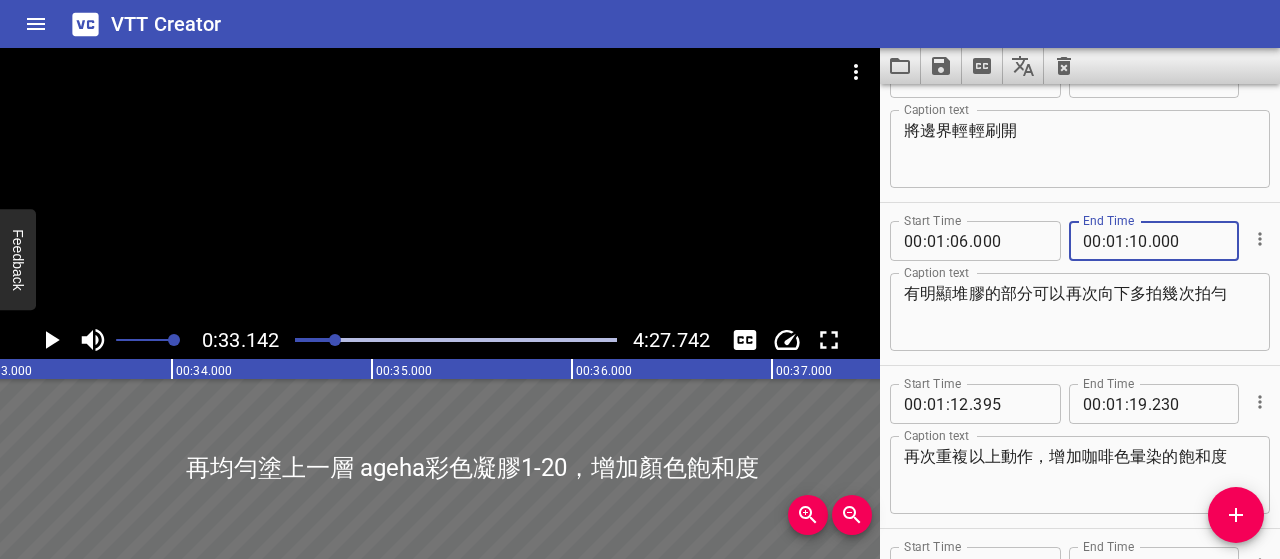 type on "000" 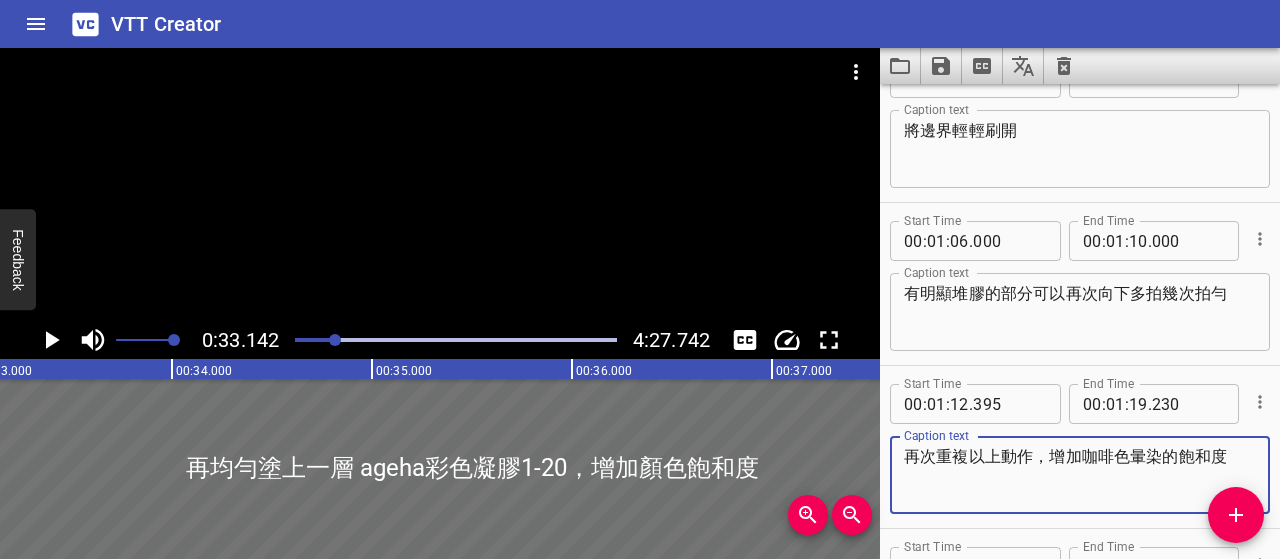 click 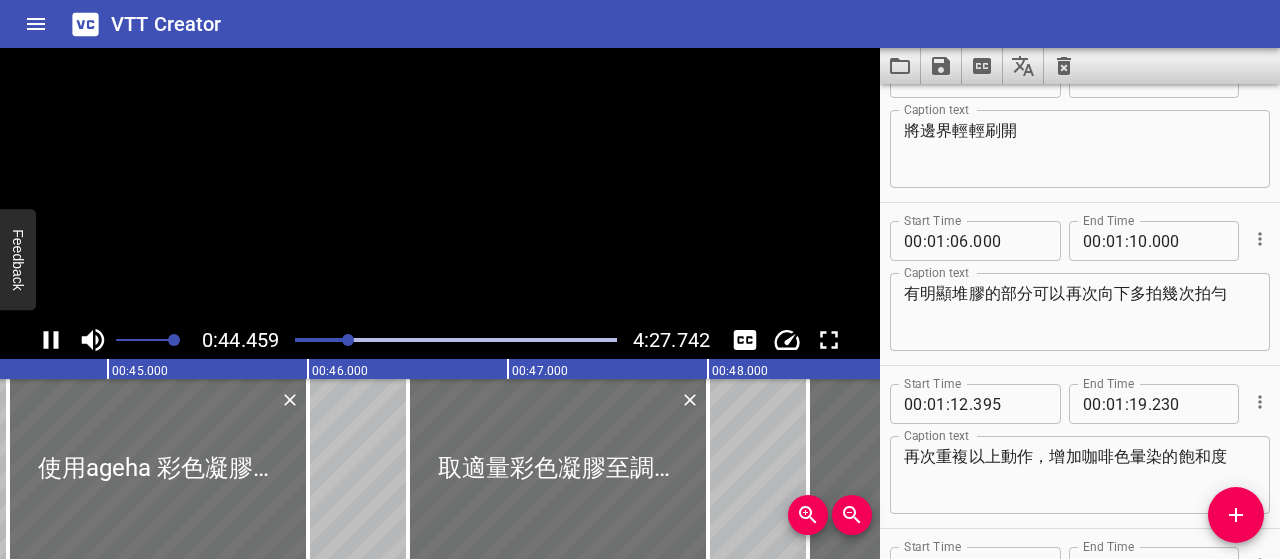 scroll, scrollTop: 0, scrollLeft: 8940, axis: horizontal 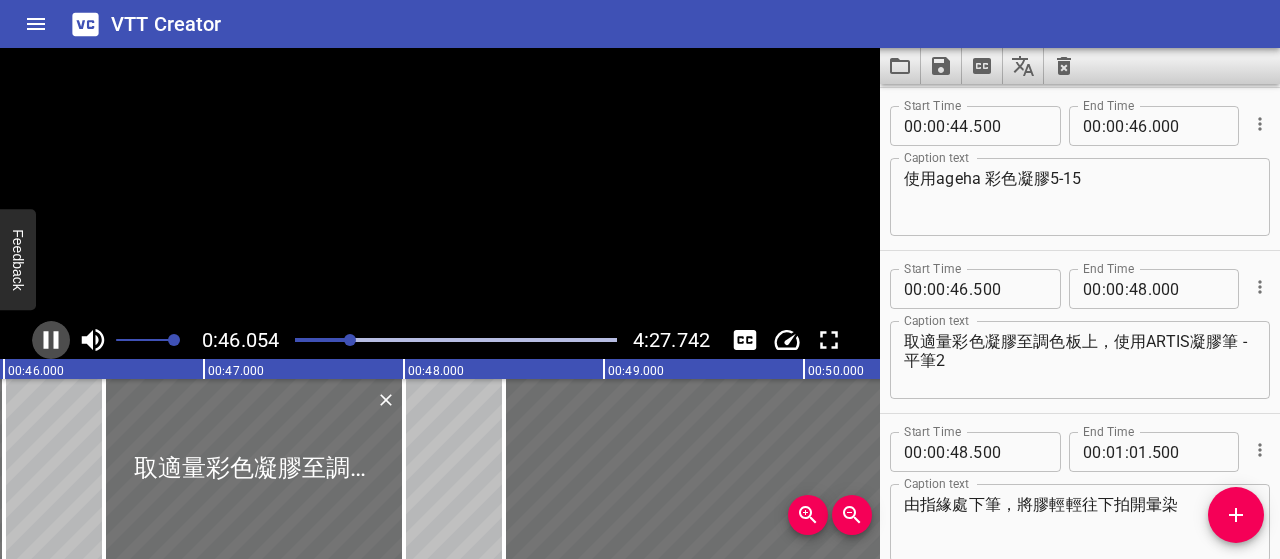 click 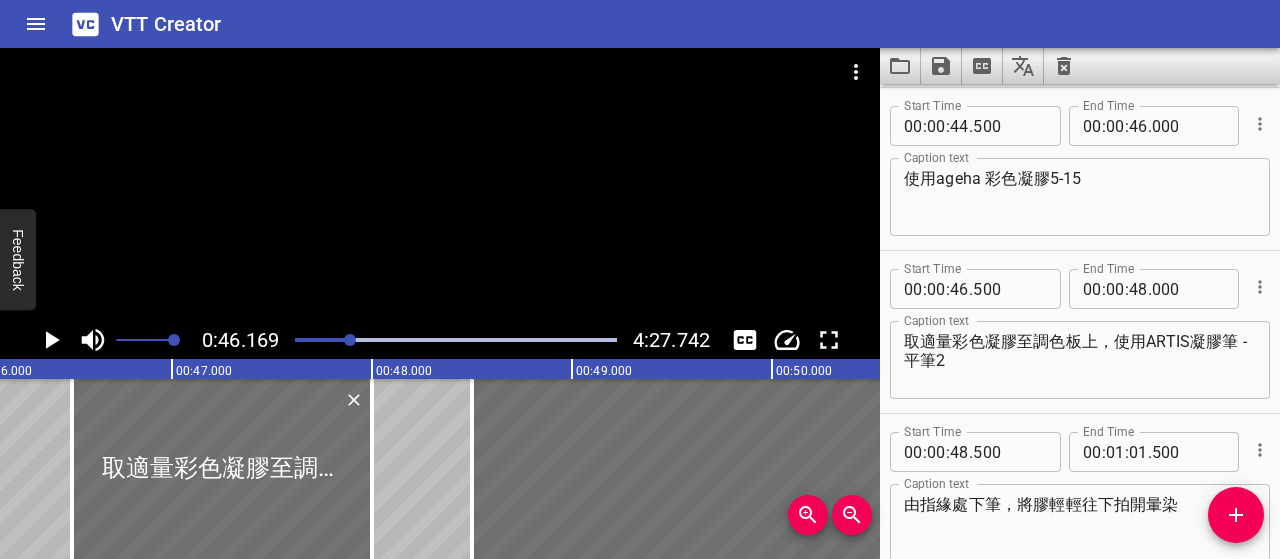 scroll, scrollTop: 0, scrollLeft: 9234, axis: horizontal 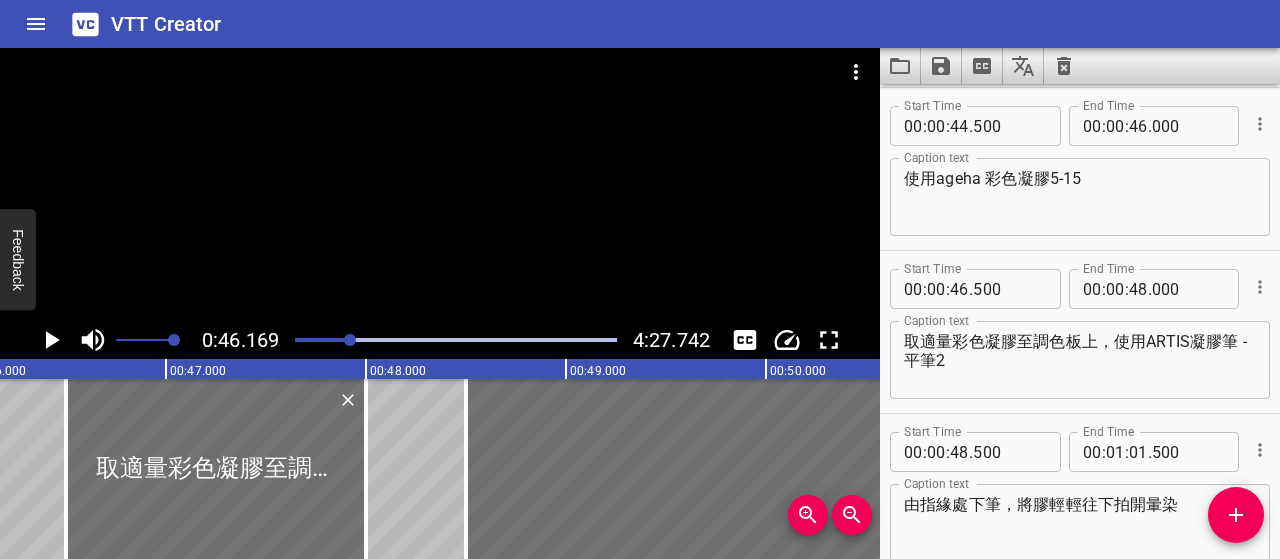 click on "使用ageha 彩色凝膠5-15" at bounding box center [1080, 197] 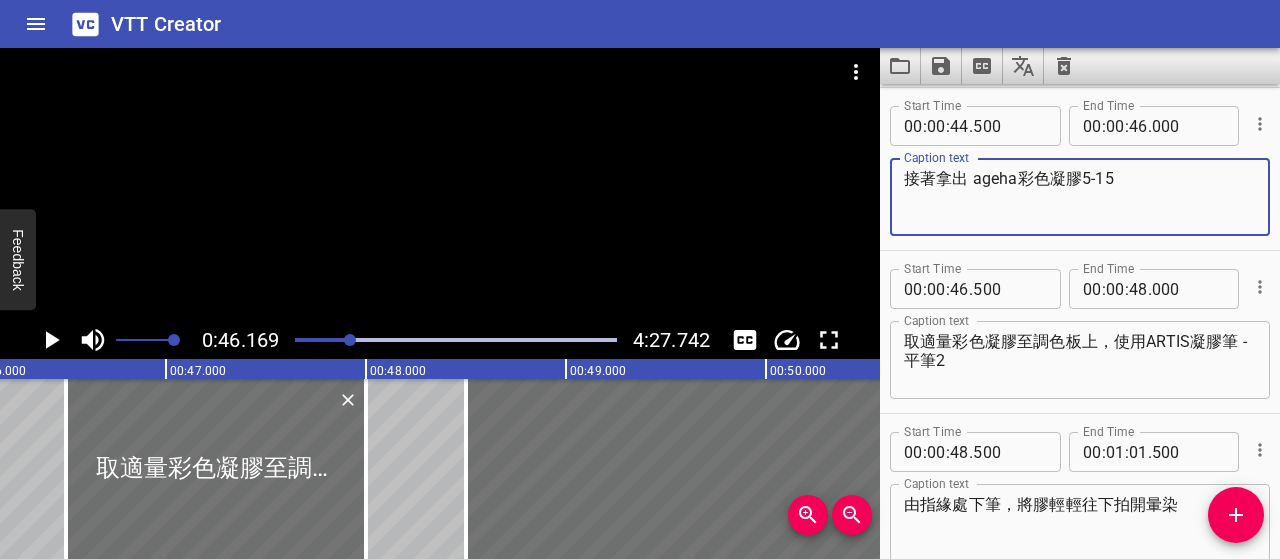 type on "接著拿出 ageha彩色凝膠5-15" 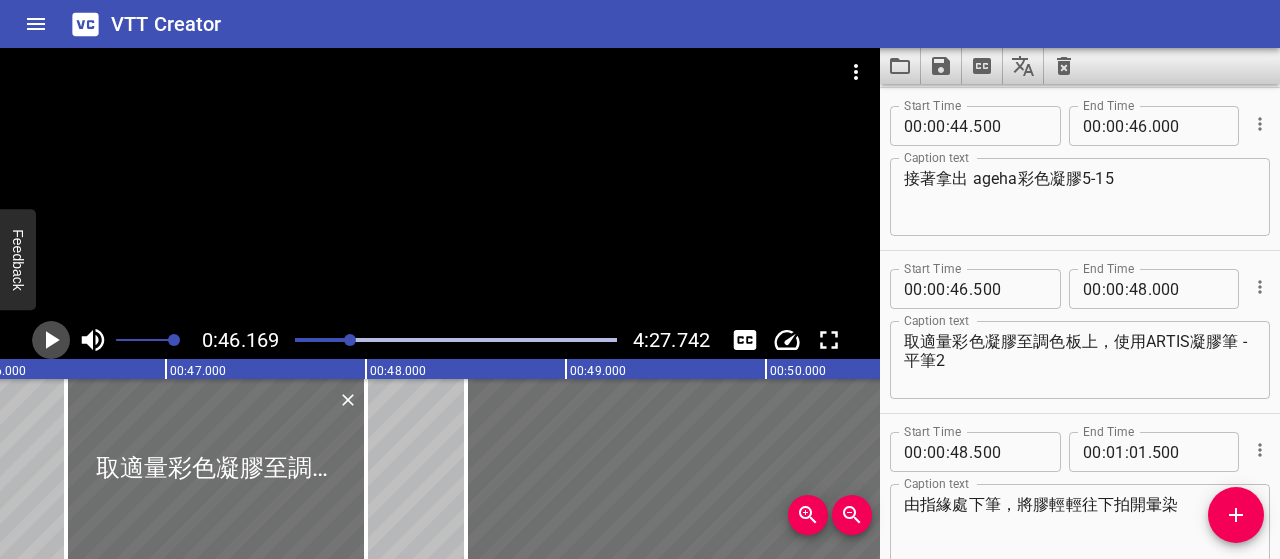 click 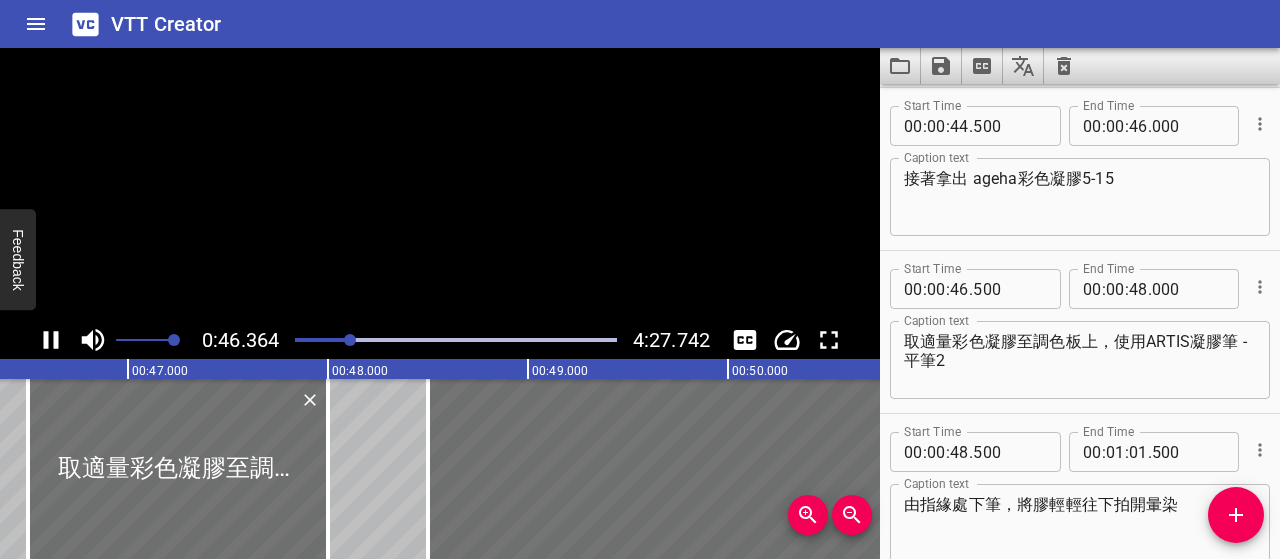 scroll, scrollTop: 0, scrollLeft: 9320, axis: horizontal 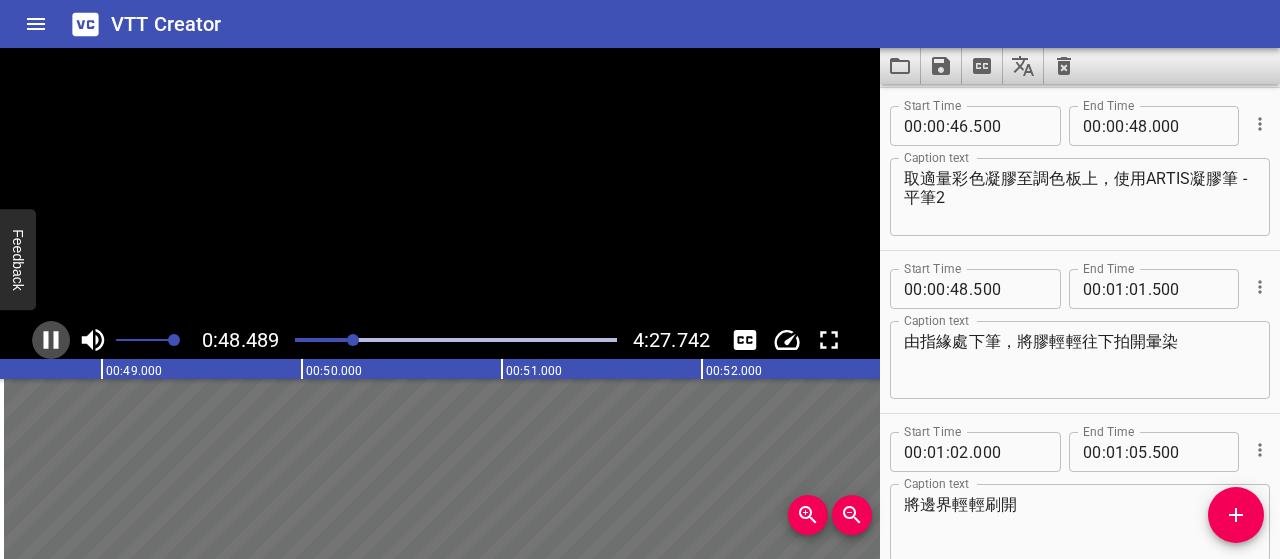 click 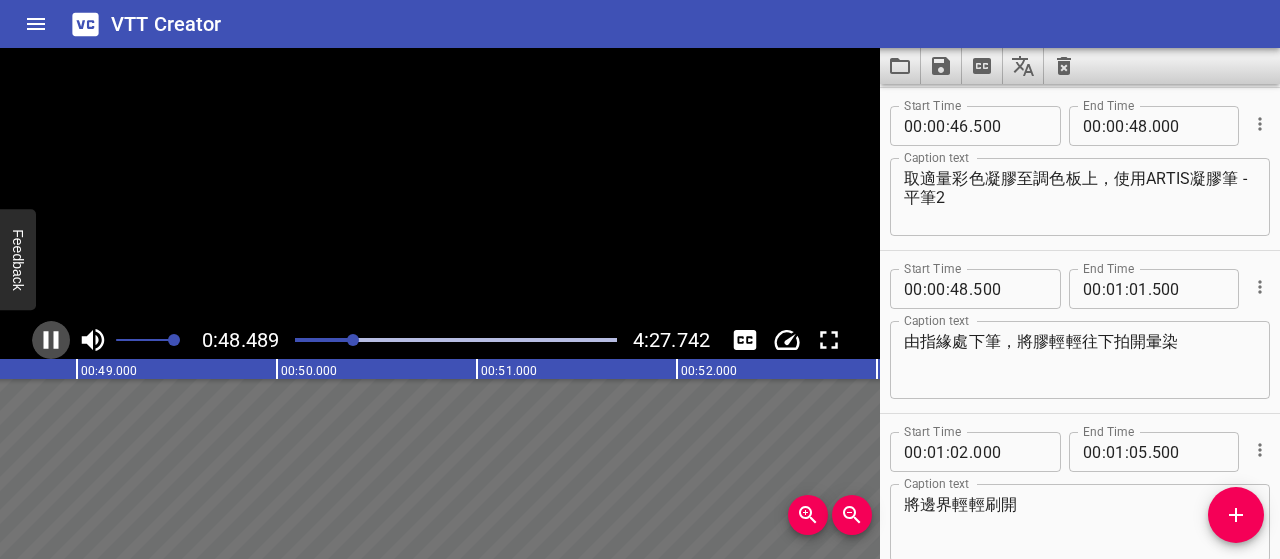 scroll, scrollTop: 686, scrollLeft: 0, axis: vertical 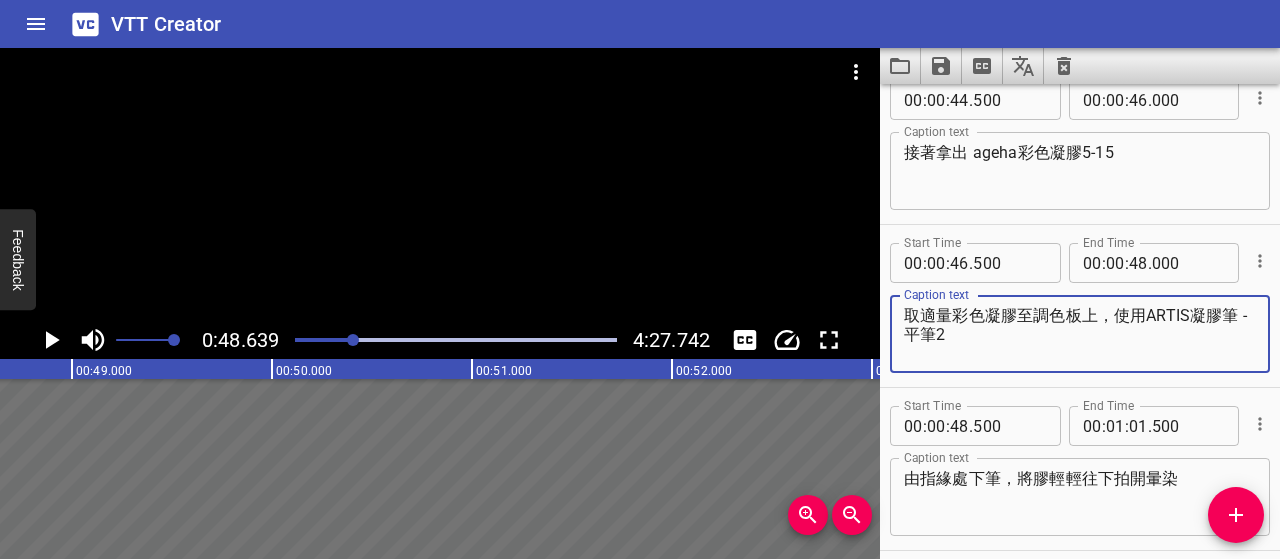 drag, startPoint x: 1115, startPoint y: 317, endPoint x: 894, endPoint y: 315, distance: 221.00905 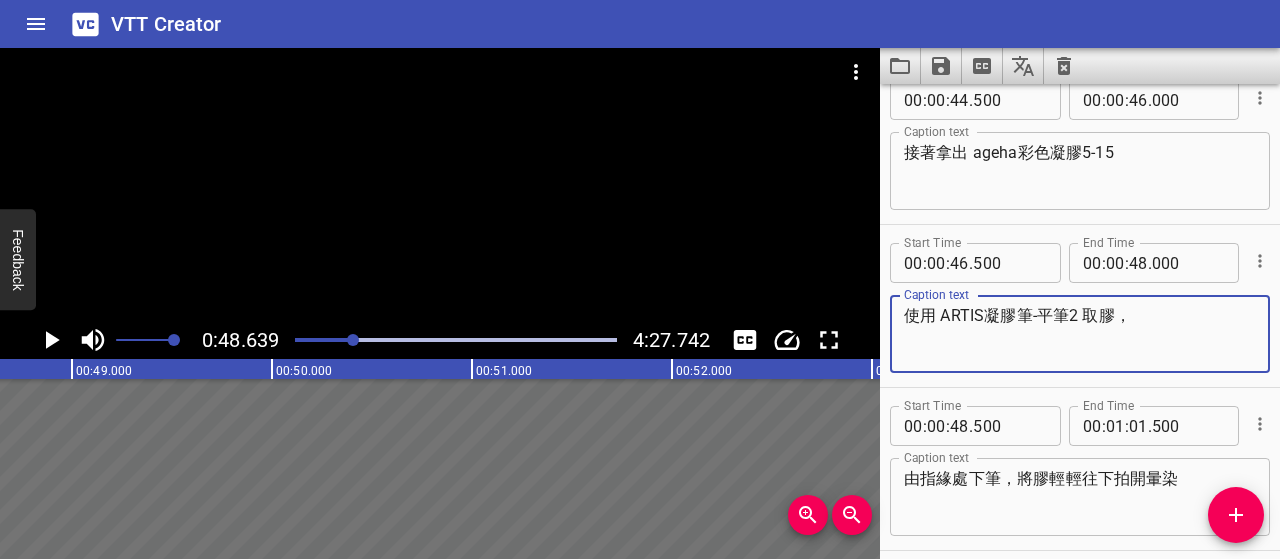 type on "使用 ARTIS凝膠筆-平筆2 取膠，" 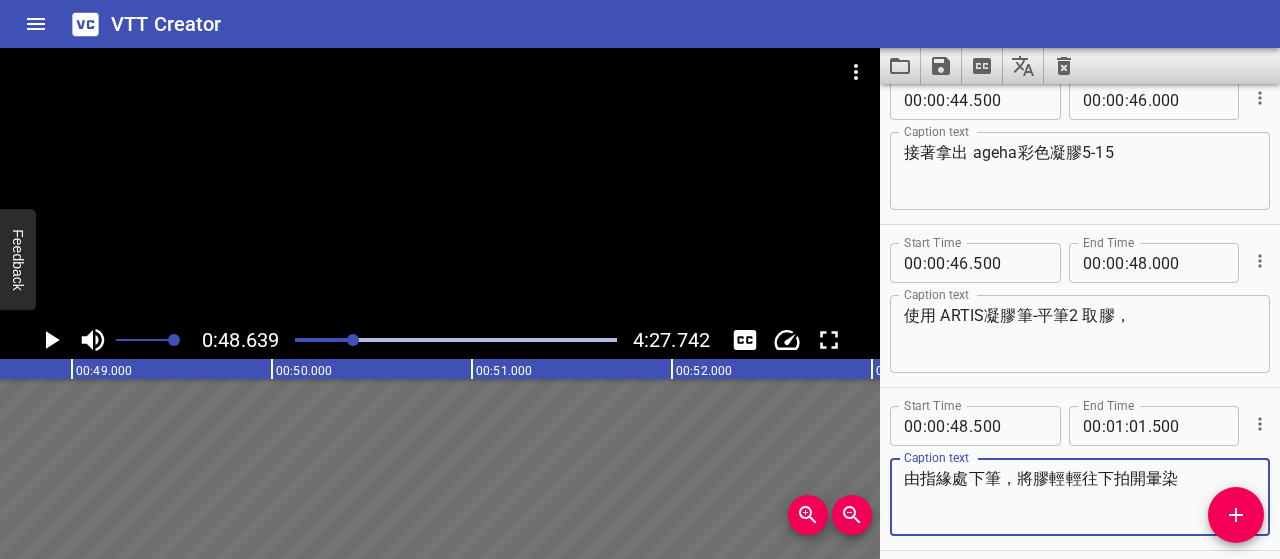 drag, startPoint x: 907, startPoint y: 479, endPoint x: 1187, endPoint y: 490, distance: 280.21597 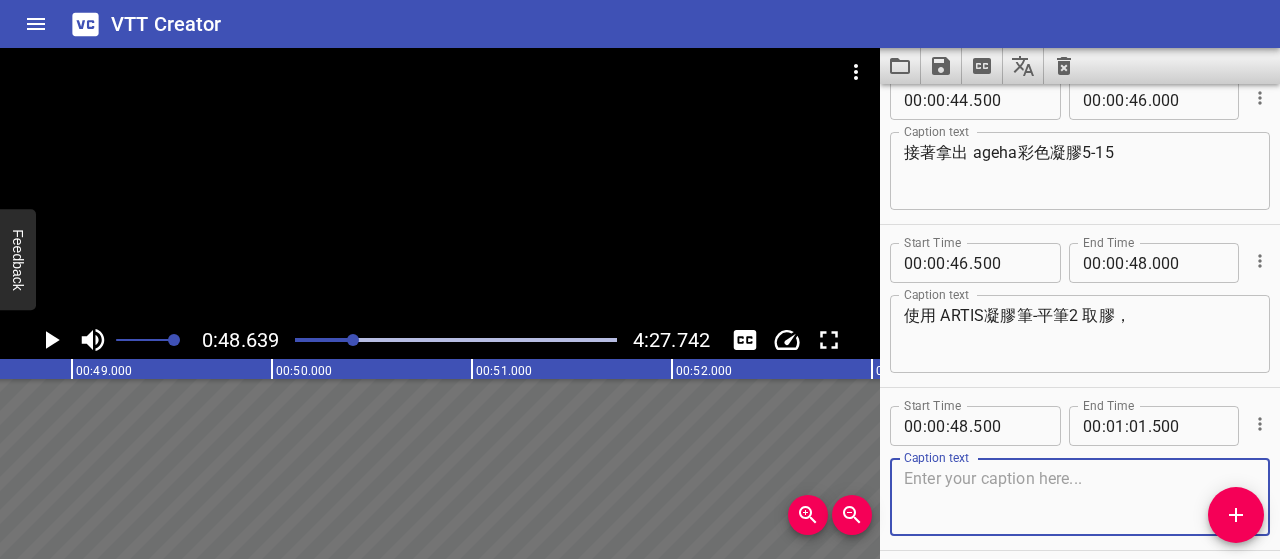 type 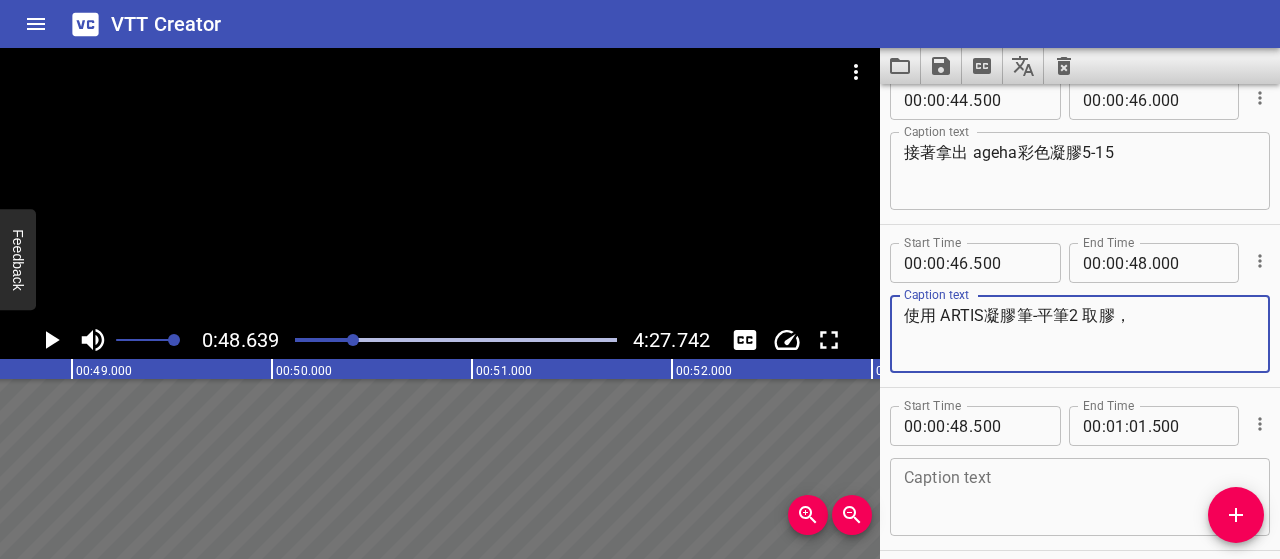 paste on "由指緣處下筆，將膠輕輕往下拍開暈染" 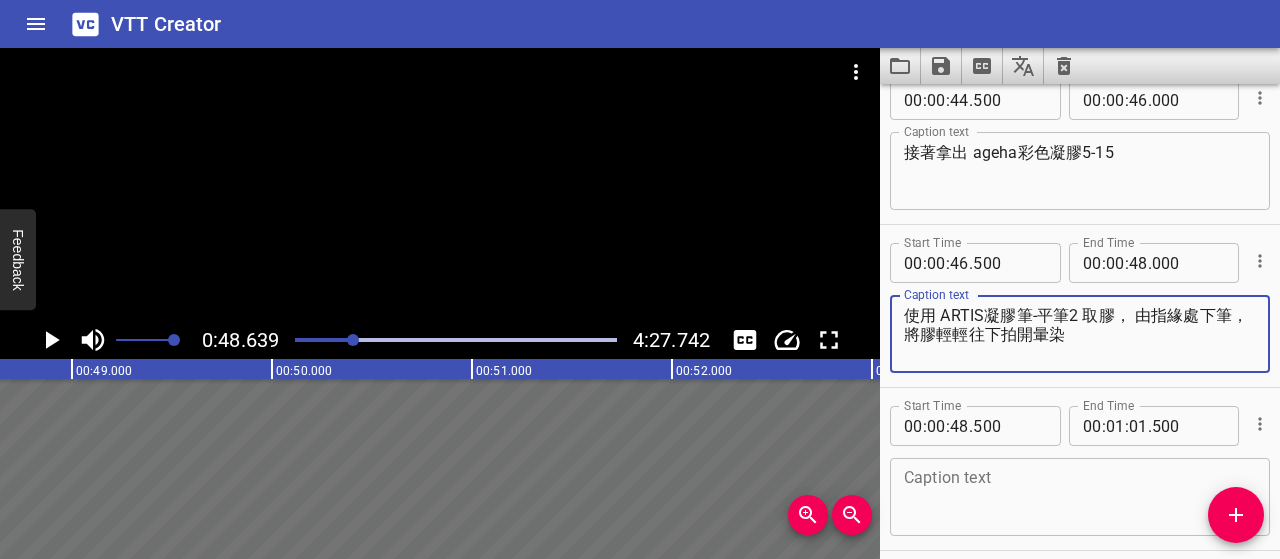 click on "使用 ARTIS凝膠筆-平筆2 取膠， 由指緣處下筆，將膠輕輕往下拍開暈染" at bounding box center (1080, 334) 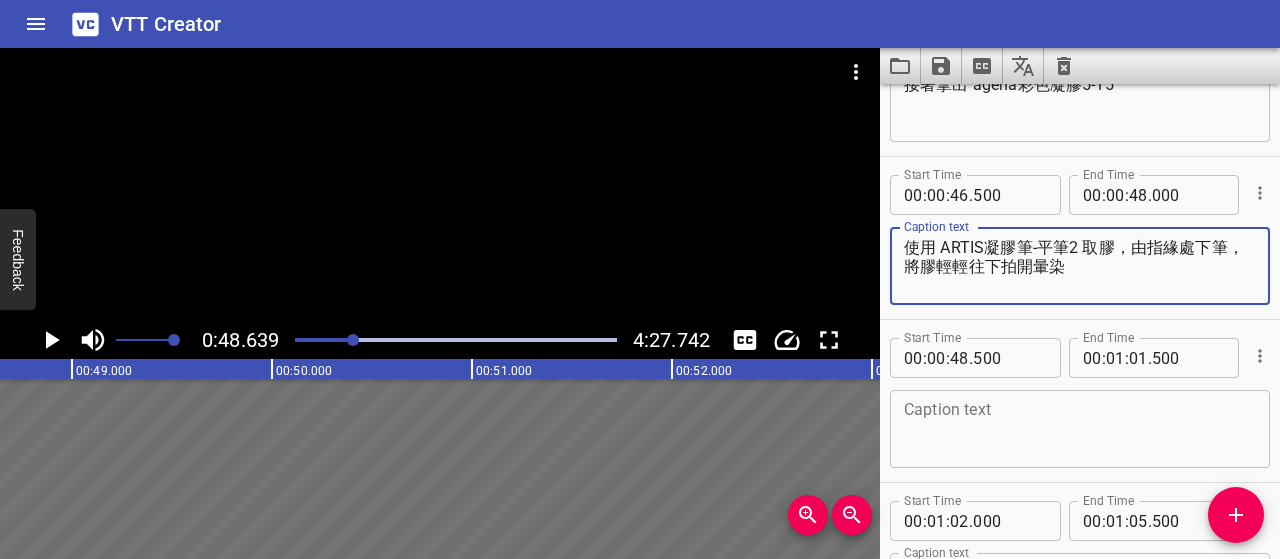 scroll, scrollTop: 615, scrollLeft: 0, axis: vertical 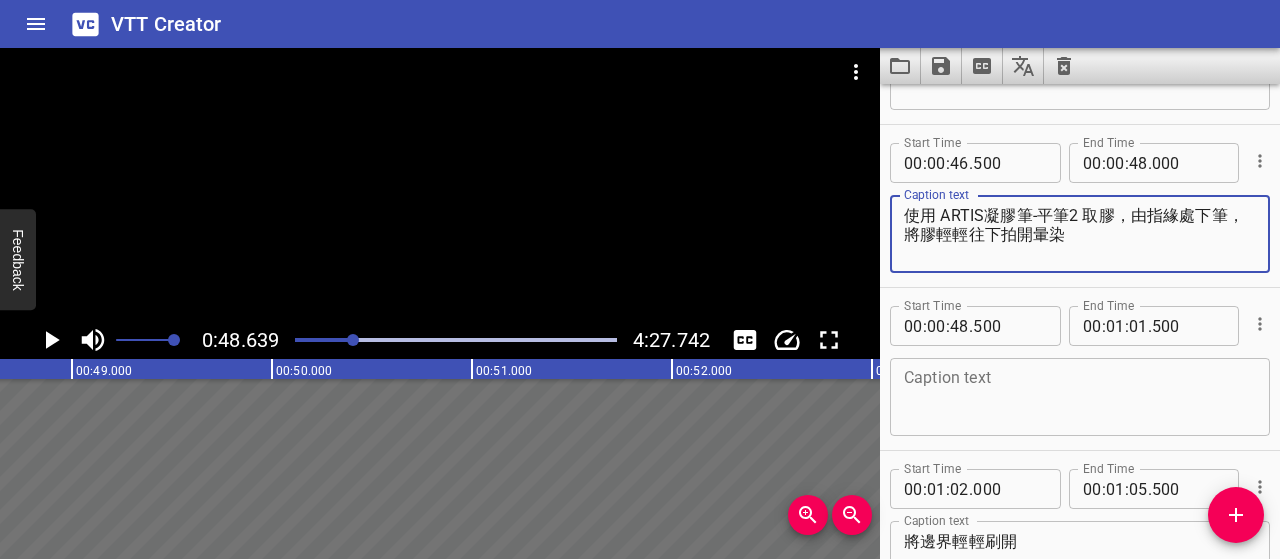 click on "使用 ARTIS凝膠筆-平筆2 取膠，由指緣處下筆，將膠輕輕往下拍開暈染" at bounding box center (1080, 234) 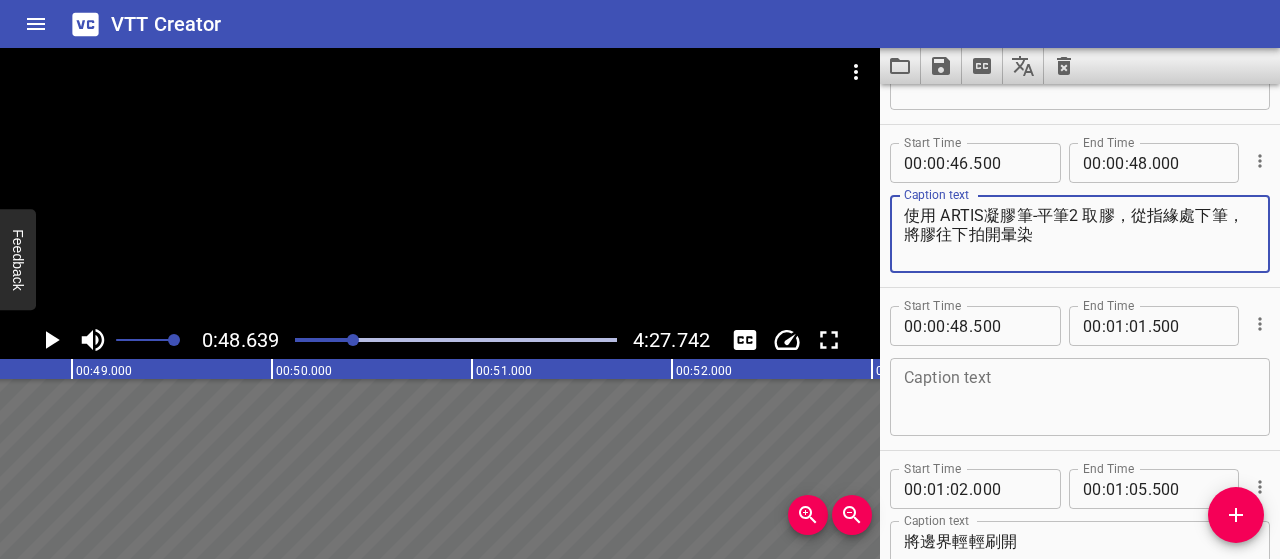 type on "使用 ARTIS凝膠筆-平筆2 取膠，從指緣處下筆，將膠往下拍開暈染" 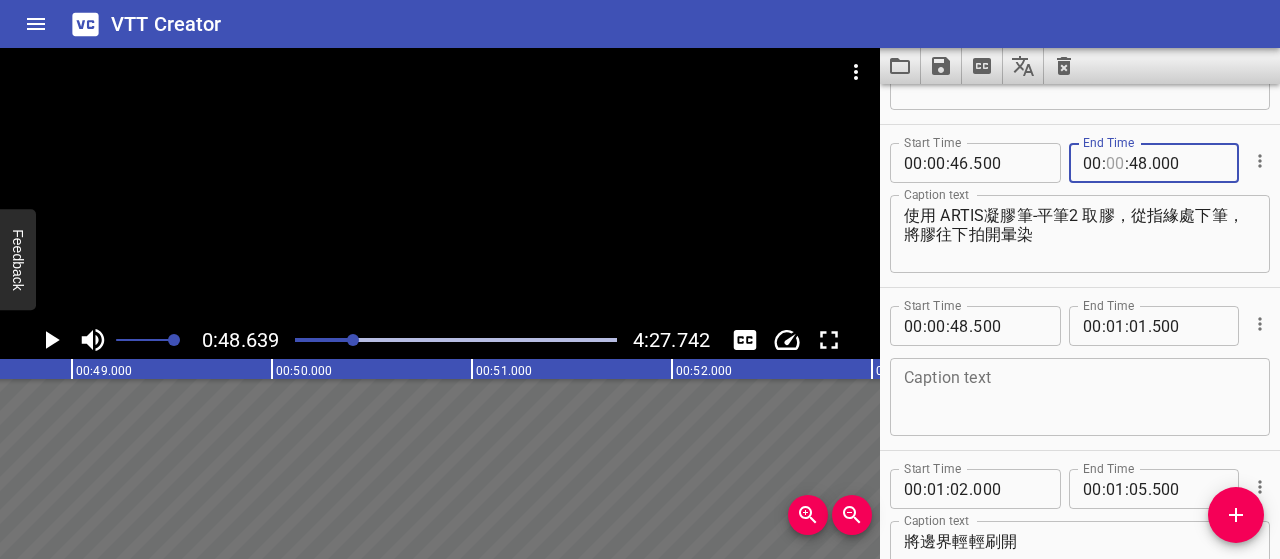 click at bounding box center (1115, 163) 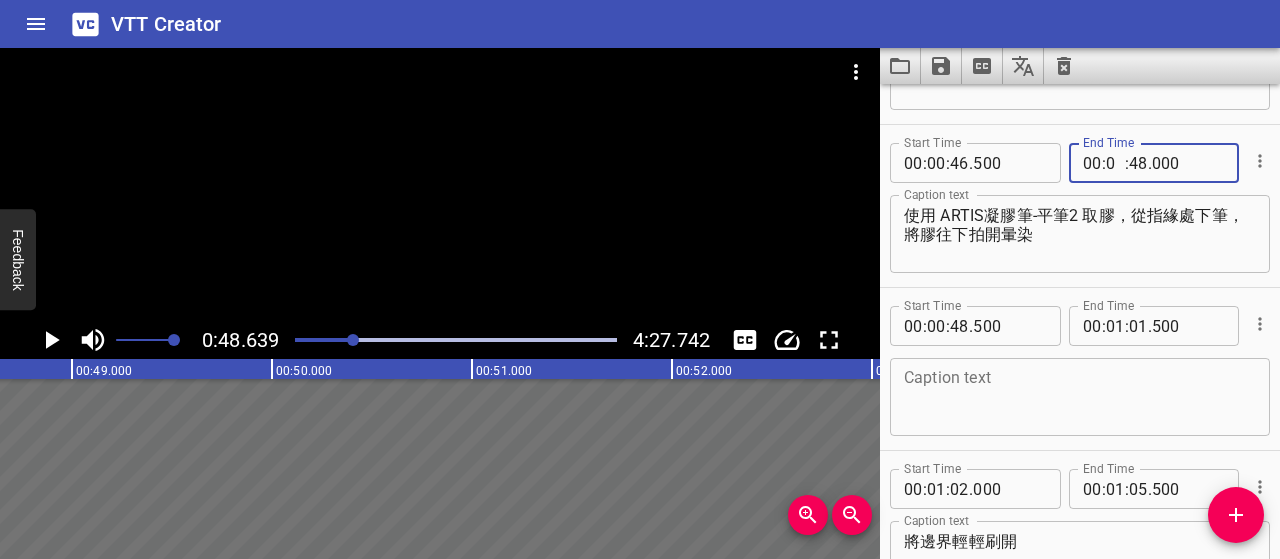type on "01" 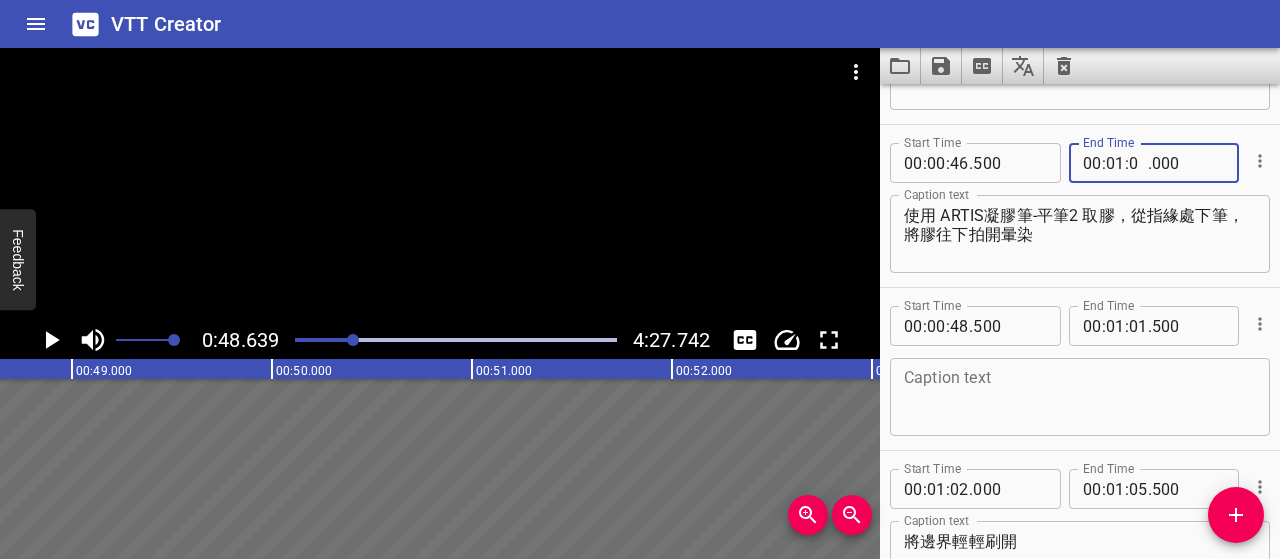 type on "01" 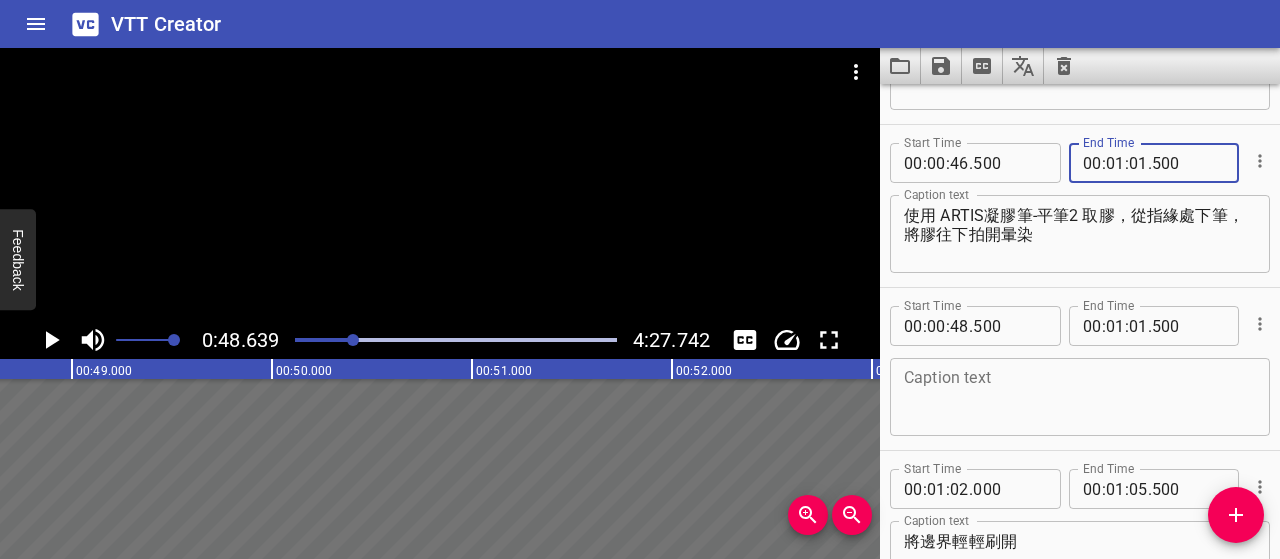 type on "500" 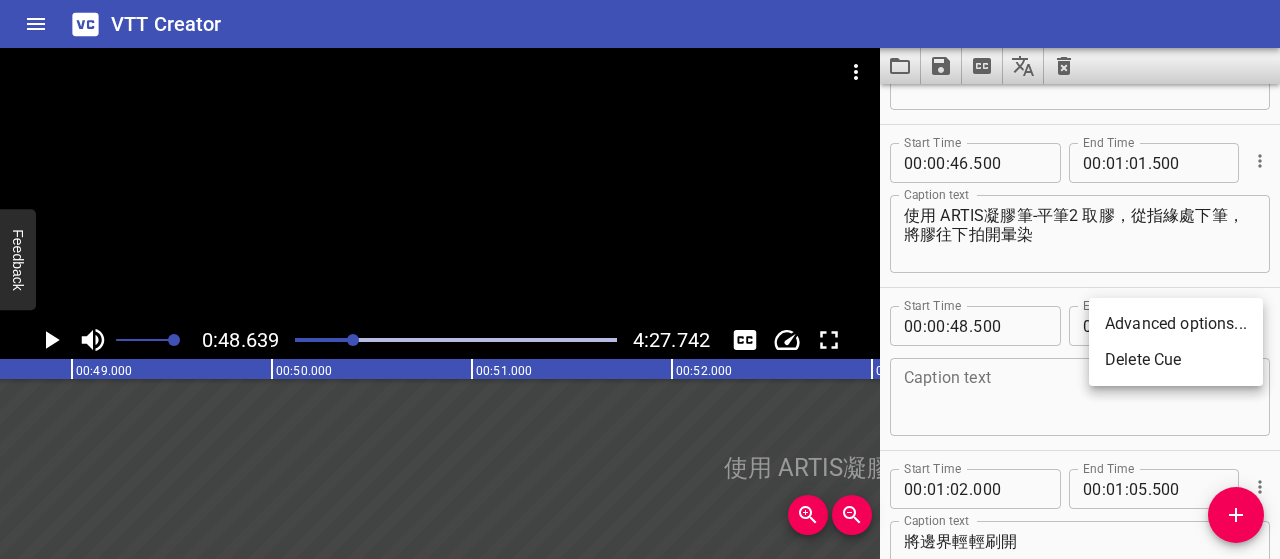 click on "Delete Cue" at bounding box center [1176, 360] 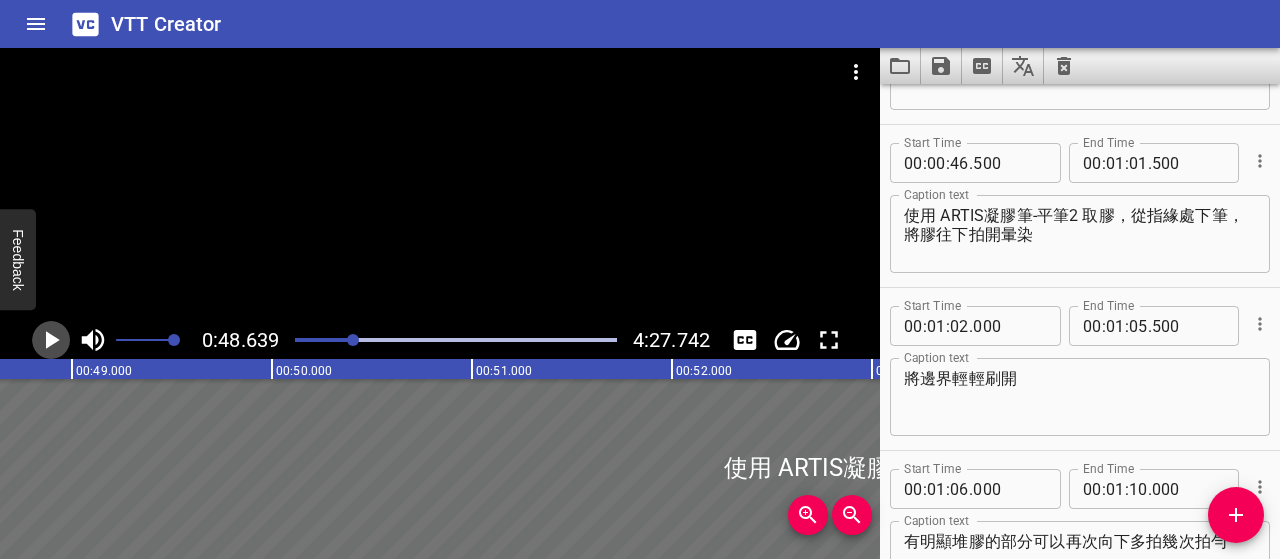 click 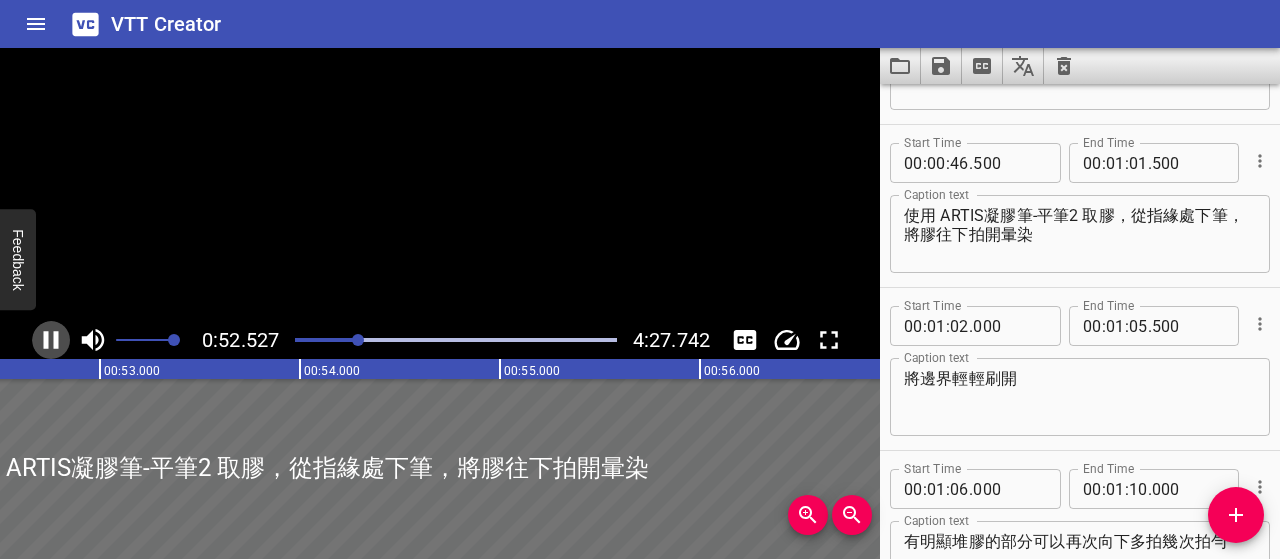 click 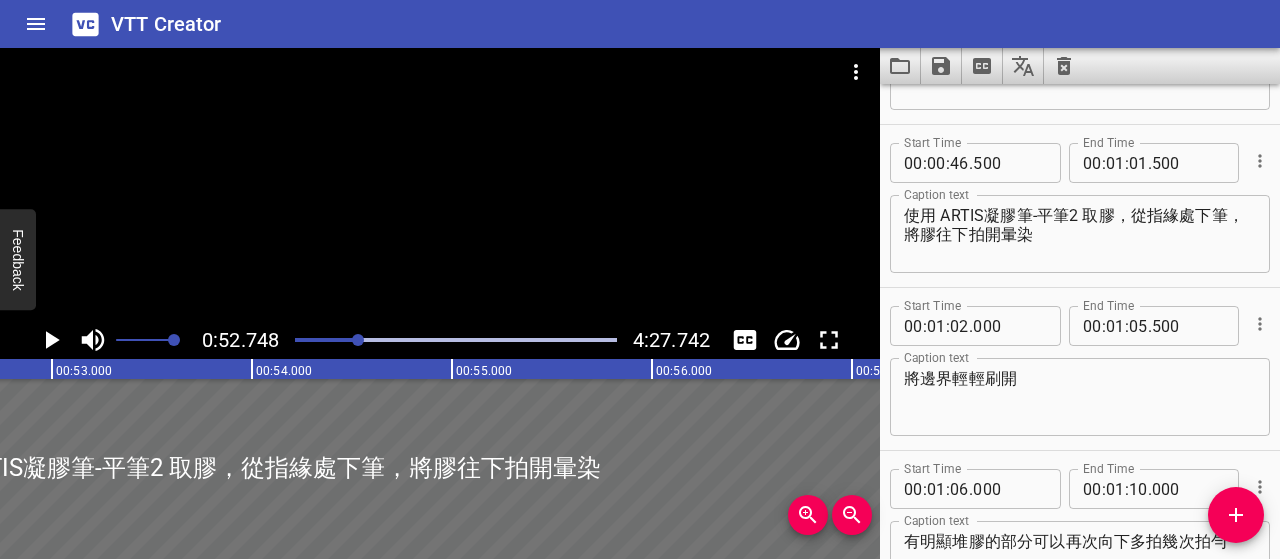 scroll, scrollTop: 0, scrollLeft: 10549, axis: horizontal 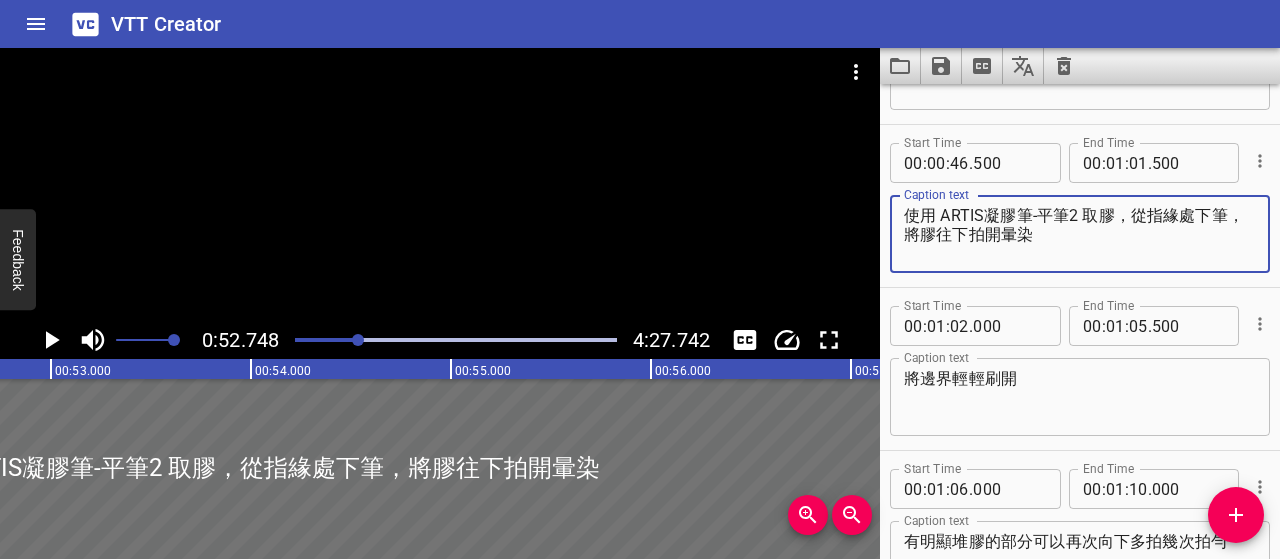 drag, startPoint x: 909, startPoint y: 217, endPoint x: 1082, endPoint y: 247, distance: 175.5819 